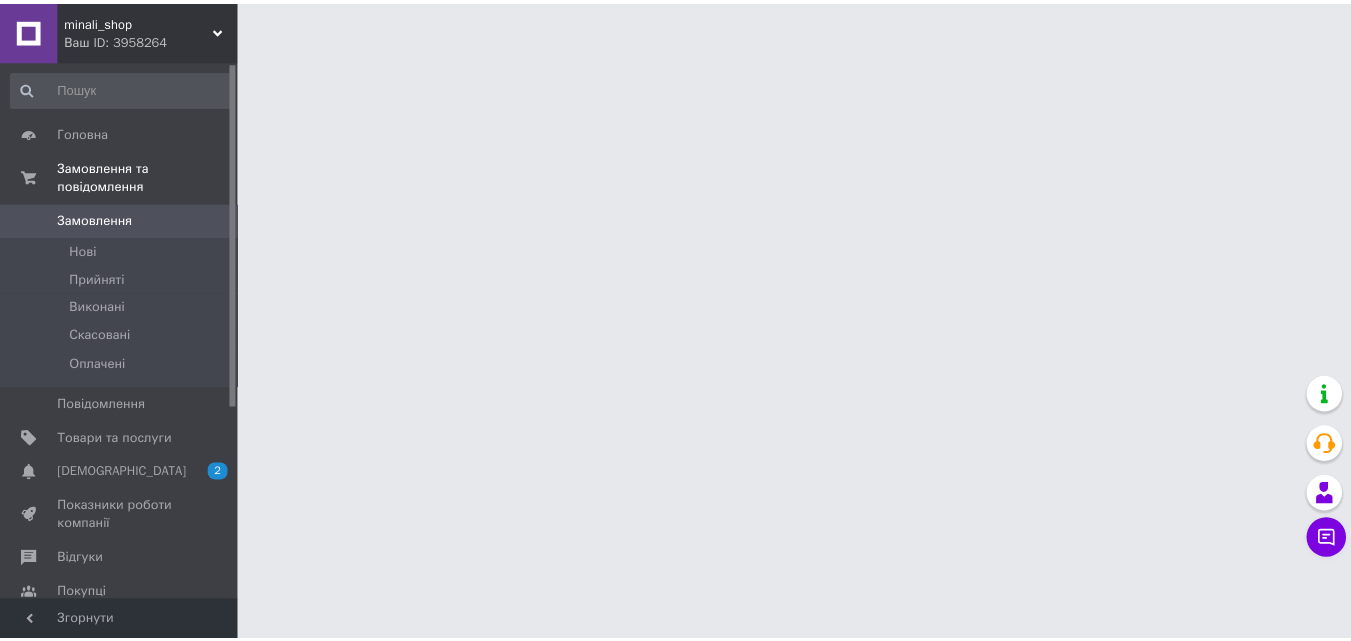 scroll, scrollTop: 0, scrollLeft: 0, axis: both 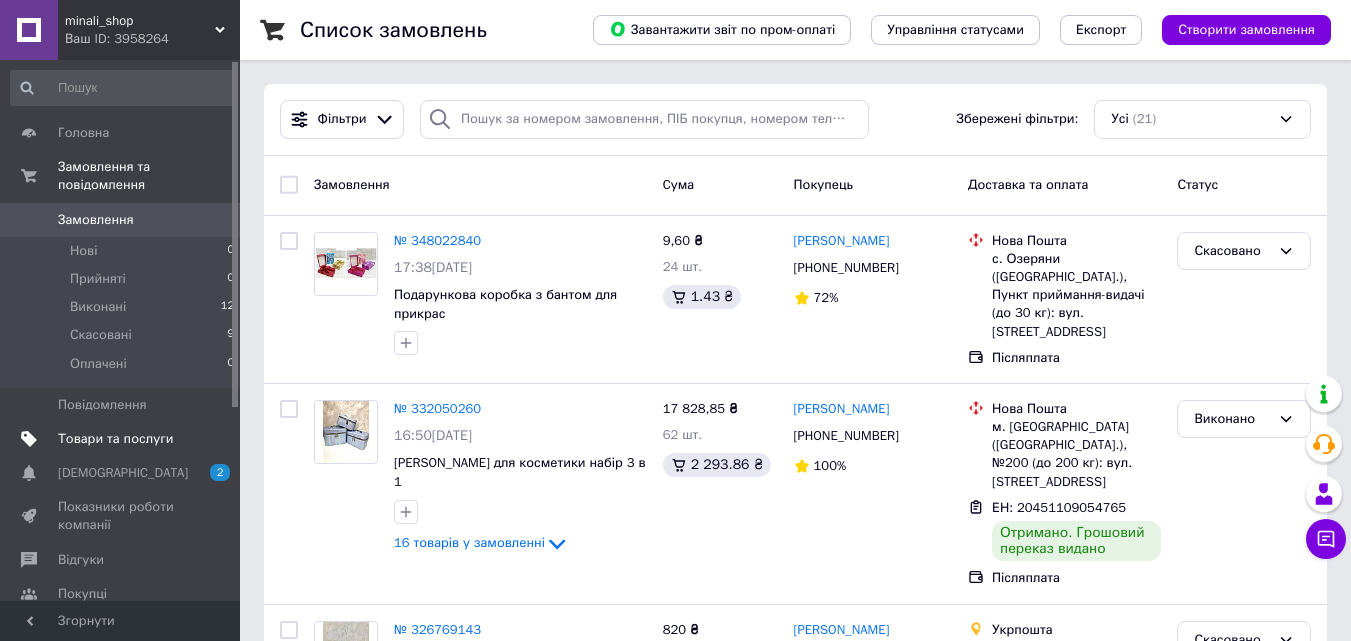 click on "Товари та послуги" at bounding box center [115, 439] 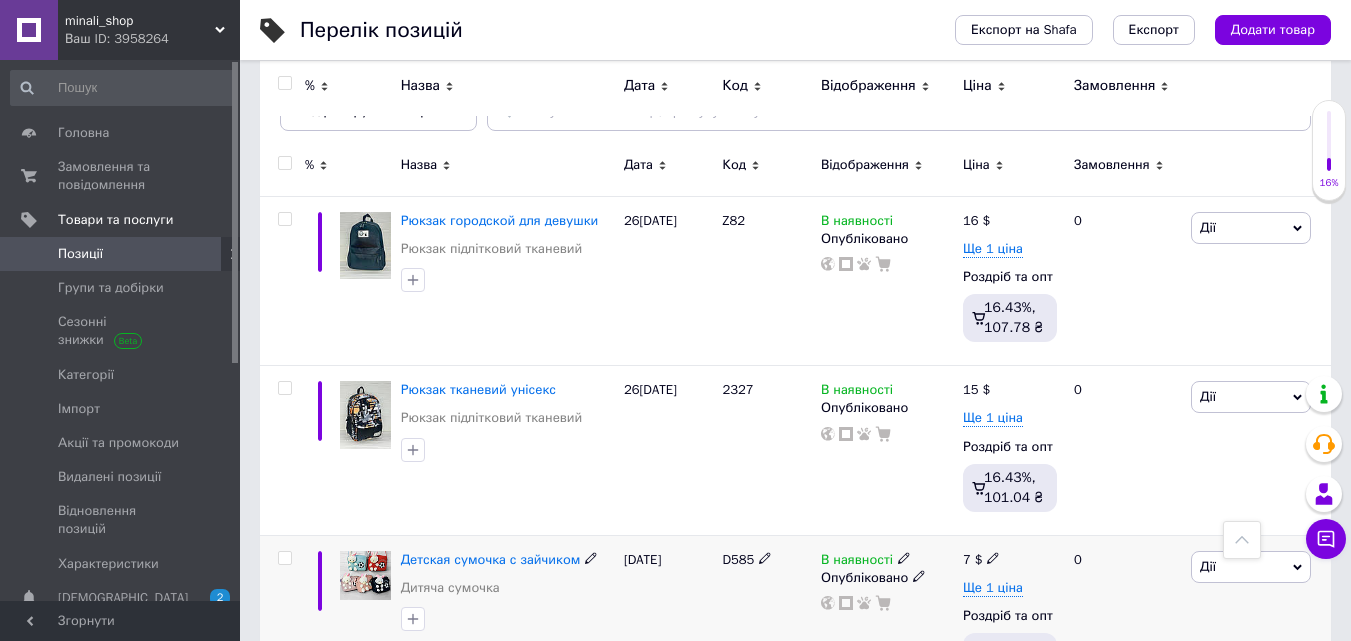scroll, scrollTop: 200, scrollLeft: 0, axis: vertical 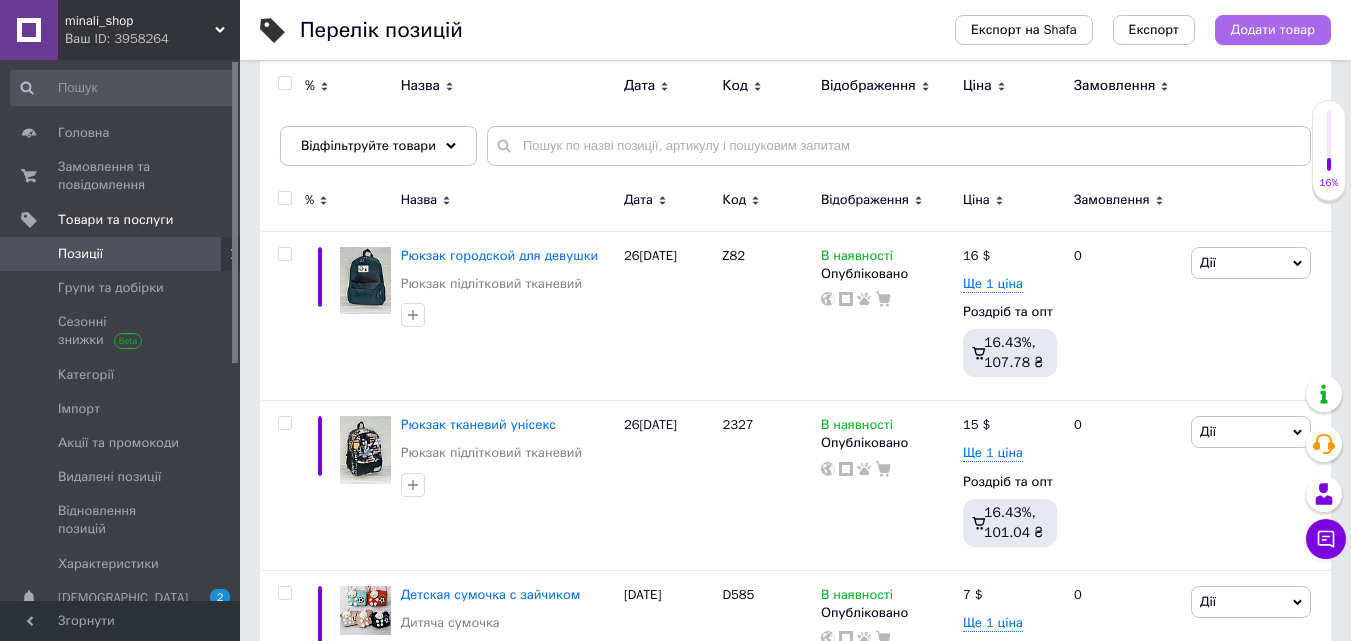 click on "Додати товар" at bounding box center [1273, 30] 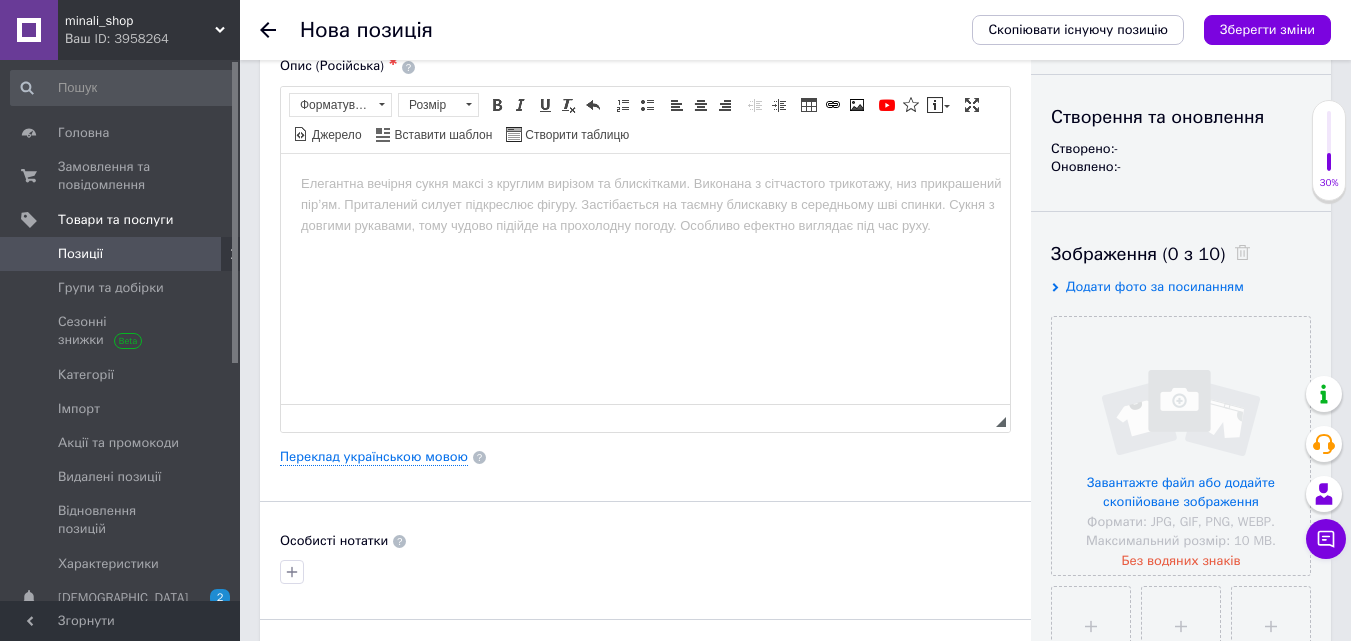 scroll, scrollTop: 200, scrollLeft: 0, axis: vertical 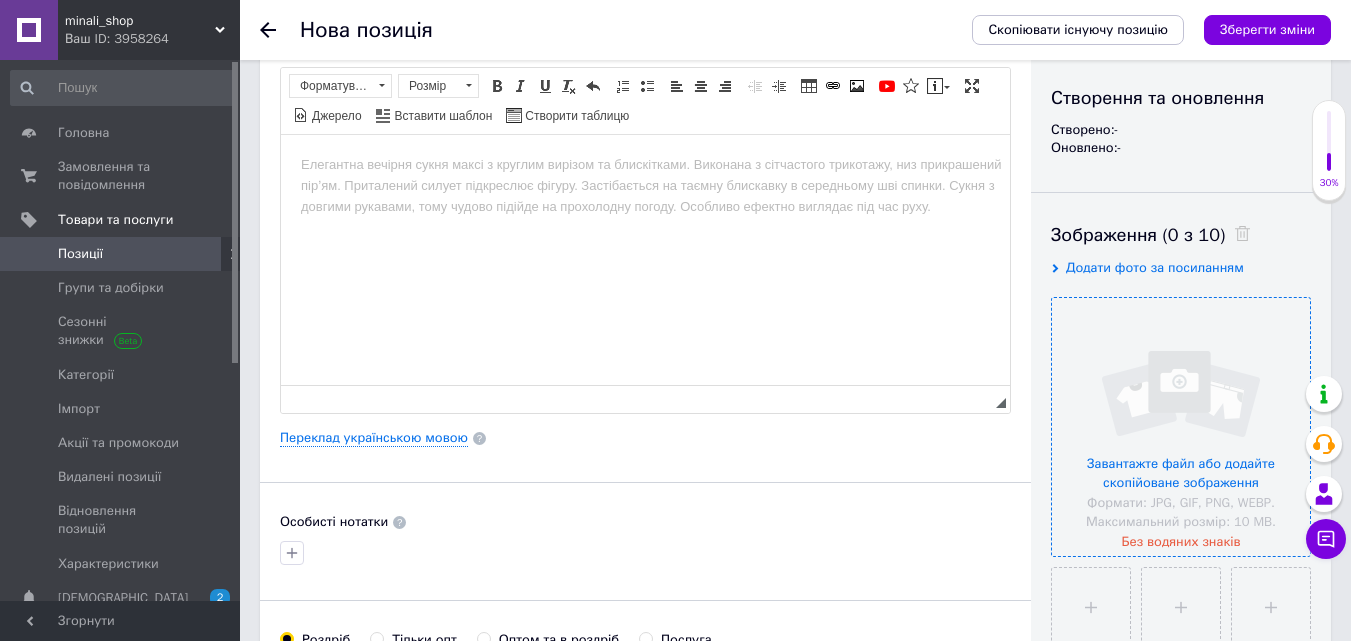 click at bounding box center (1181, 427) 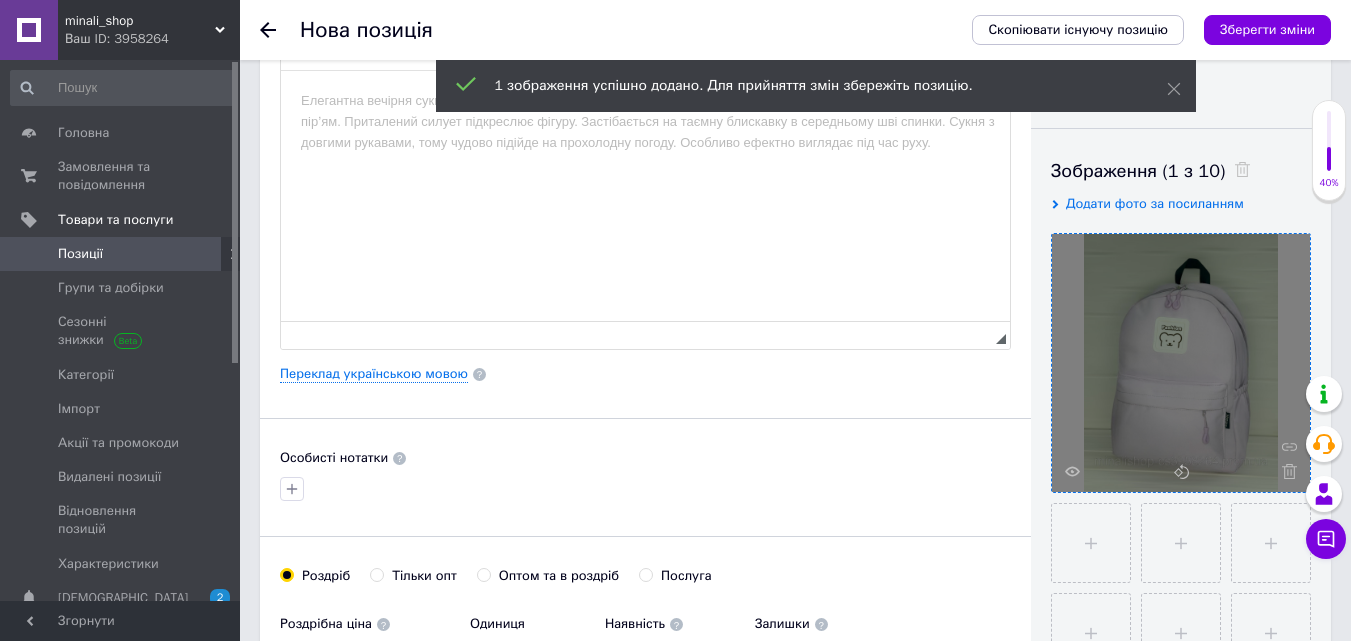scroll, scrollTop: 300, scrollLeft: 0, axis: vertical 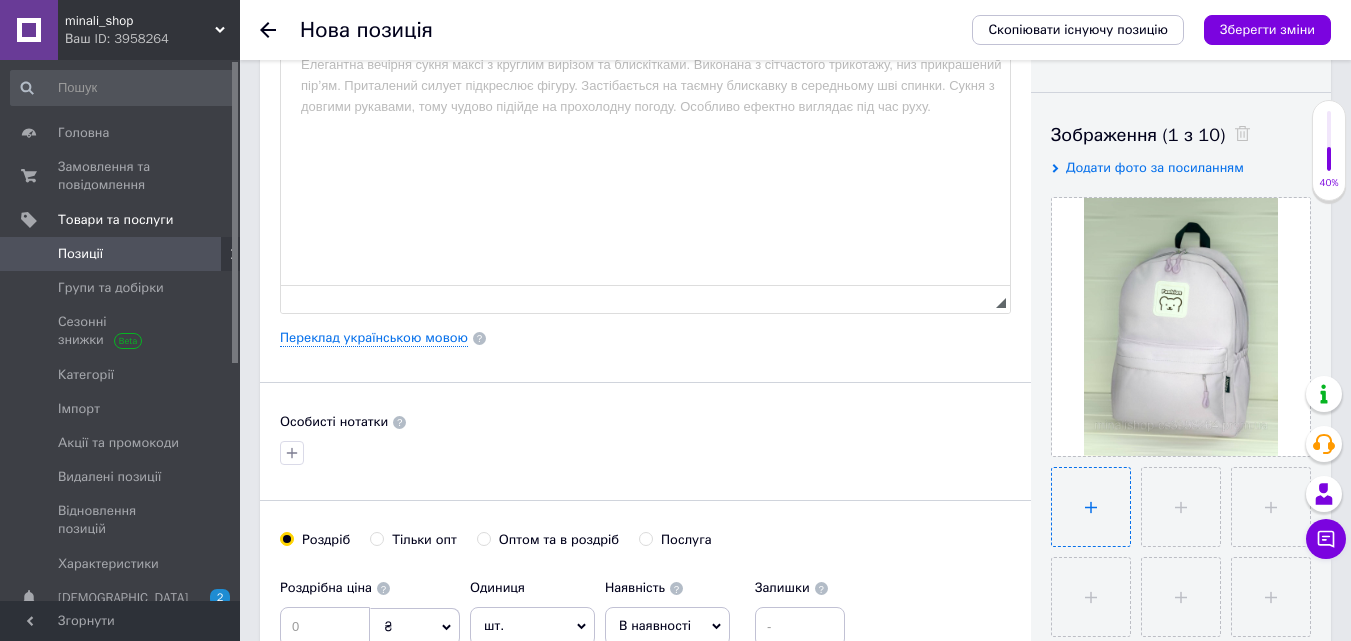 click at bounding box center [1091, 507] 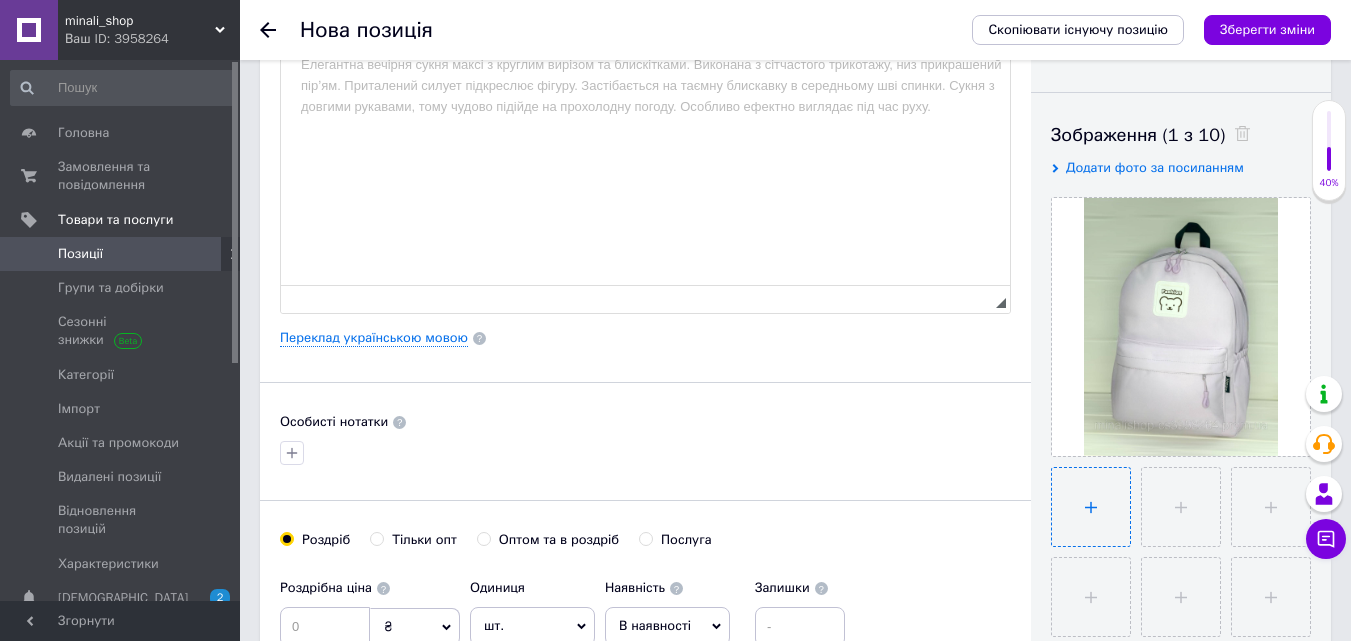 type on "C:\fakepath\изображение_viber_2025-07-07_[PHONE_NUMBER].jpg" 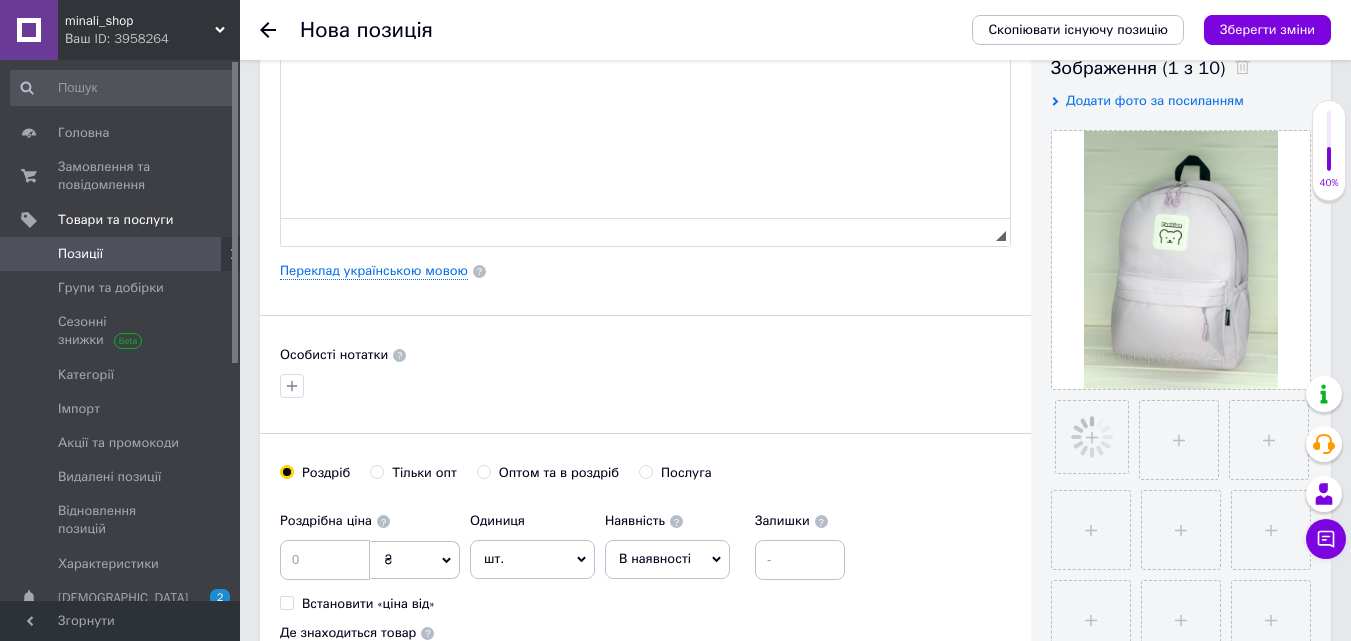 scroll, scrollTop: 400, scrollLeft: 0, axis: vertical 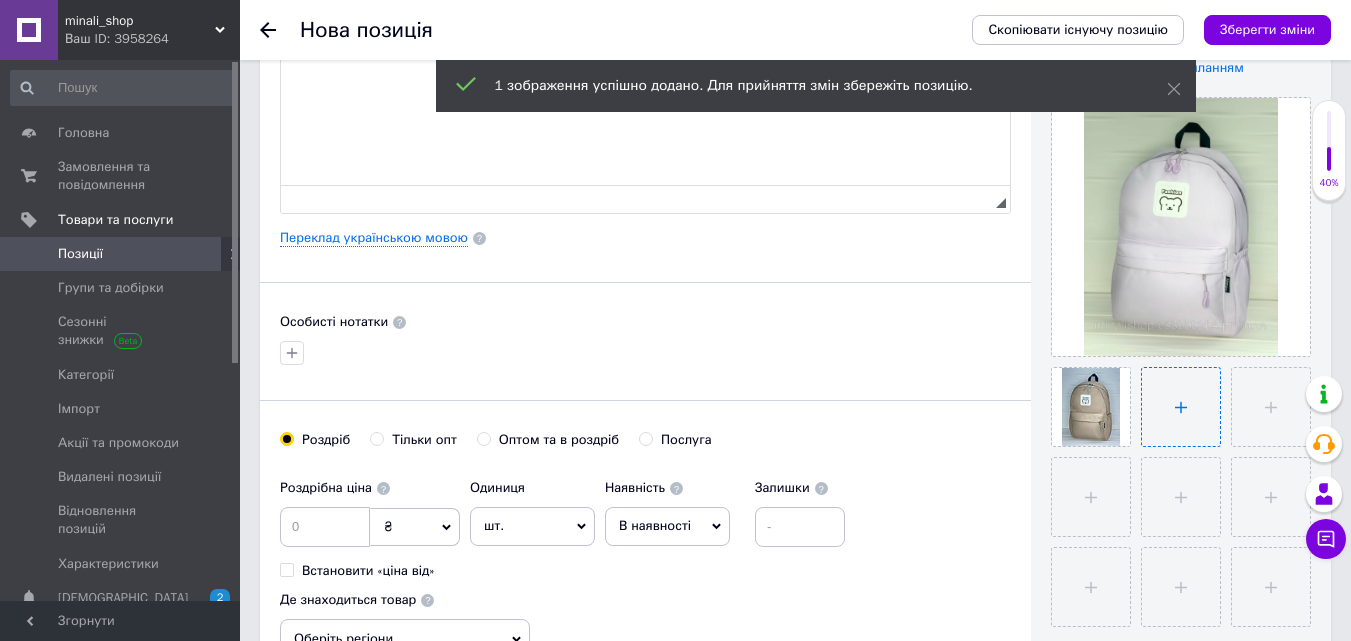 click at bounding box center (1181, 407) 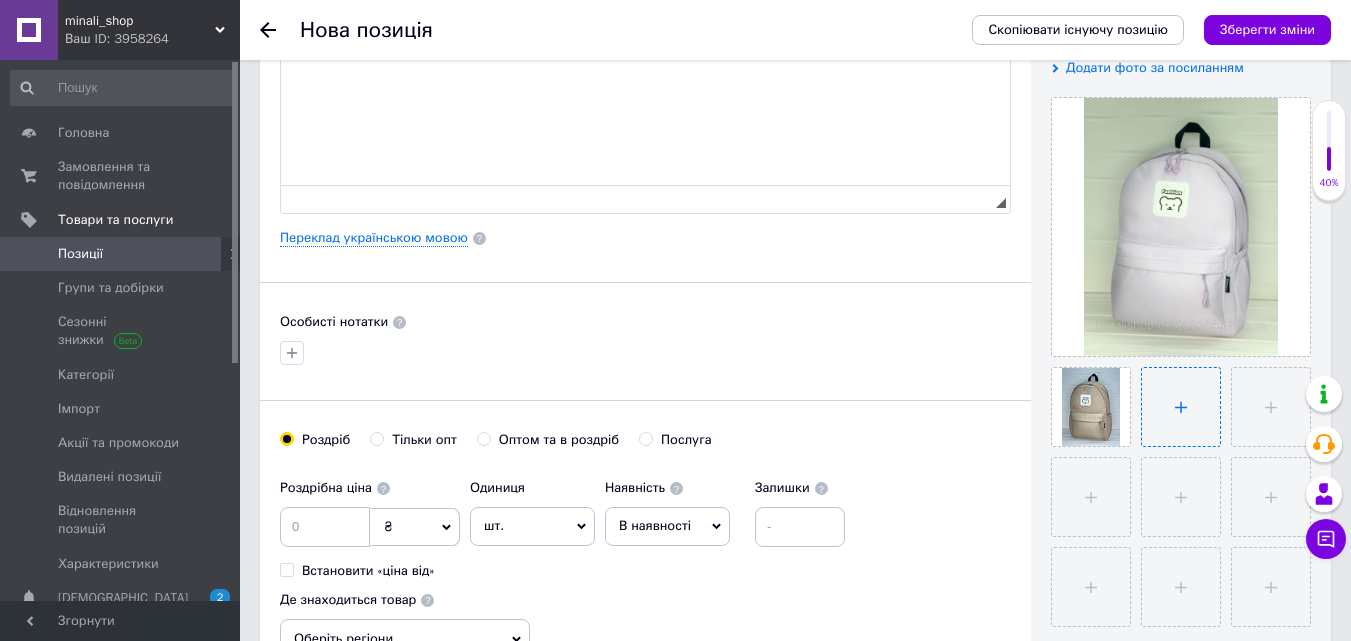 type on "C:\fakepath\изображение_viber_2025-07-07_[PHONE_NUMBER].jpg" 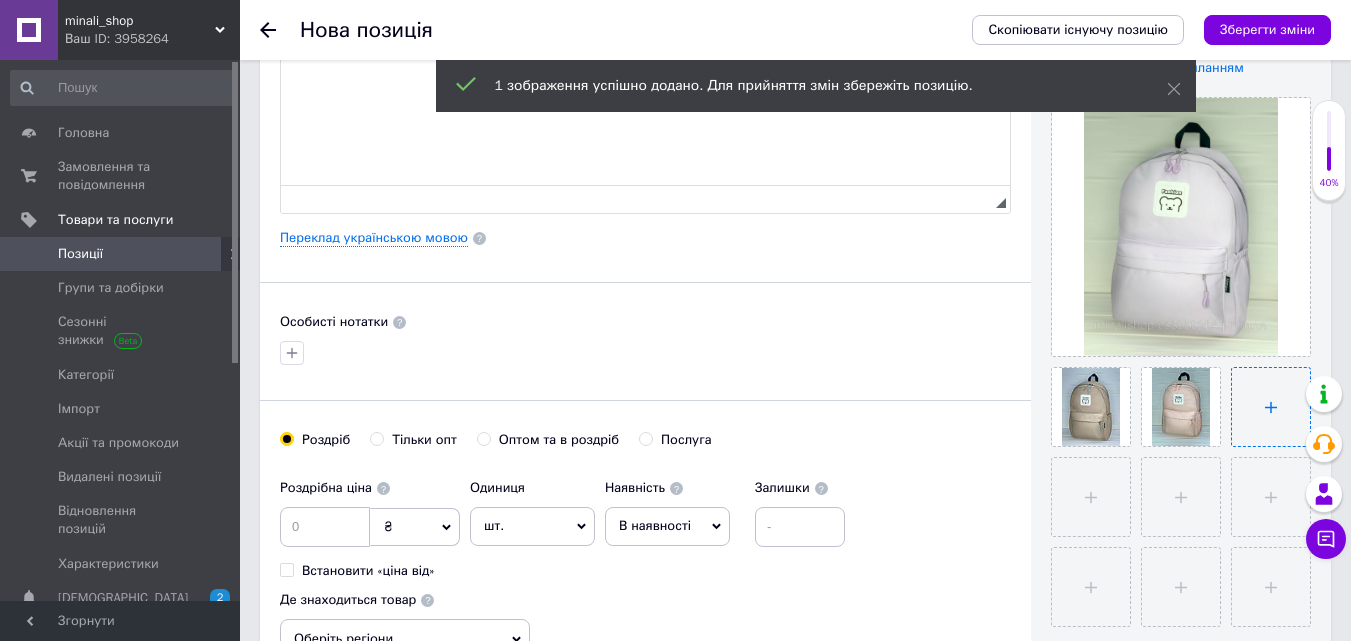 click at bounding box center (1271, 407) 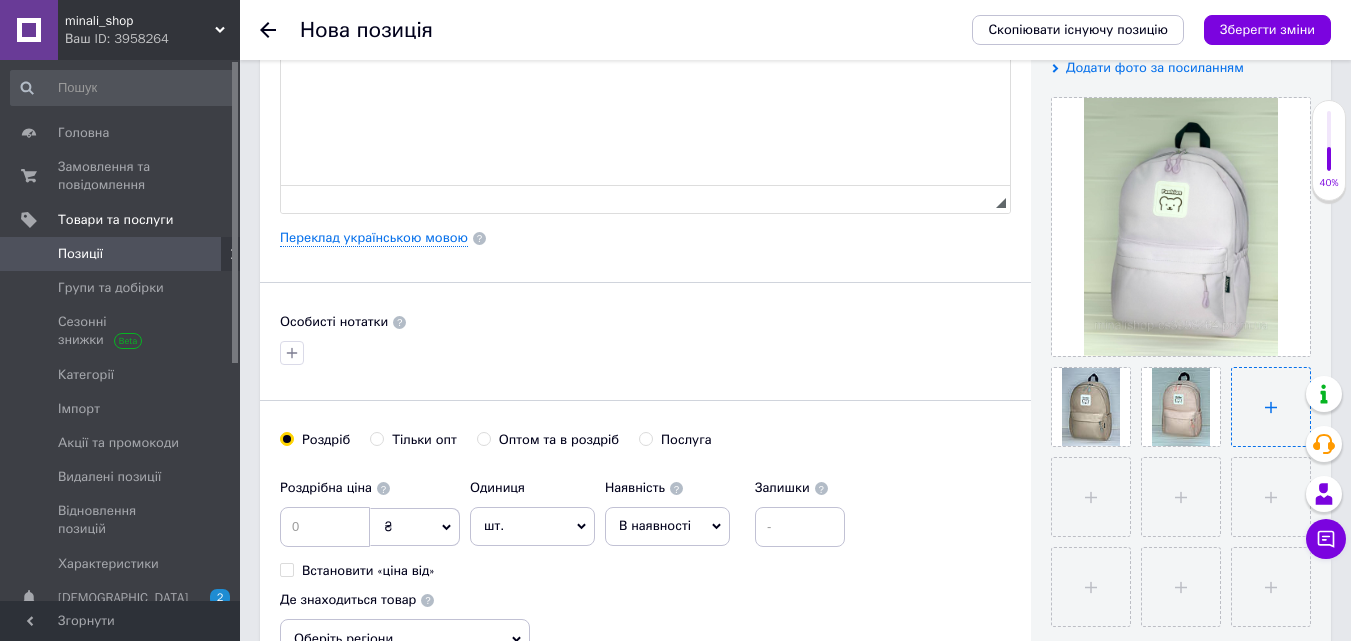 type on "C:\fakepath\изображение_viber_2025-07-07_[PHONE_NUMBER].jpg" 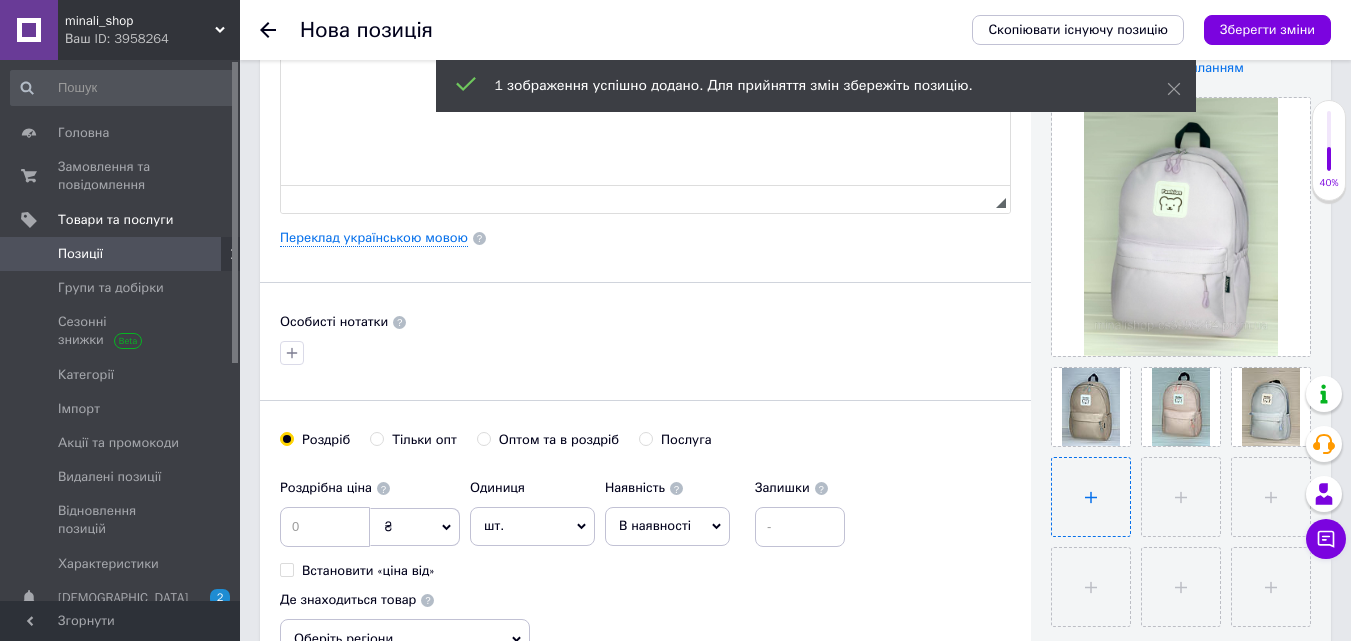 click at bounding box center (1091, 497) 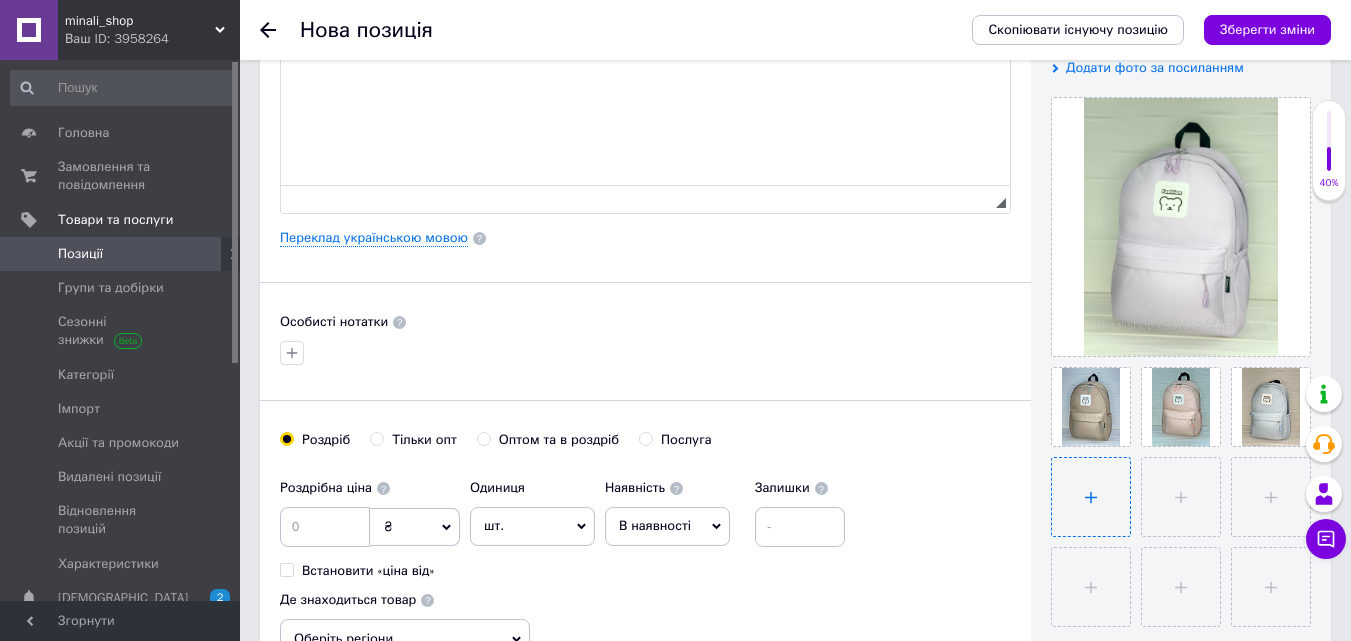 type on "C:\fakepath\изображение_viber_2025-07-07_[PHONE_NUMBER].jpg" 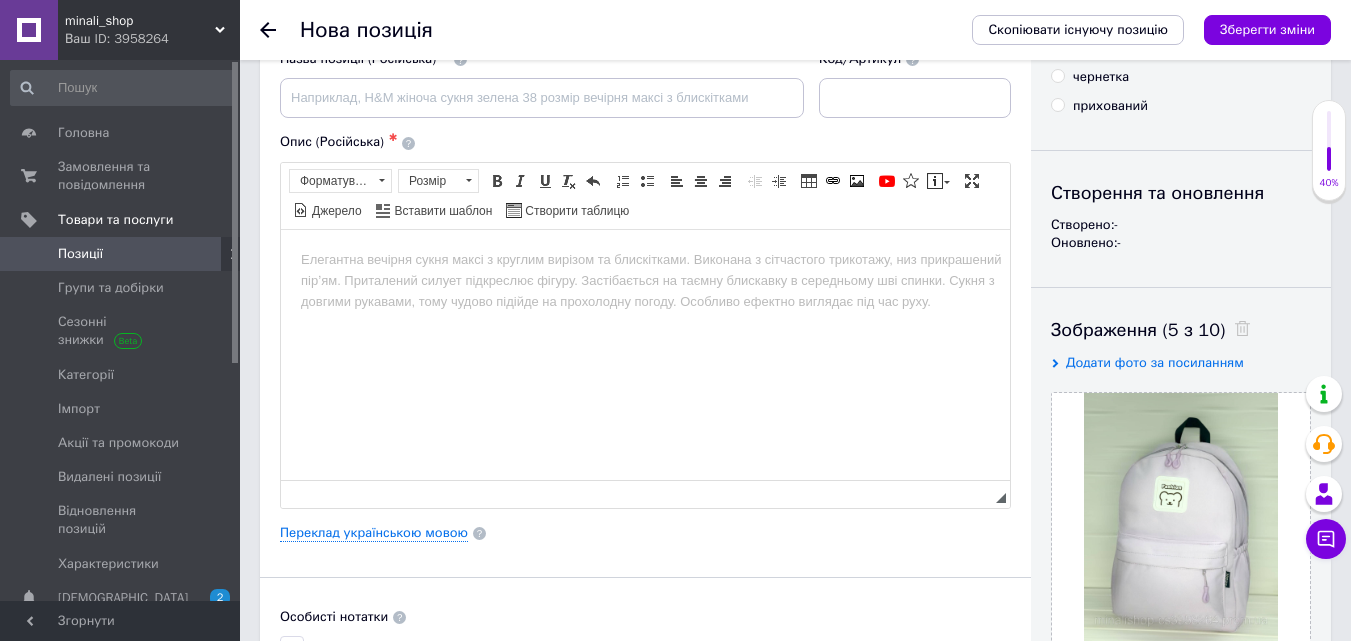 scroll, scrollTop: 0, scrollLeft: 0, axis: both 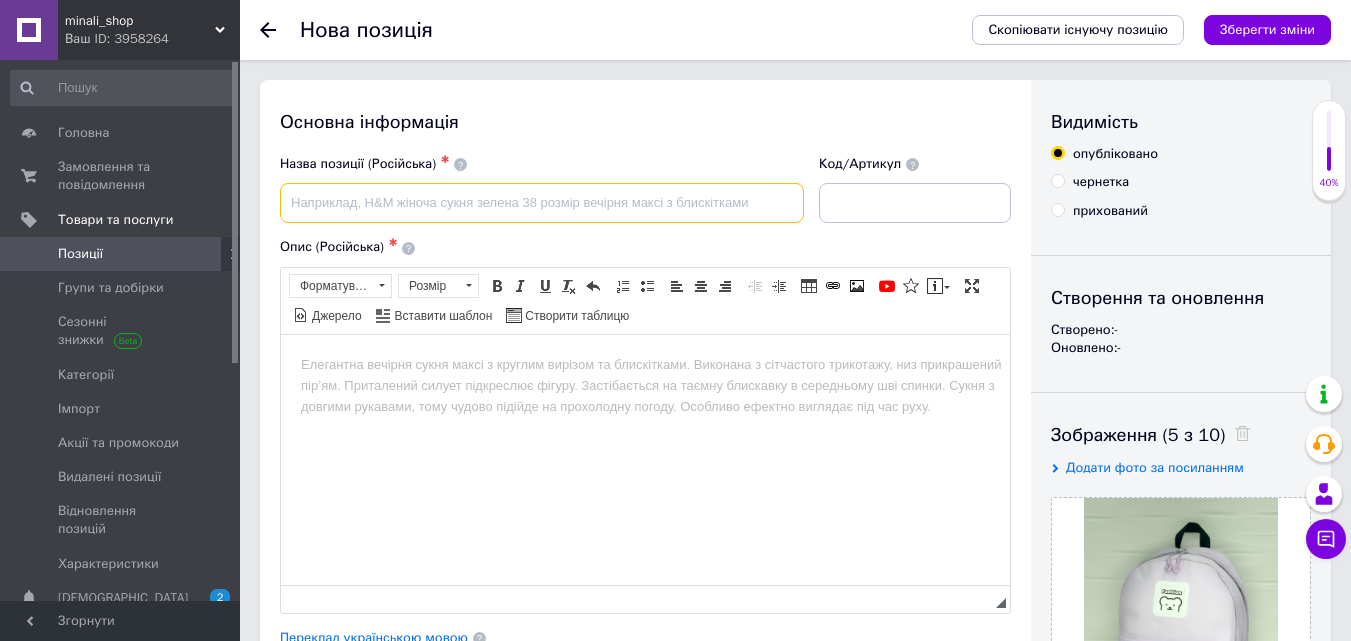 click at bounding box center (542, 203) 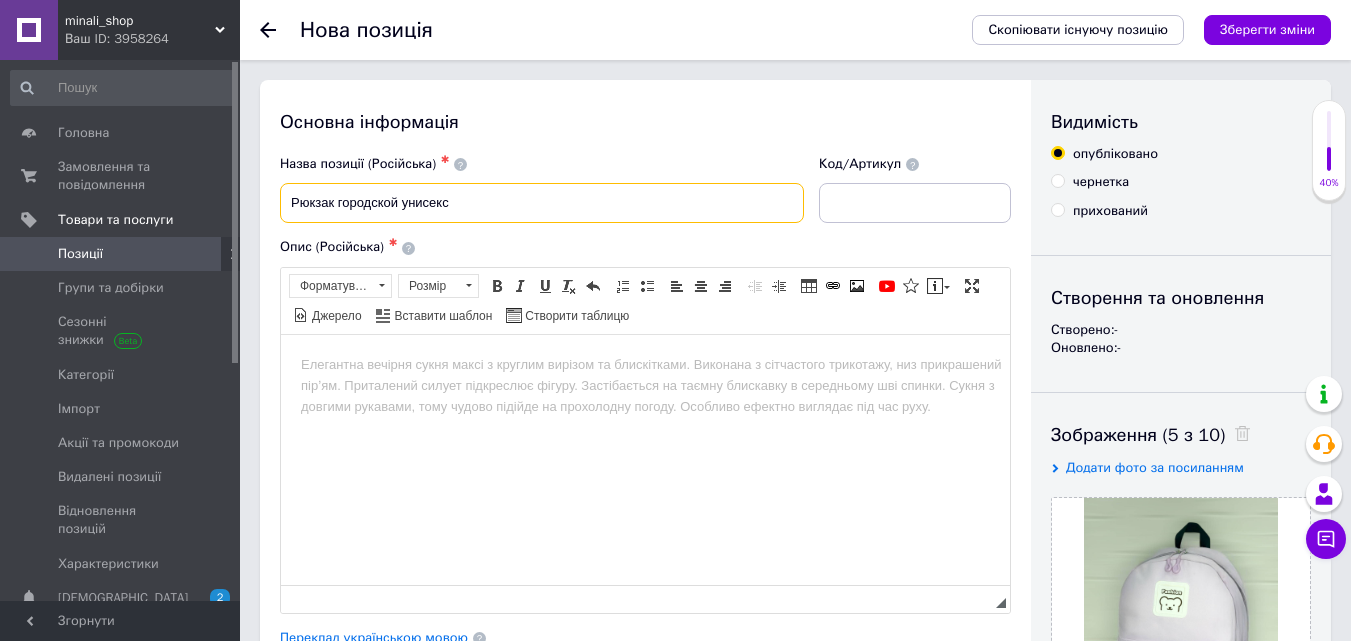 type on "Рюкзак городской унисекс" 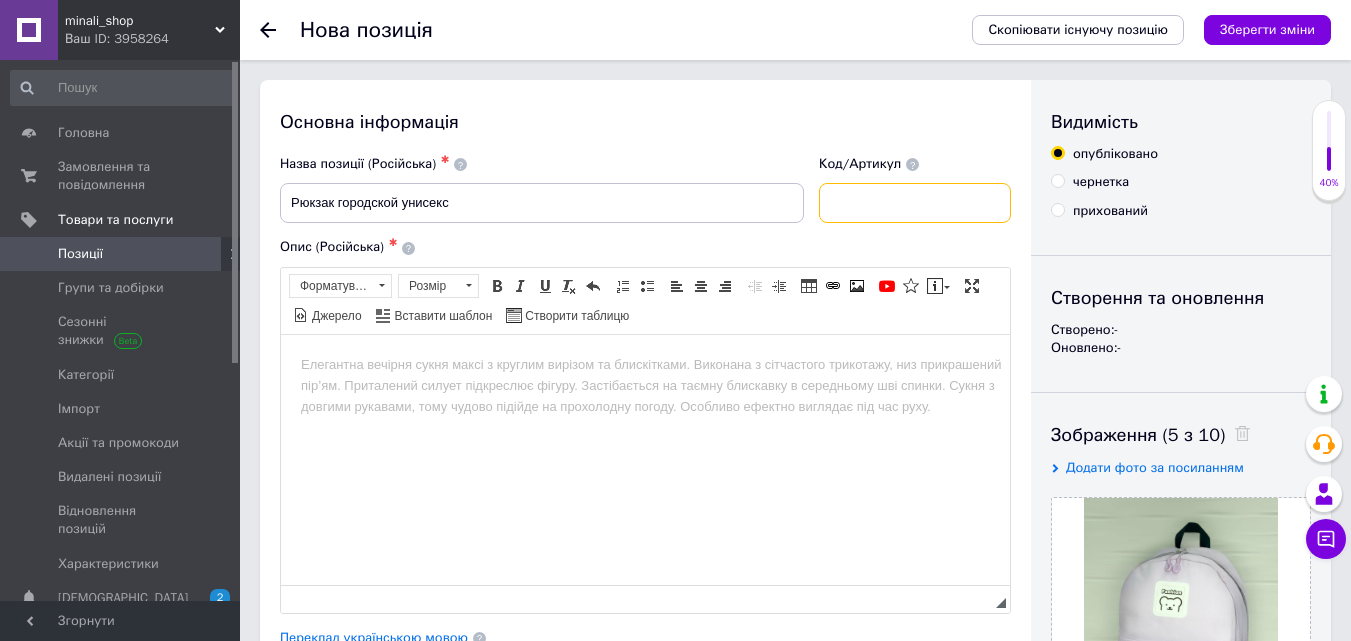 click at bounding box center (915, 203) 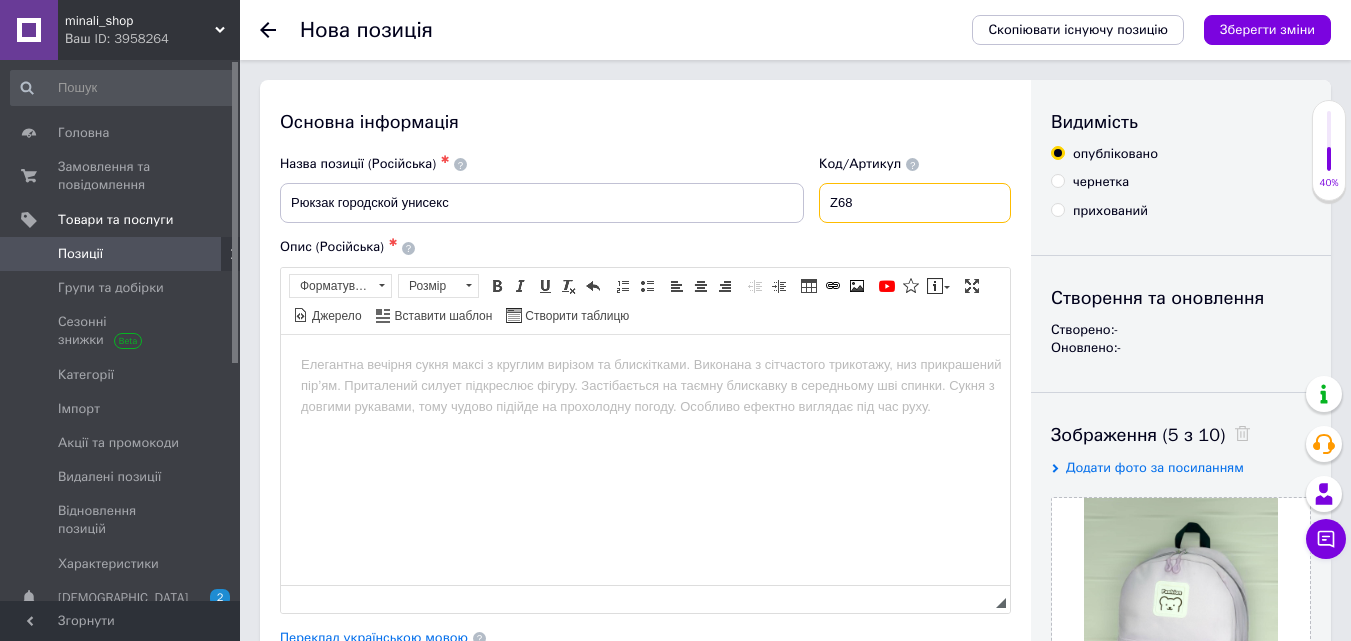 type on "Z68" 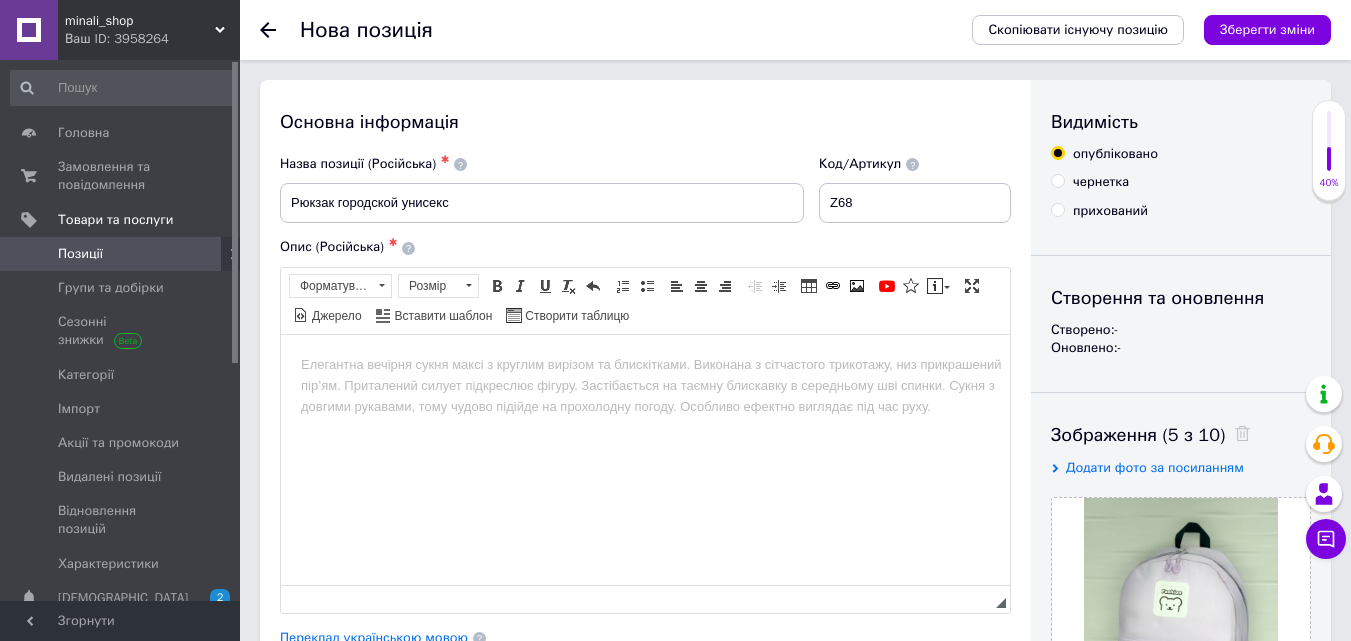 click at bounding box center [645, 364] 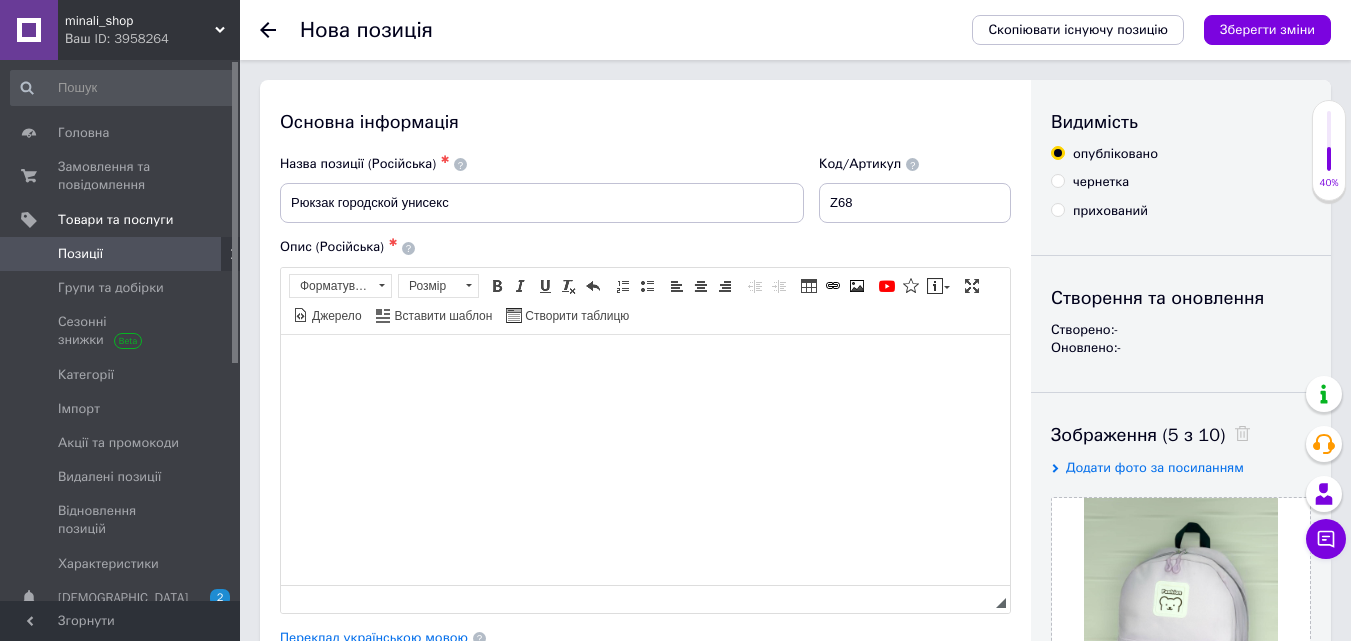 type 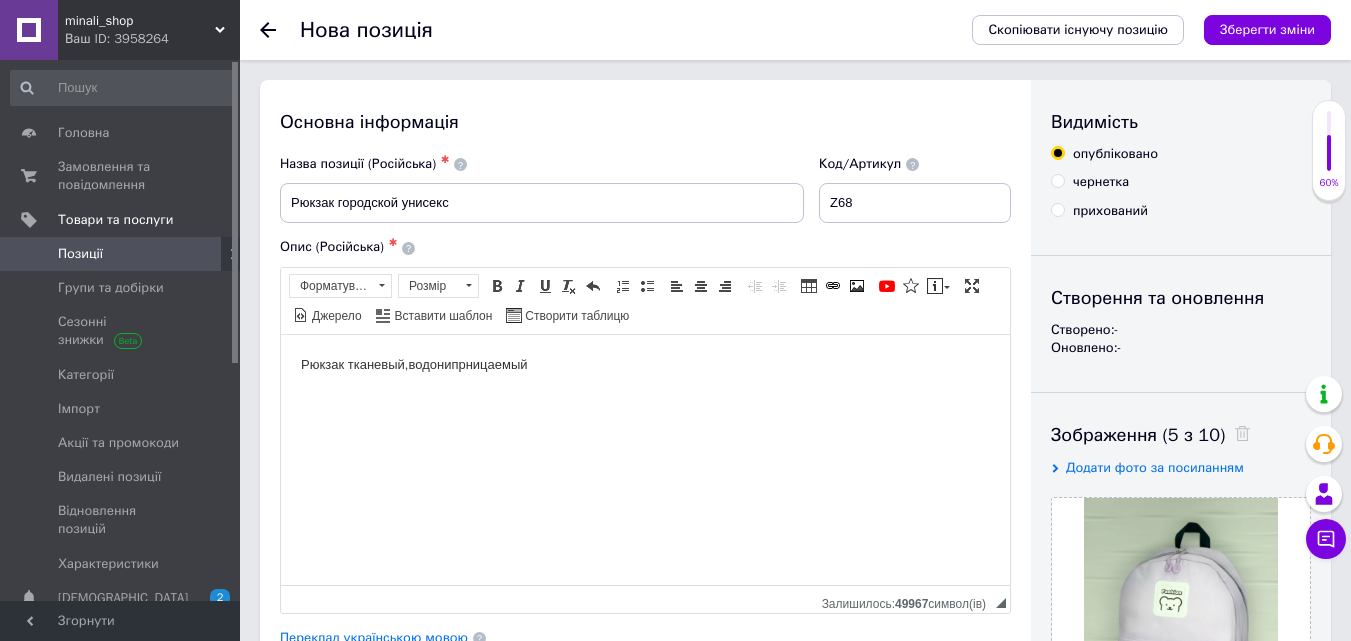 click on "Рюкзак тканевый,водонипрницаемый" at bounding box center (645, 364) 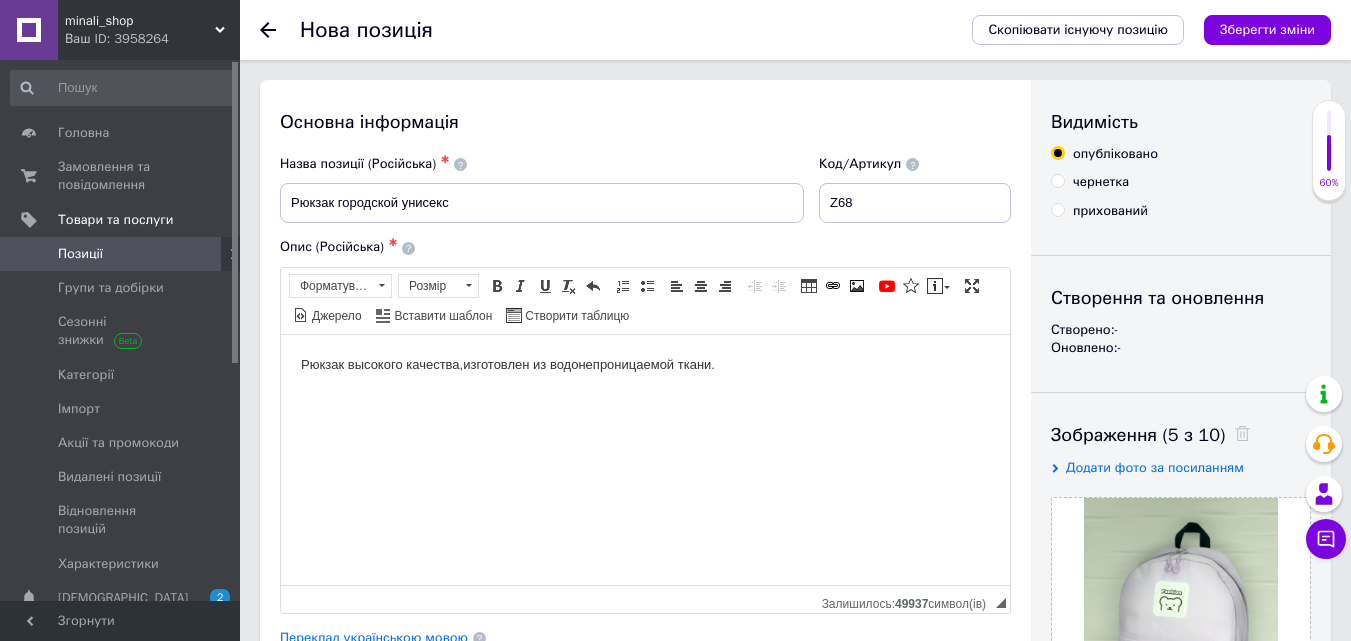 click on "Рюкзак высокого качества,изготовлен из водонепроницаемой ткани." at bounding box center [645, 364] 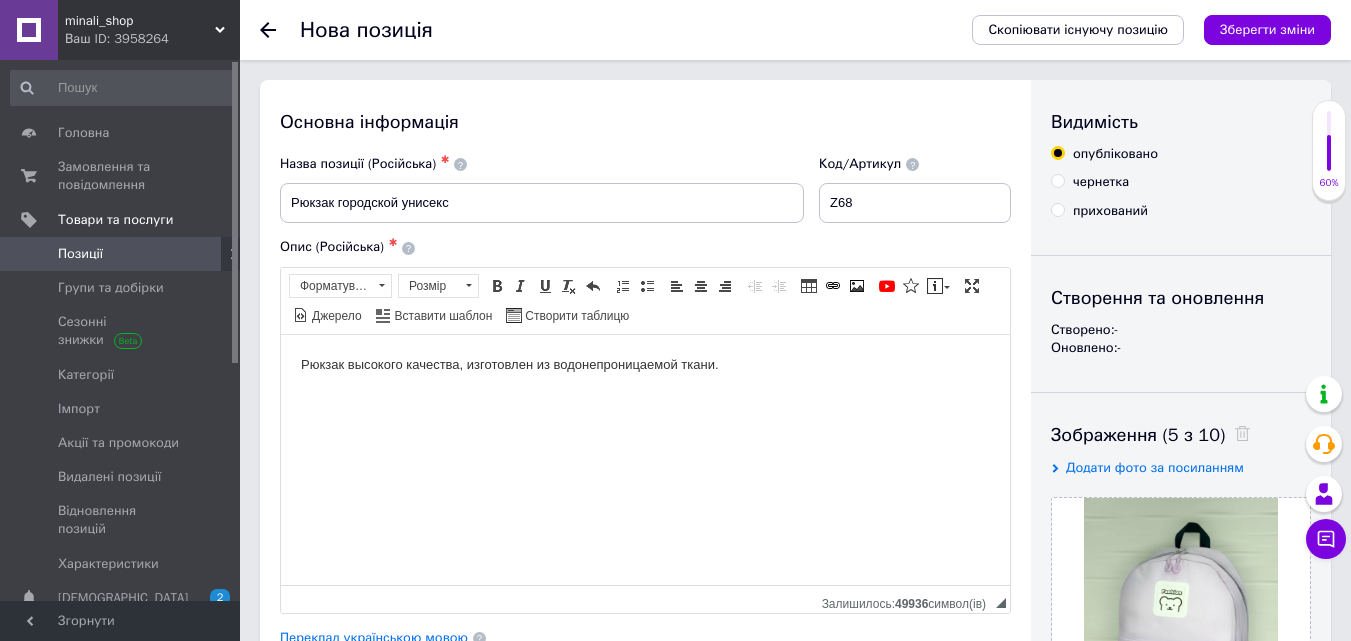click on "Рюкзак высокого качества, изготовлен из водонепроницаемой ткани." at bounding box center [645, 364] 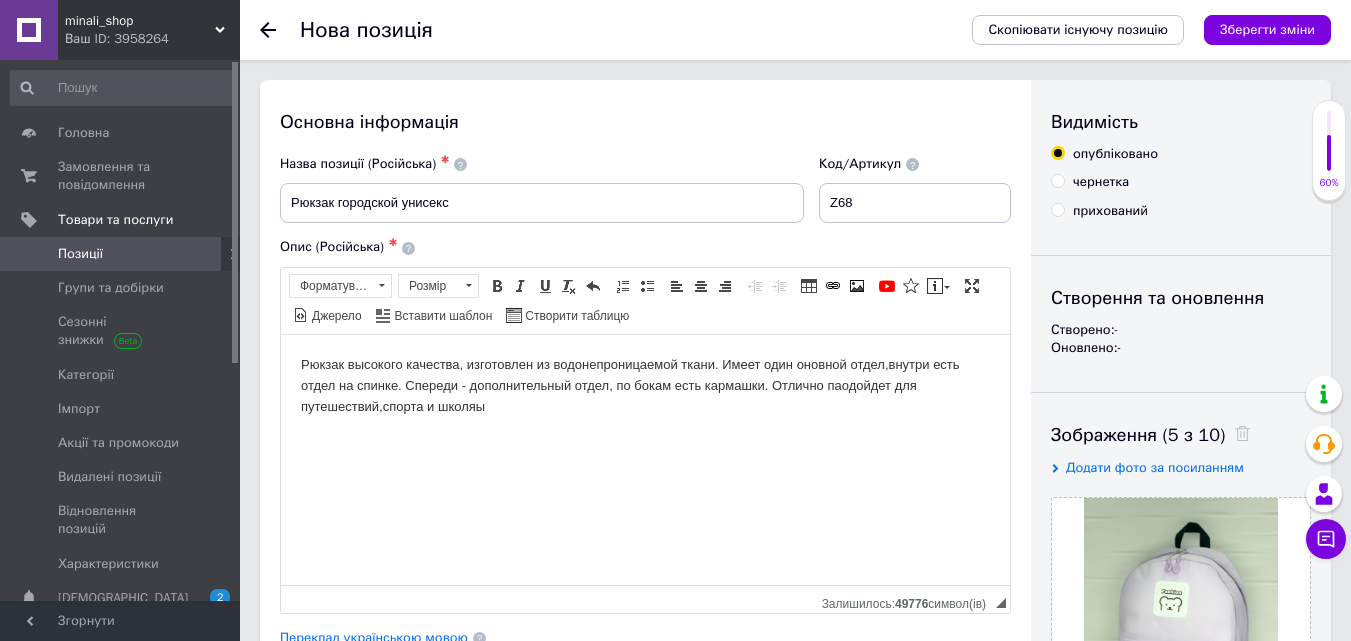 click on "Рюкзак высокого качества, изготовлен из водонепроницаемой ткани. Имеет один оновной отдел,внутри есть отдел на спинке. Спереди - дополнительный отдел, по бокам есть кармашки. Отлично паодойдет для путешествий,спорта и школяы" at bounding box center [645, 385] 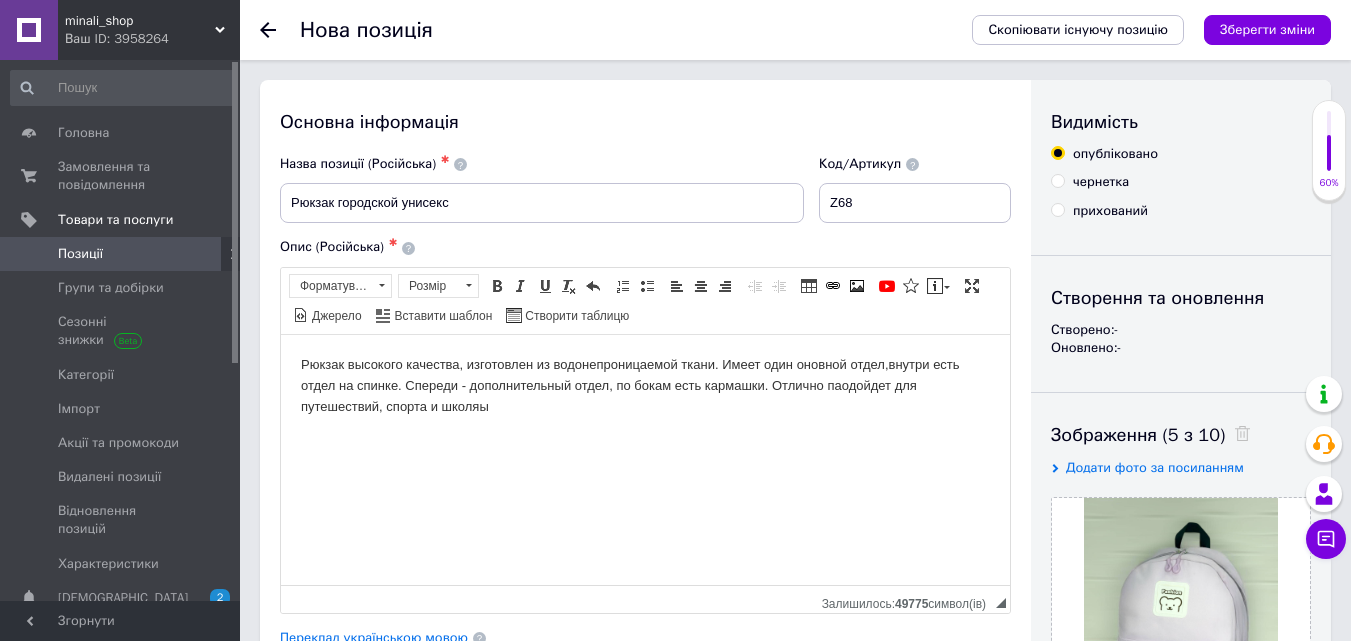 click on "Рюкзак высокого качества, изготовлен из водонепроницаемой ткани. Имеет один оновной отдел,внутри есть отдел на спинке. Спереди - дополнительный отдел, по бокам есть кармашки. Отлично паодойдет для путешествий, спорта и школяы" at bounding box center [645, 385] 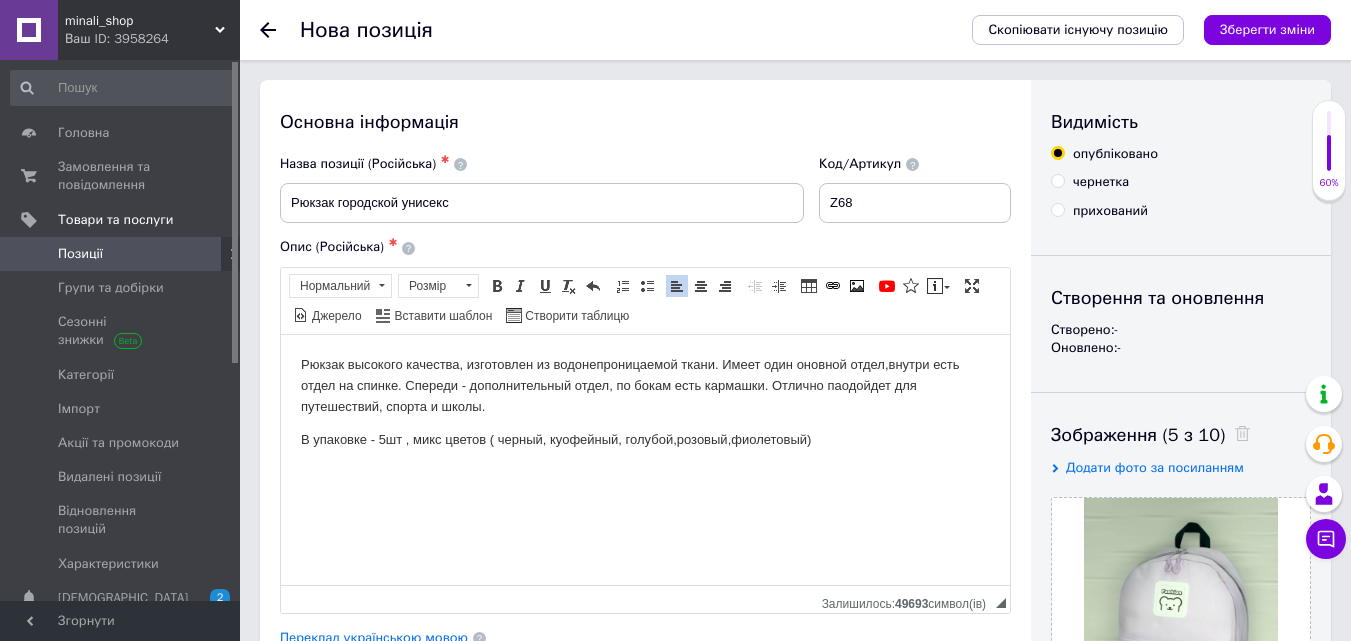 click on "В упаковке - 5шт , микс цветов ( черный, куофейный, голубой,розовый,фиолетовый)" at bounding box center [645, 439] 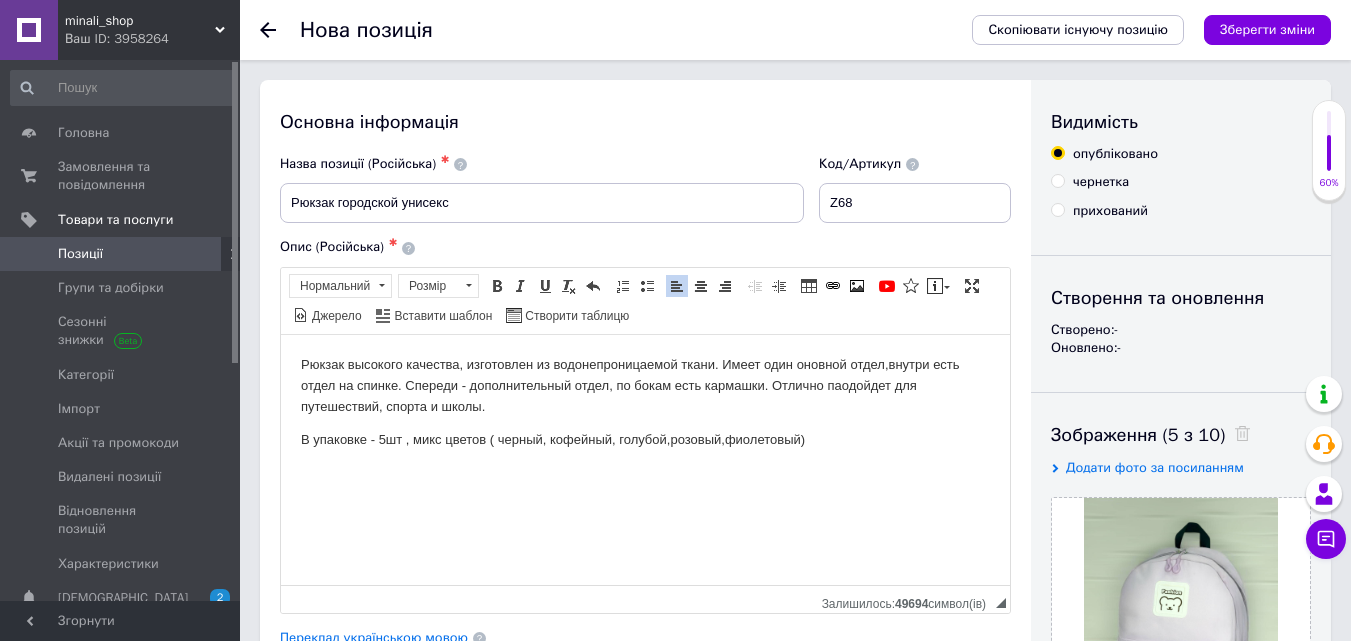 click on "В упаковке - 5шт , микс цветов ( черный, кофейный, голубой,розовый,фиолетовый)" at bounding box center [645, 439] 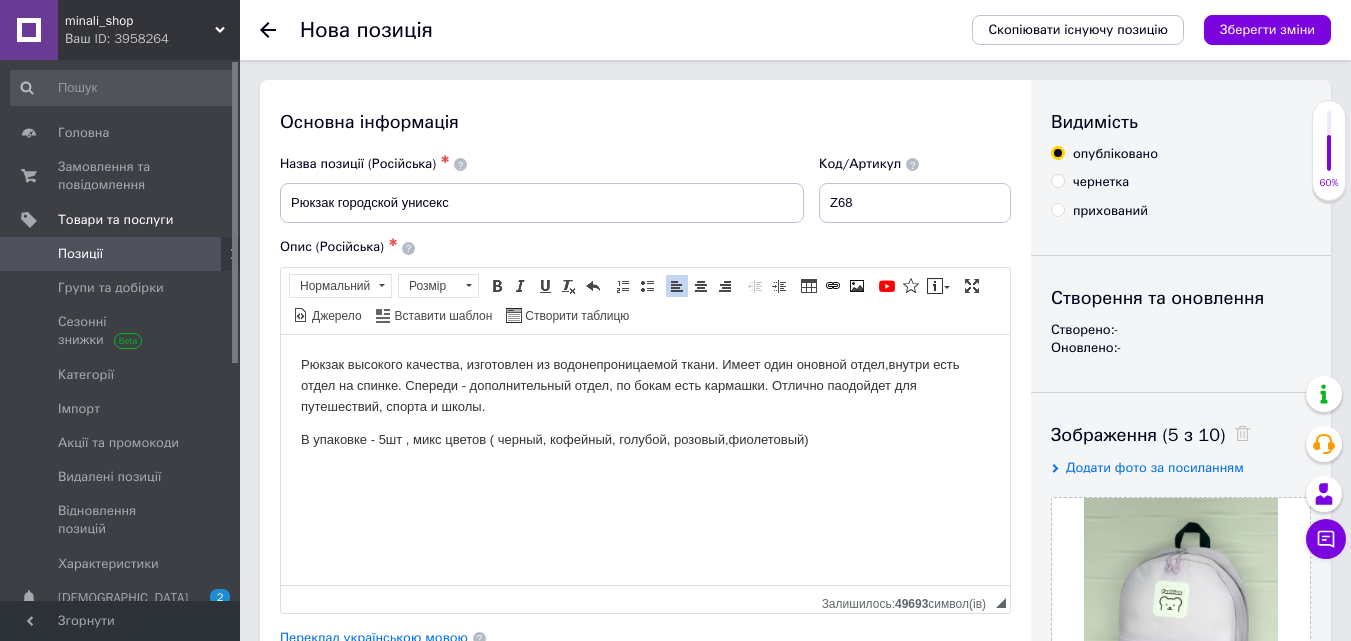 click on "В упаковке - 5шт , микс цветов ( черный, кофейный, голубой, розовый,фиолетовый)" at bounding box center (645, 439) 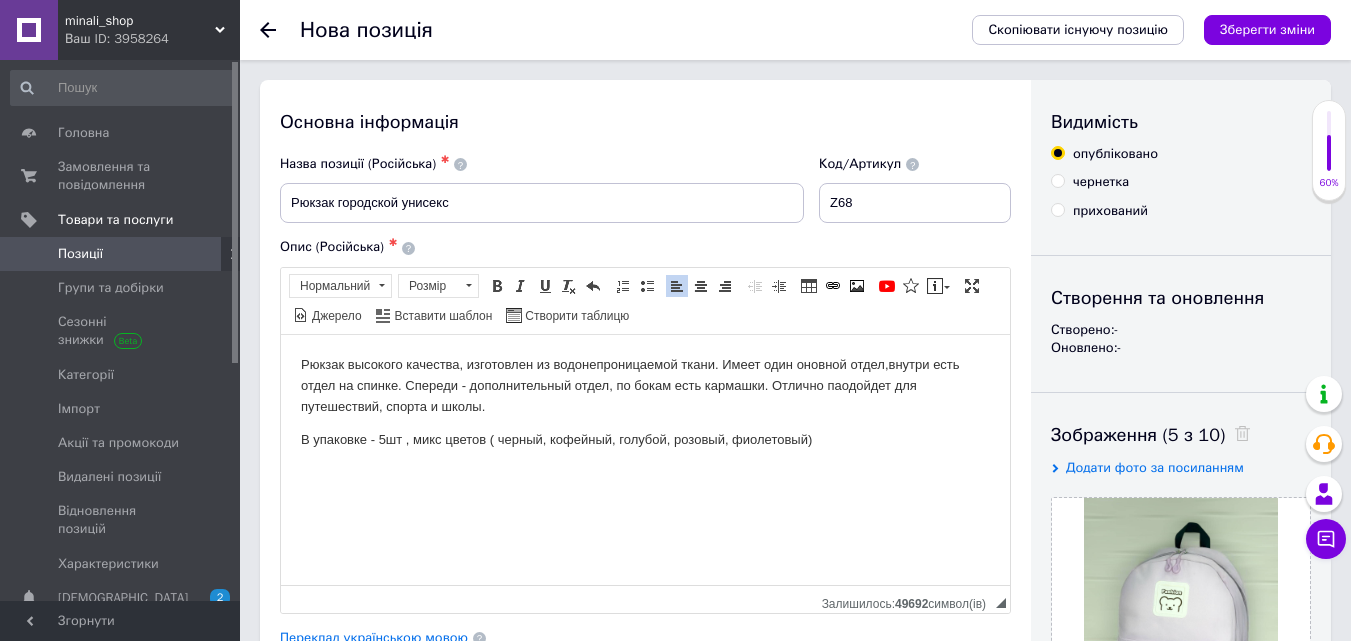 click on "В упаковке - 5шт , микс цветов ( черный, кофейный, голубой, розовый, фиолетовый)" at bounding box center [645, 439] 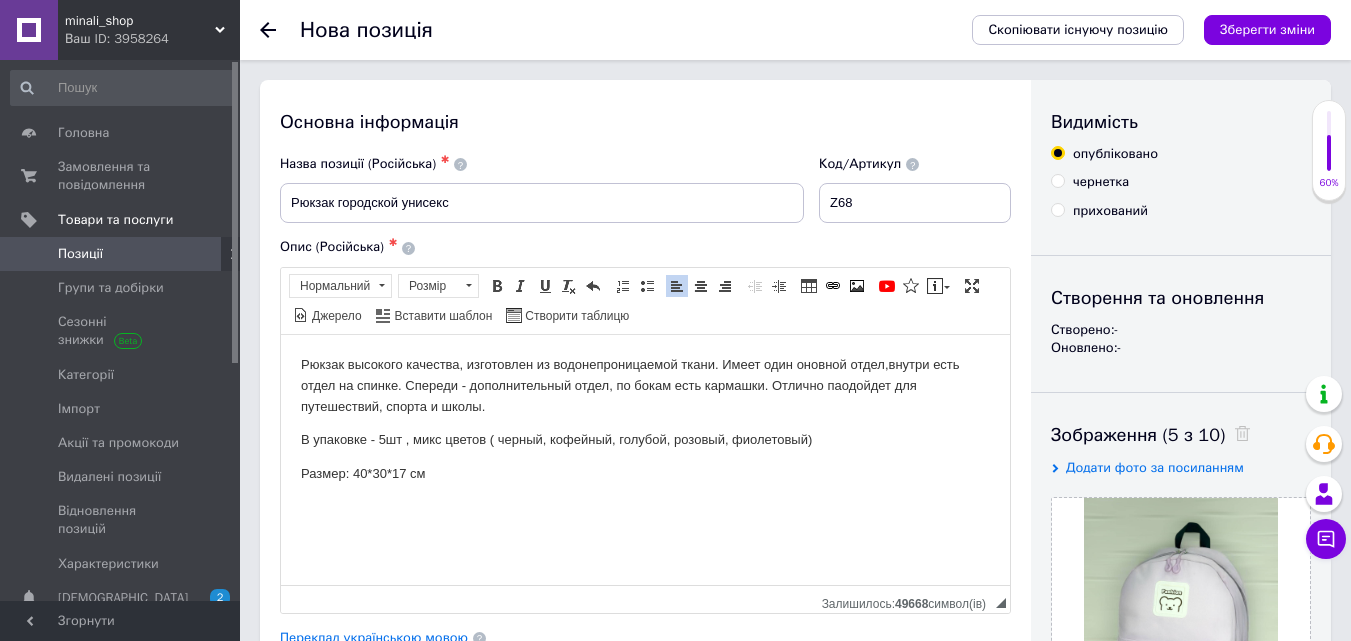 click on "Рюкзак высокого качества, изготовлен из водонепроницаемой ткани. Имеет один оновной отдел,внутри есть отдел на спинке. Спереди - дополнительный отдел, по бокам есть кармашки. Отлично паодойдет для путешествий, спорта и школы." at bounding box center (645, 385) 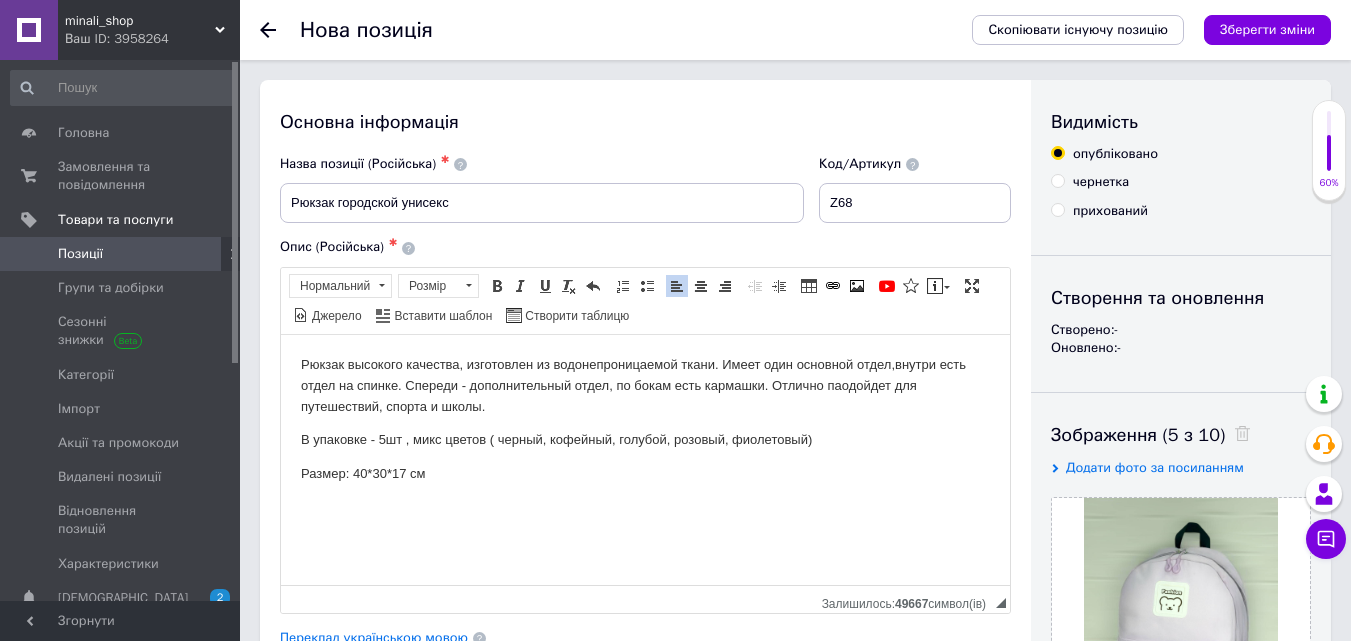 click on "Рюкзак высокого качества, изготовлен из водонепроницаемой ткани. Имеет один основной отдел,внутри есть отдел на спинке. Спереди - дополнительный отдел, по бокам есть кармашки. Отлично паодойдет для путешествий, спорта и школы." at bounding box center [645, 385] 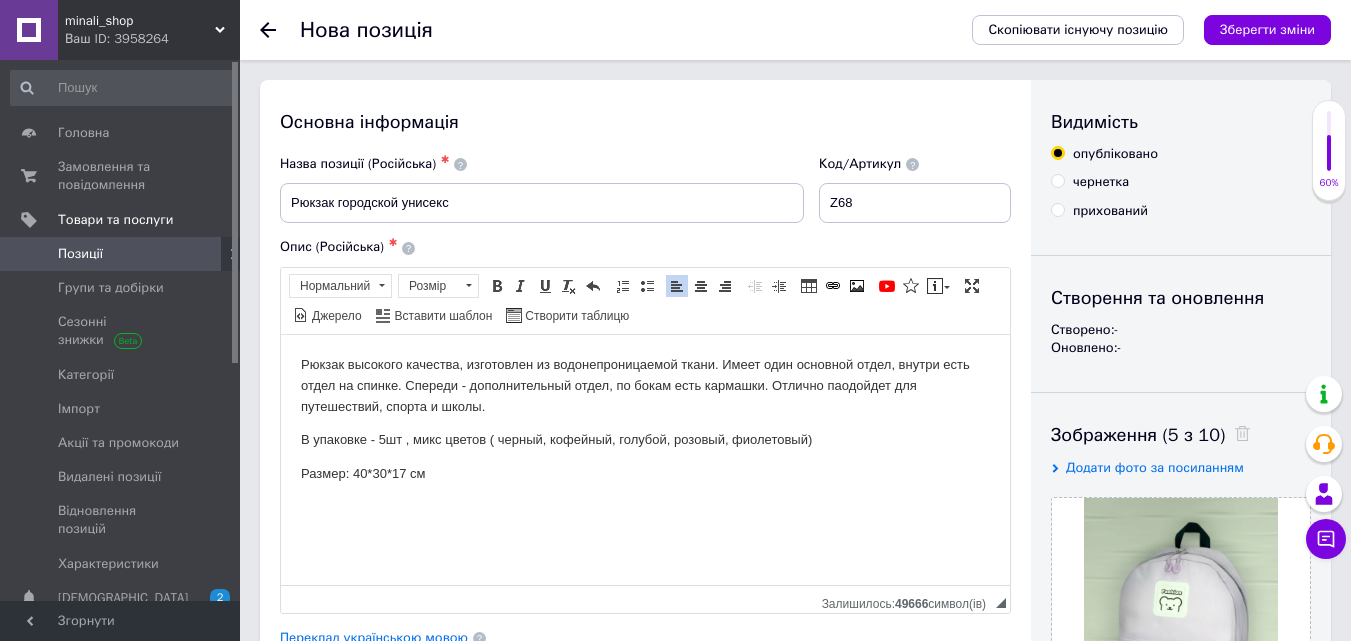 click on "Рюкзак высокого качества, изготовлен из водонепроницаемой ткани. Имеет один основной отдел, внутри есть отдел на спинке. Спереди - дополнительный отдел, по бокам есть кармашки. Отлично паодойдет для путешествий, спорта и школы." at bounding box center (645, 385) 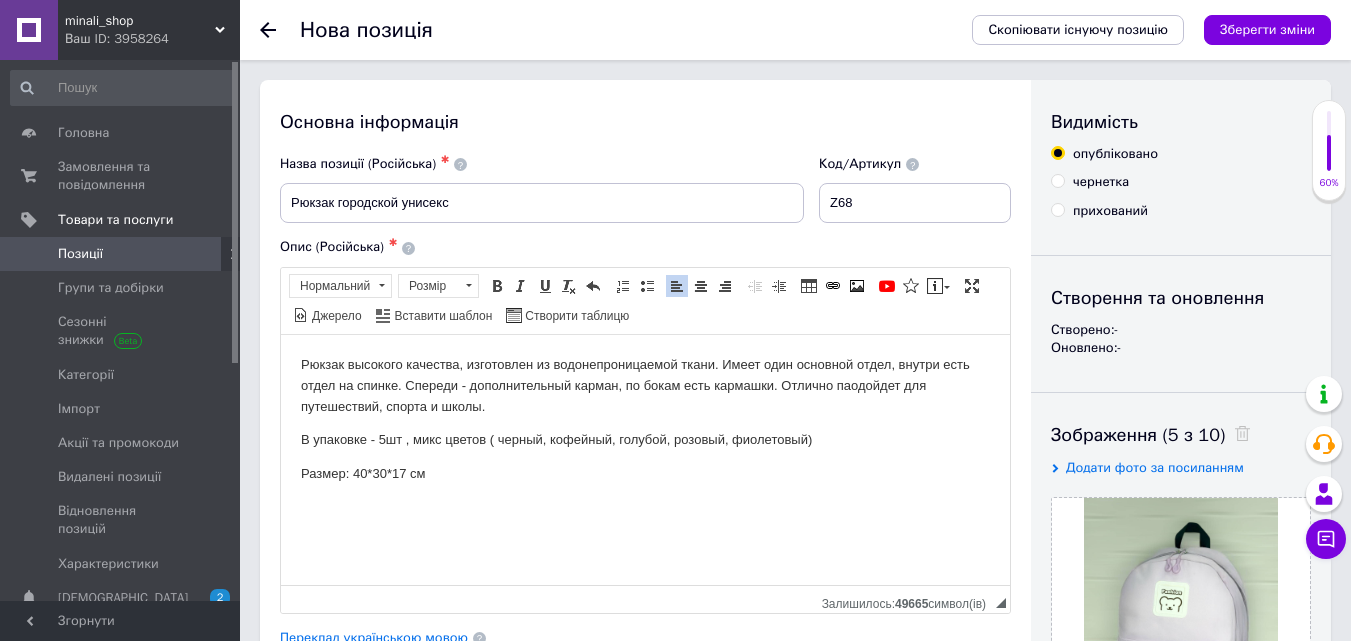 click on "Рюкзак высокого качества, изготовлен из водонепроницаемой ткани. Имеет один основной отдел, внутри есть отдел на спинке. Спереди - дополнительный карман, по бокам есть кармашки. Отлично паодойдет для путешествий, спорта и школы." at bounding box center (645, 385) 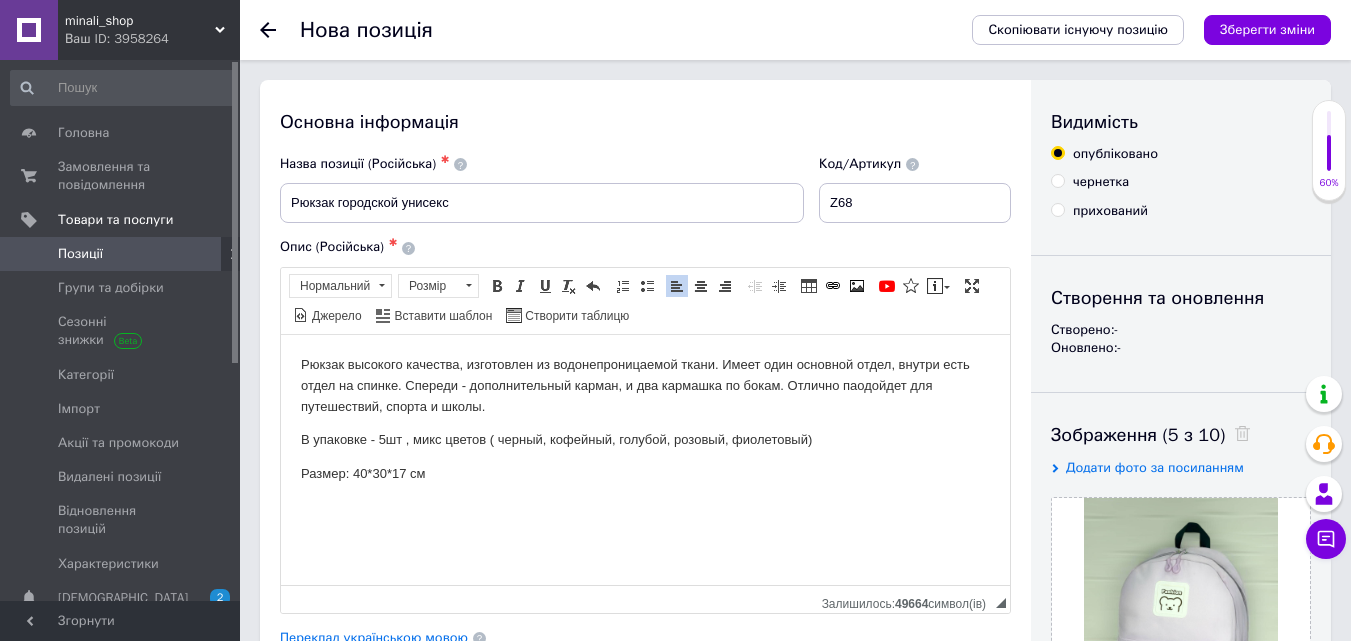 click on "Рюкзак высокого качества, изготовлен из водонепроницаемой ткани. Имеет один основной отдел, внутри есть отдел на спинке. Спереди - дополнительный карман, и два кармашка по бокам. Отлично паодойдет для путешествий, спорта и школы." at bounding box center (645, 385) 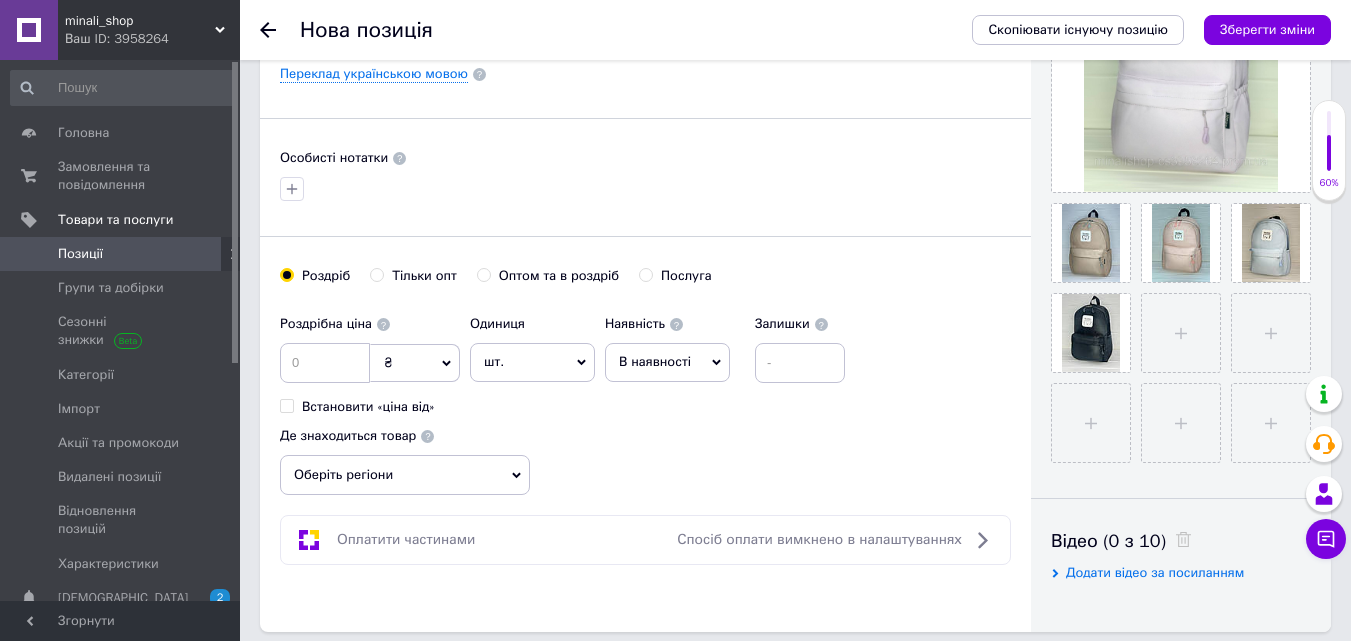 scroll, scrollTop: 600, scrollLeft: 0, axis: vertical 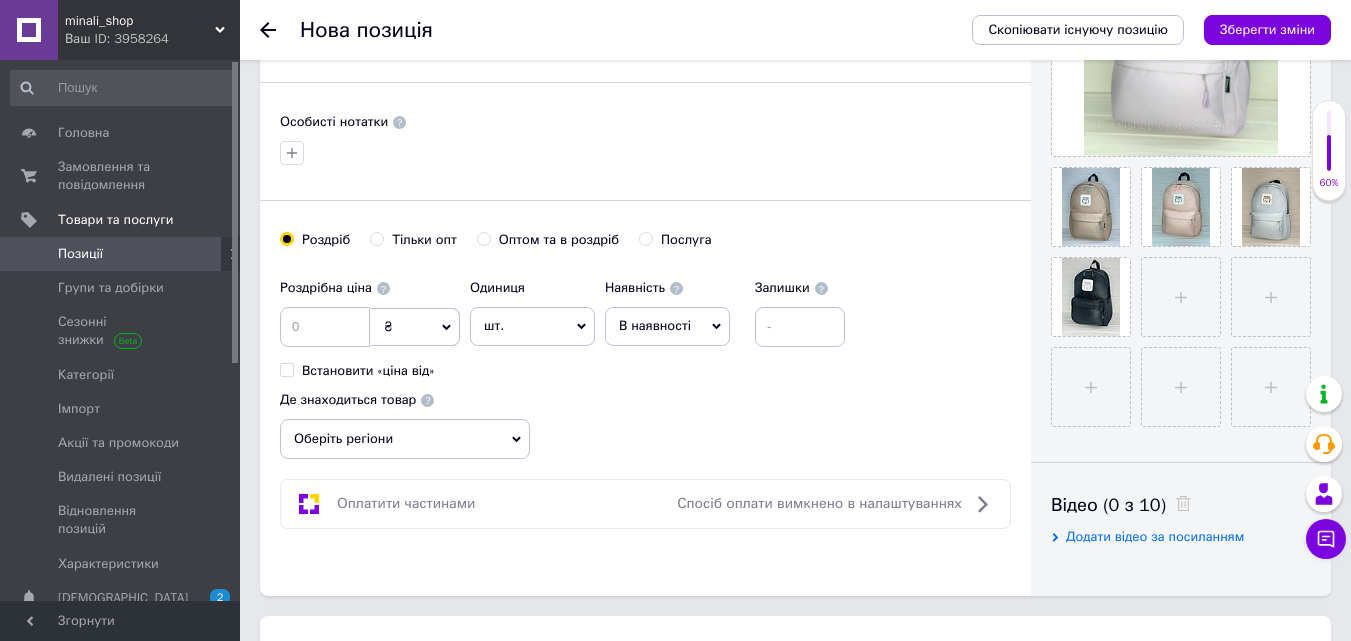 click on "Оптом та в роздріб" at bounding box center (483, 238) 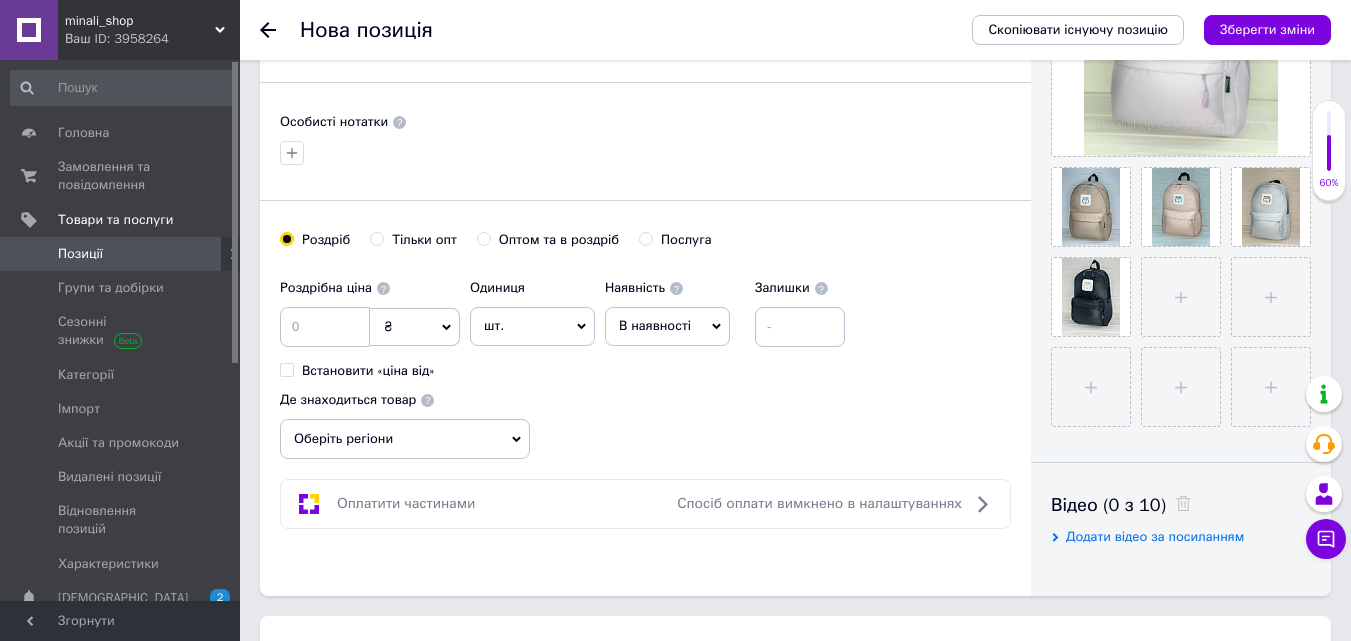 radio on "true" 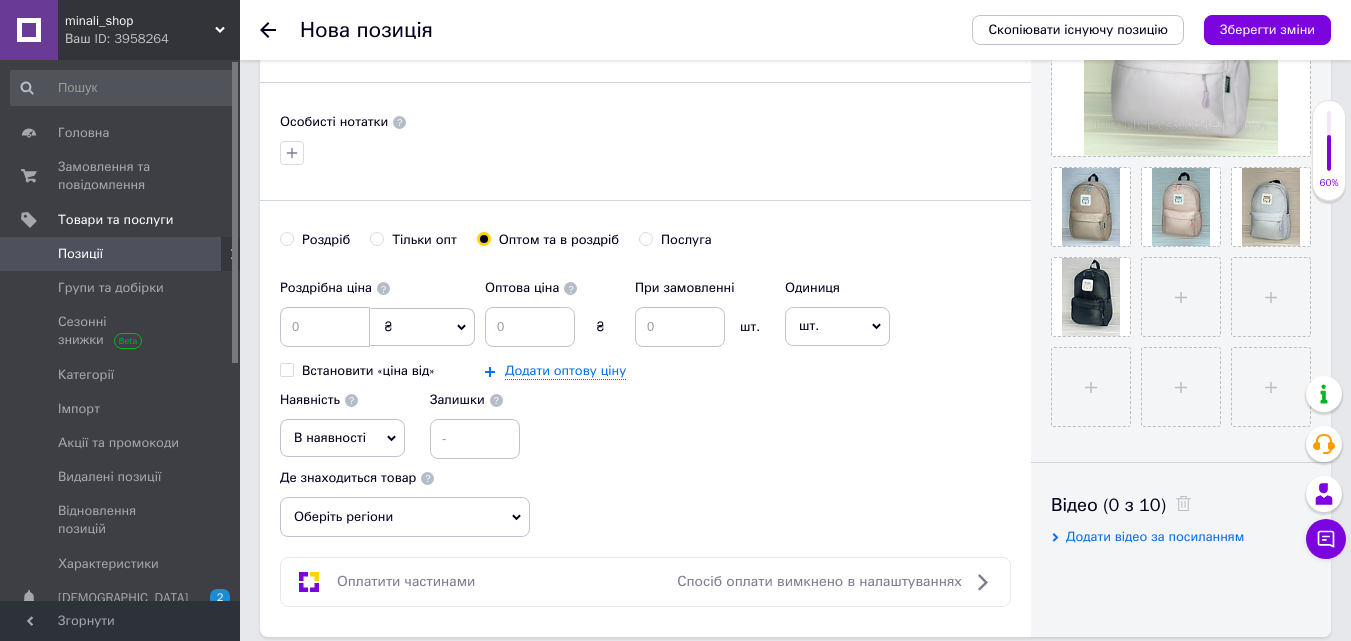 click 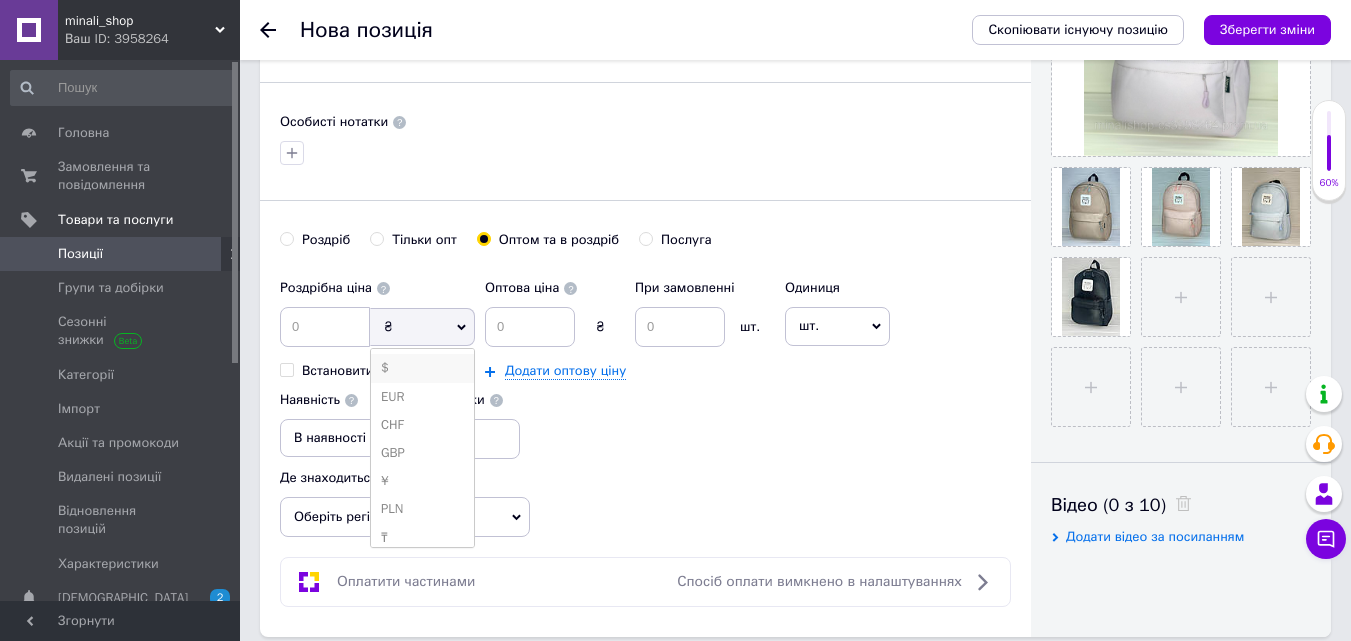 click on "$" at bounding box center [422, 368] 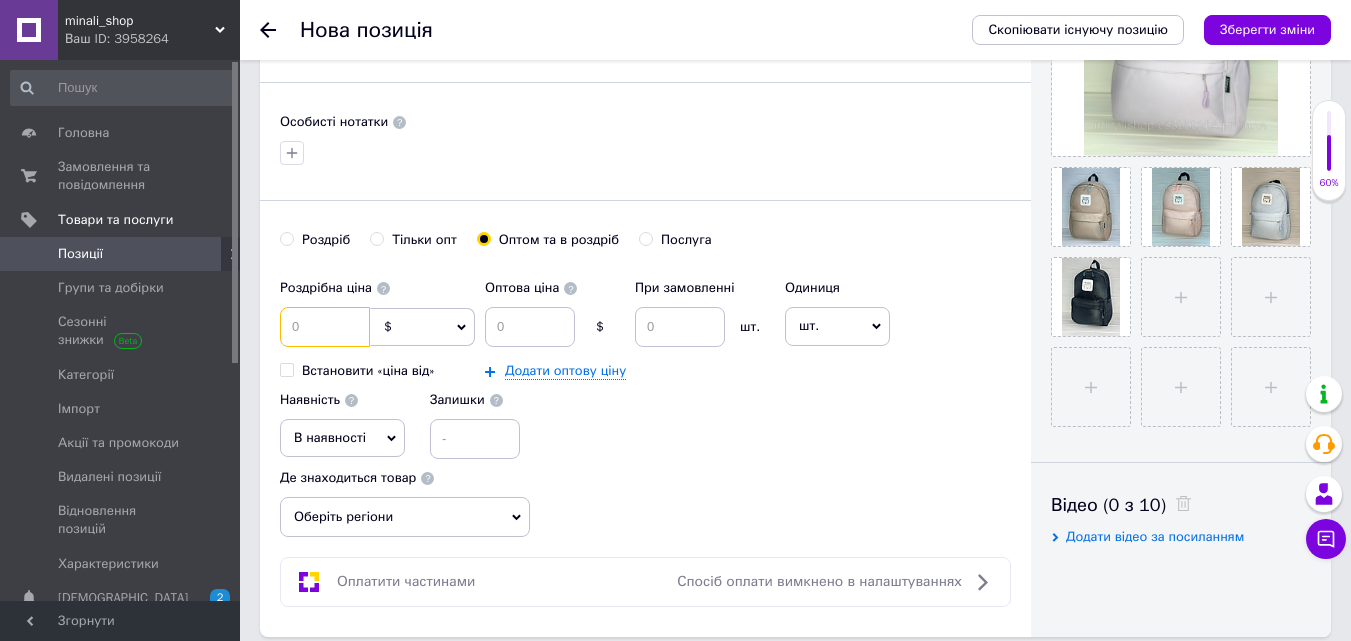 click at bounding box center [325, 327] 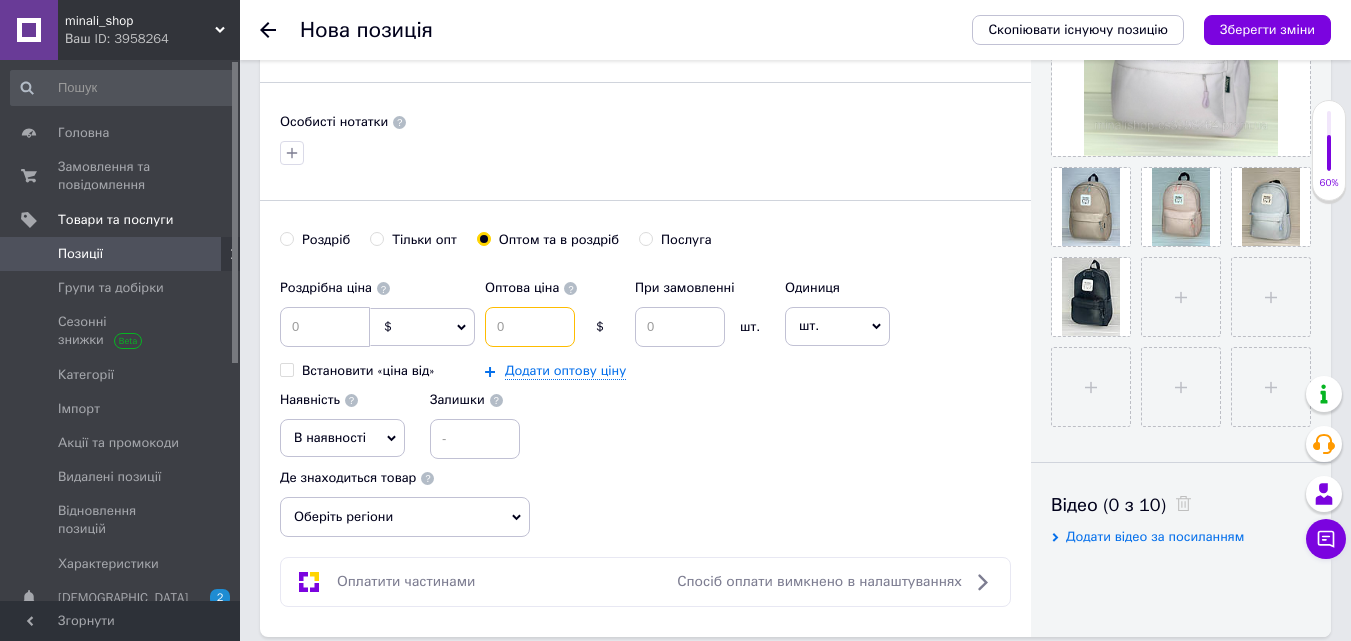 click at bounding box center [530, 327] 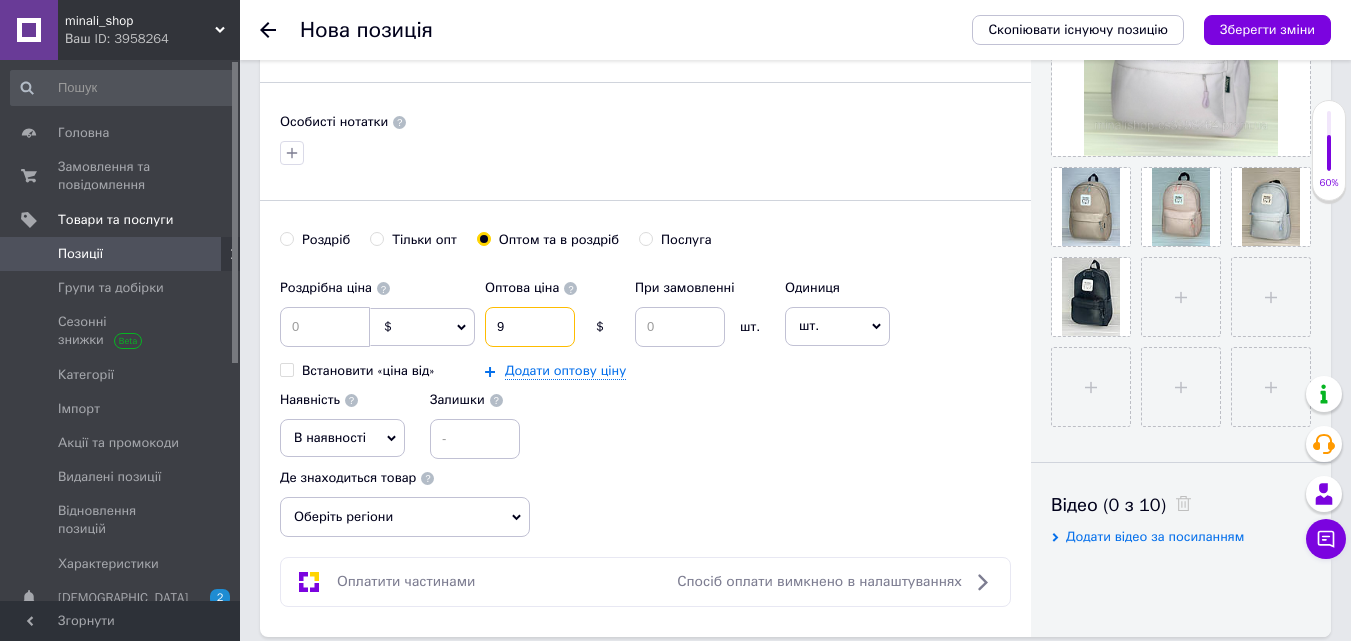 type on "9" 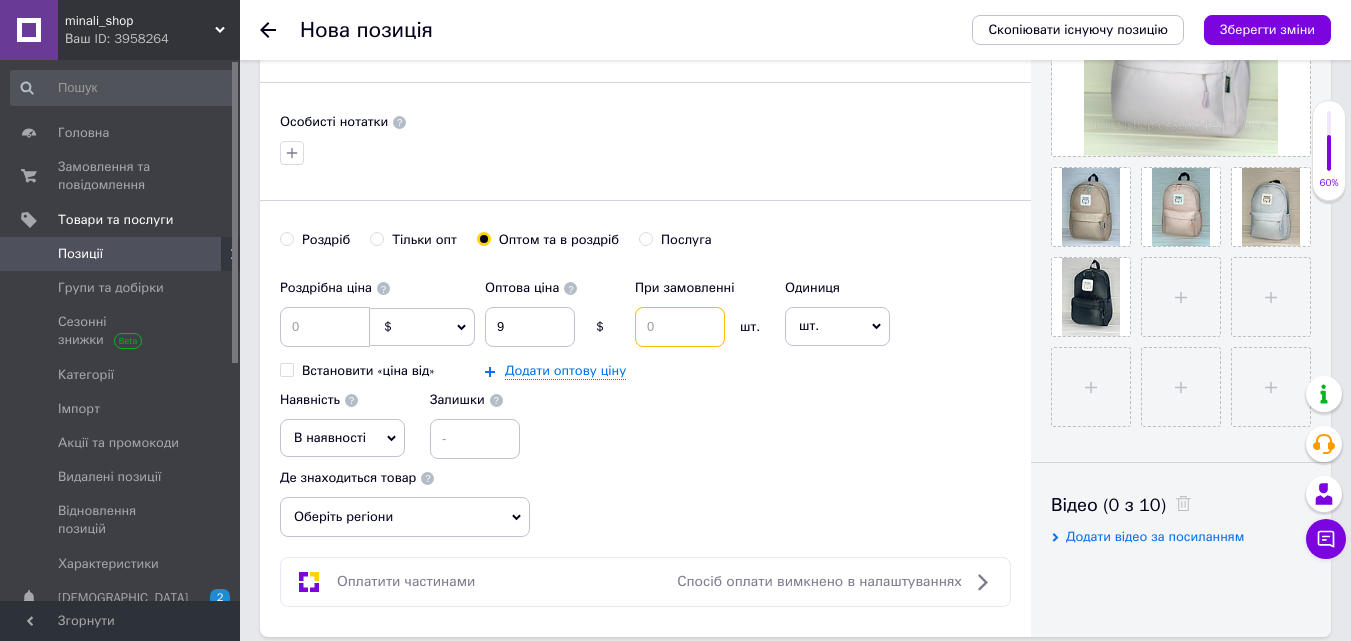 click at bounding box center (680, 327) 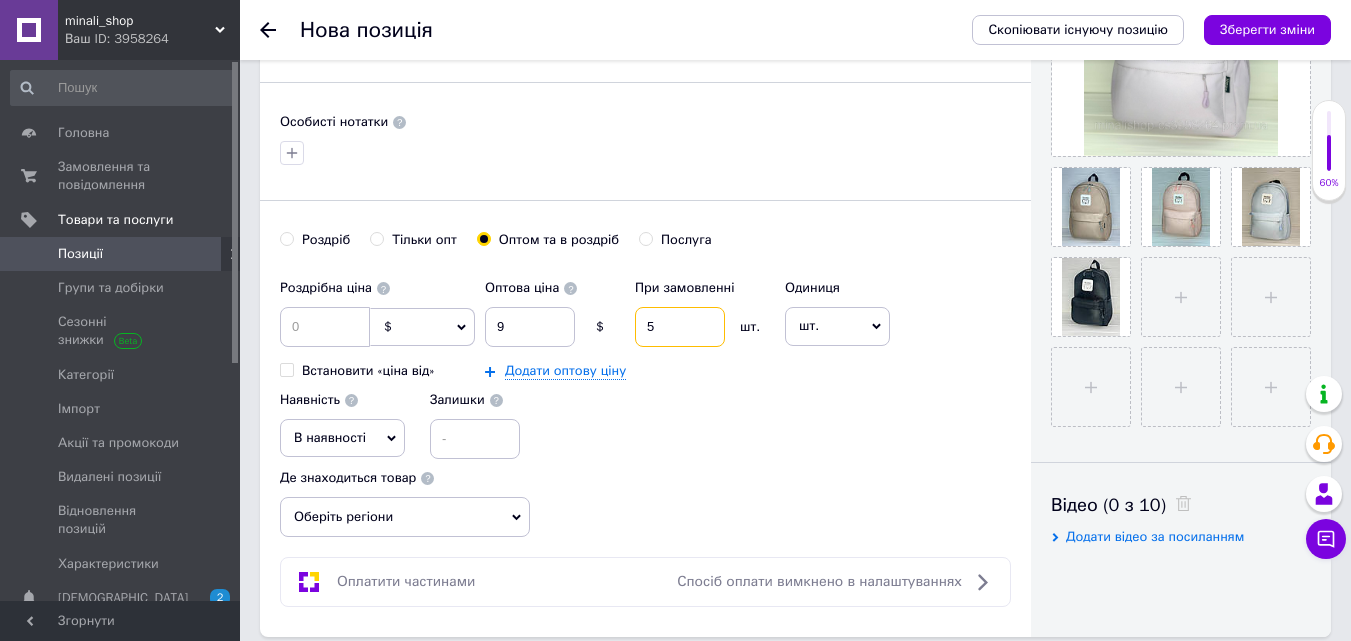 type on "5" 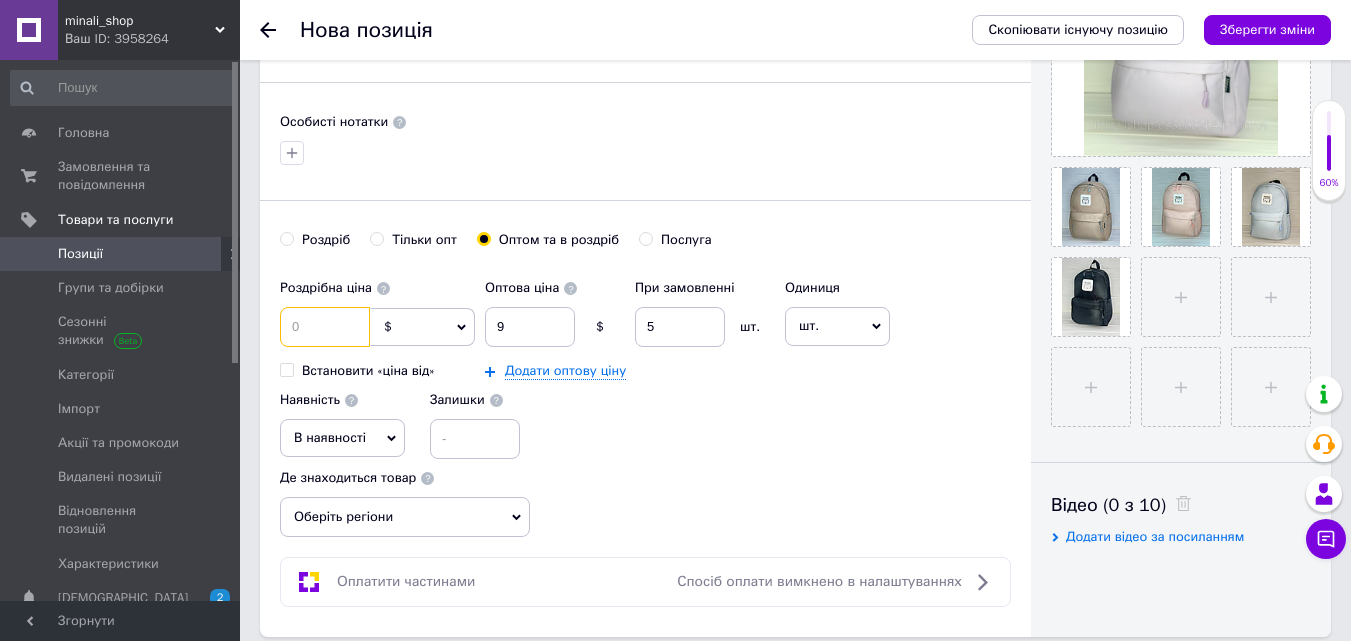 click at bounding box center (325, 327) 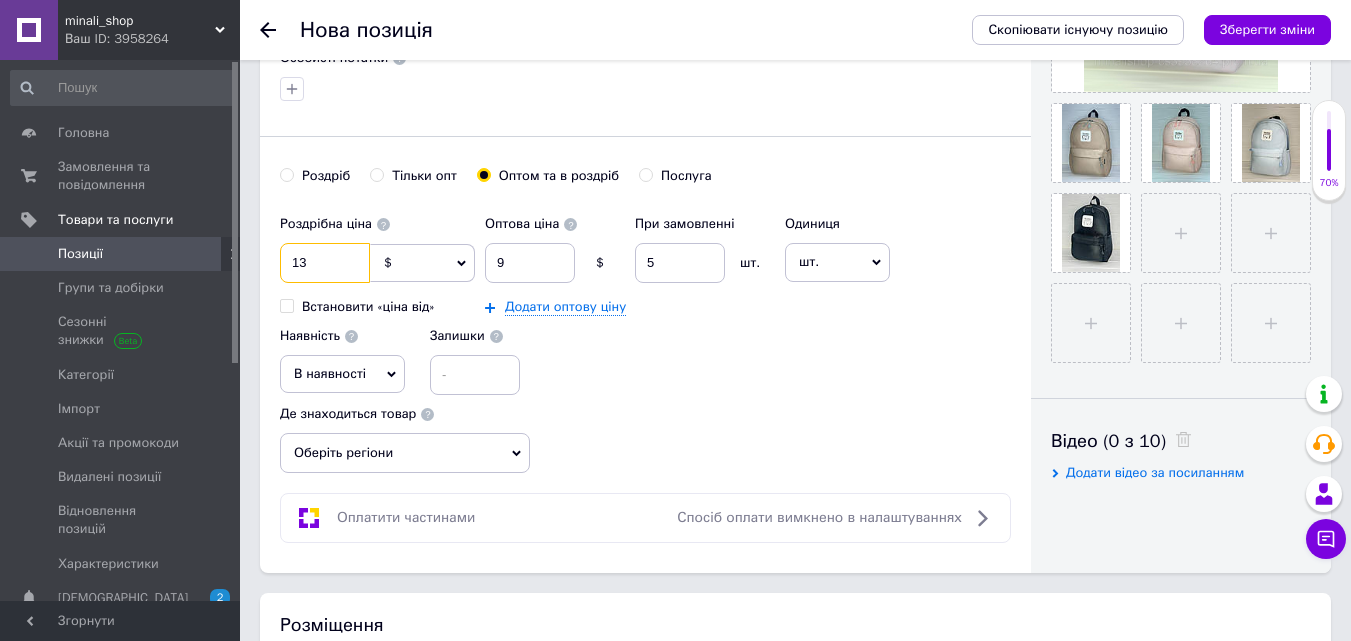 scroll, scrollTop: 700, scrollLeft: 0, axis: vertical 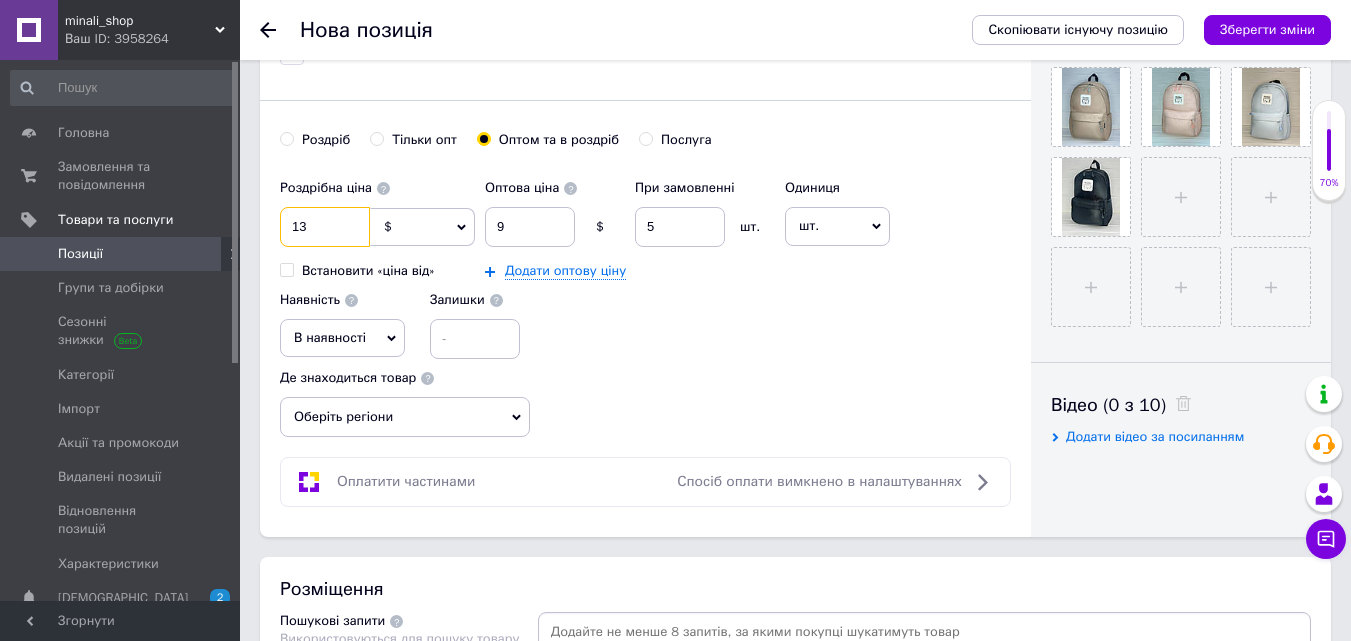 type on "13" 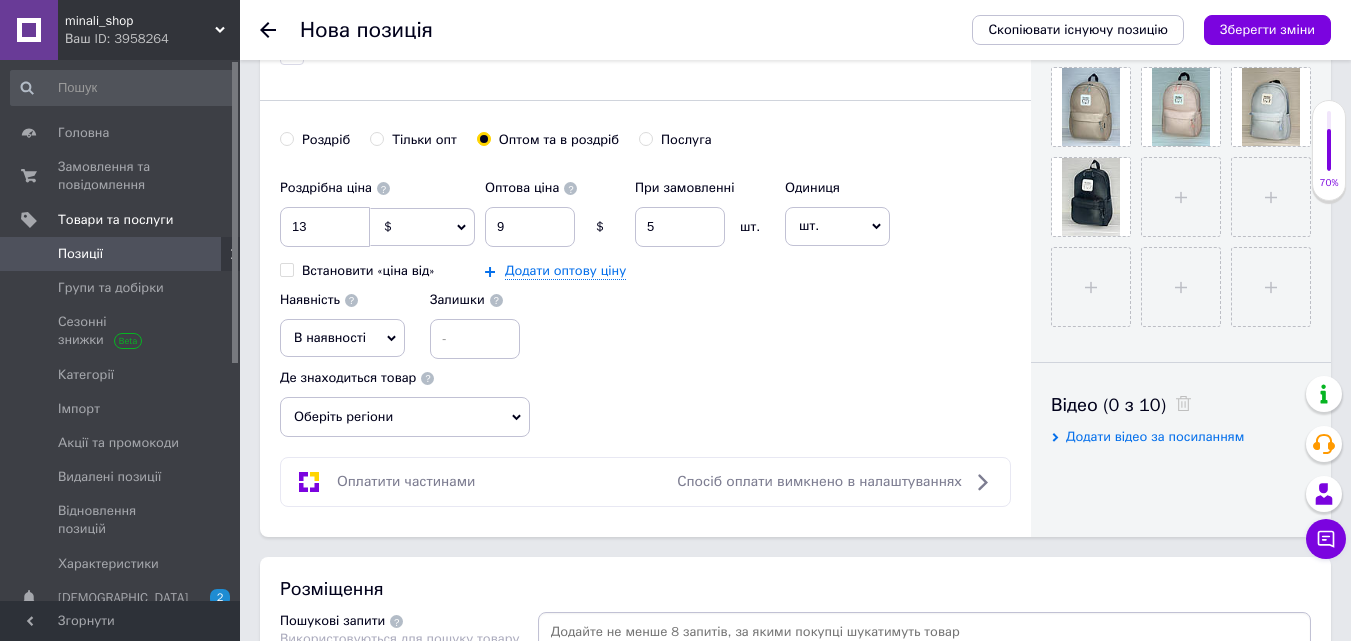 click 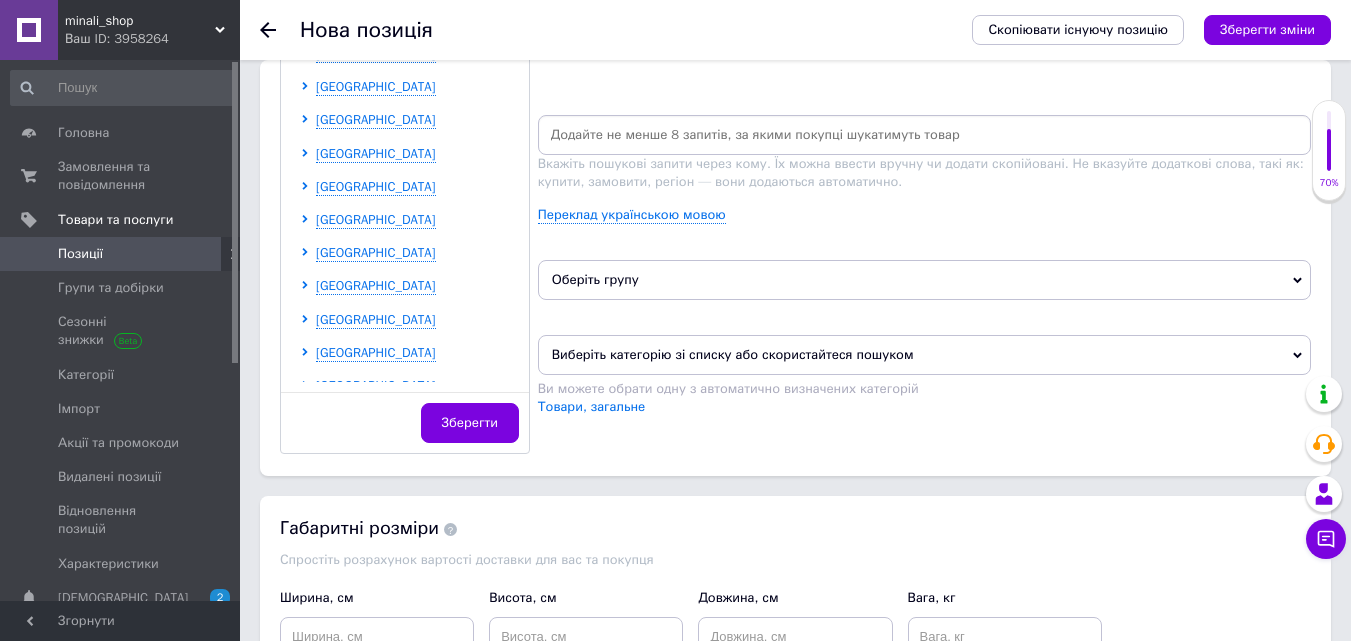 scroll, scrollTop: 1200, scrollLeft: 0, axis: vertical 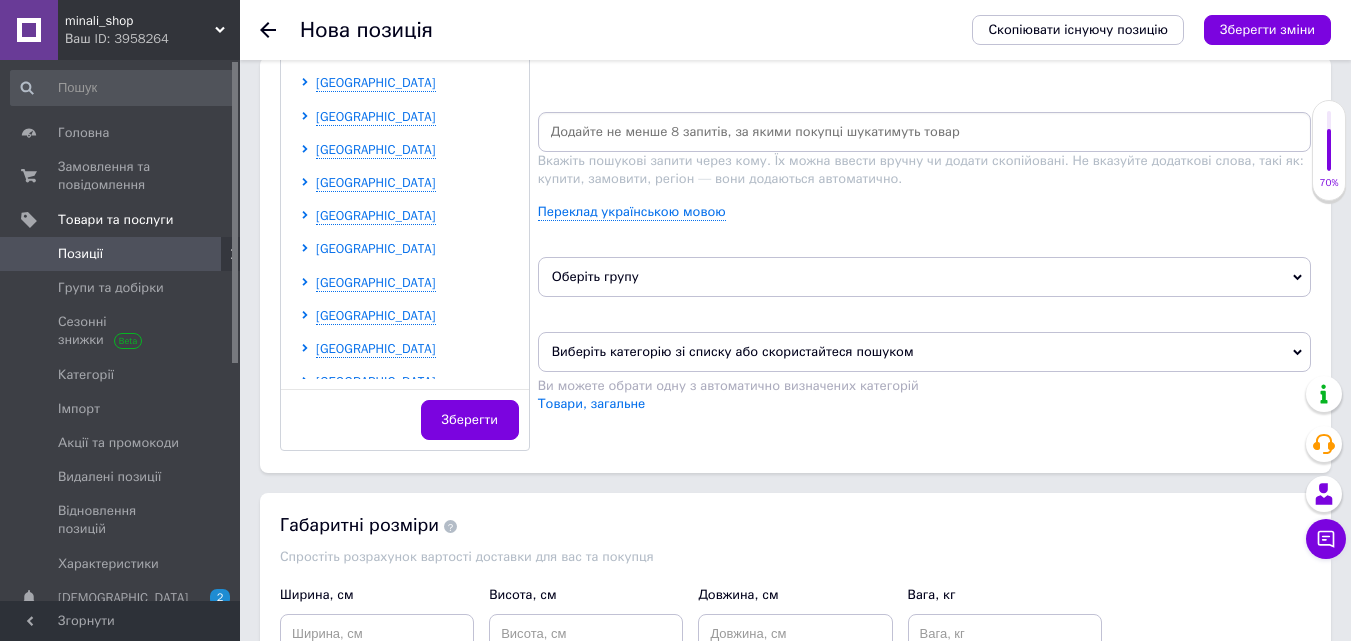click on "[GEOGRAPHIC_DATA]" at bounding box center (376, 248) 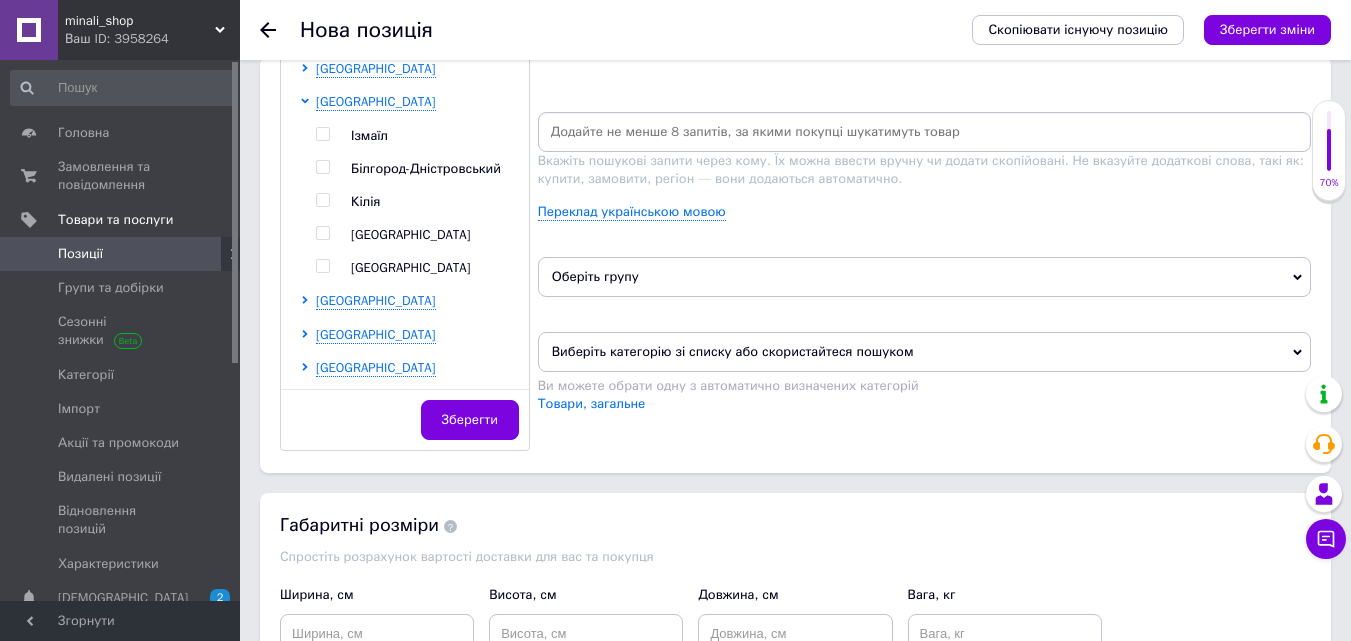 scroll, scrollTop: 400, scrollLeft: 0, axis: vertical 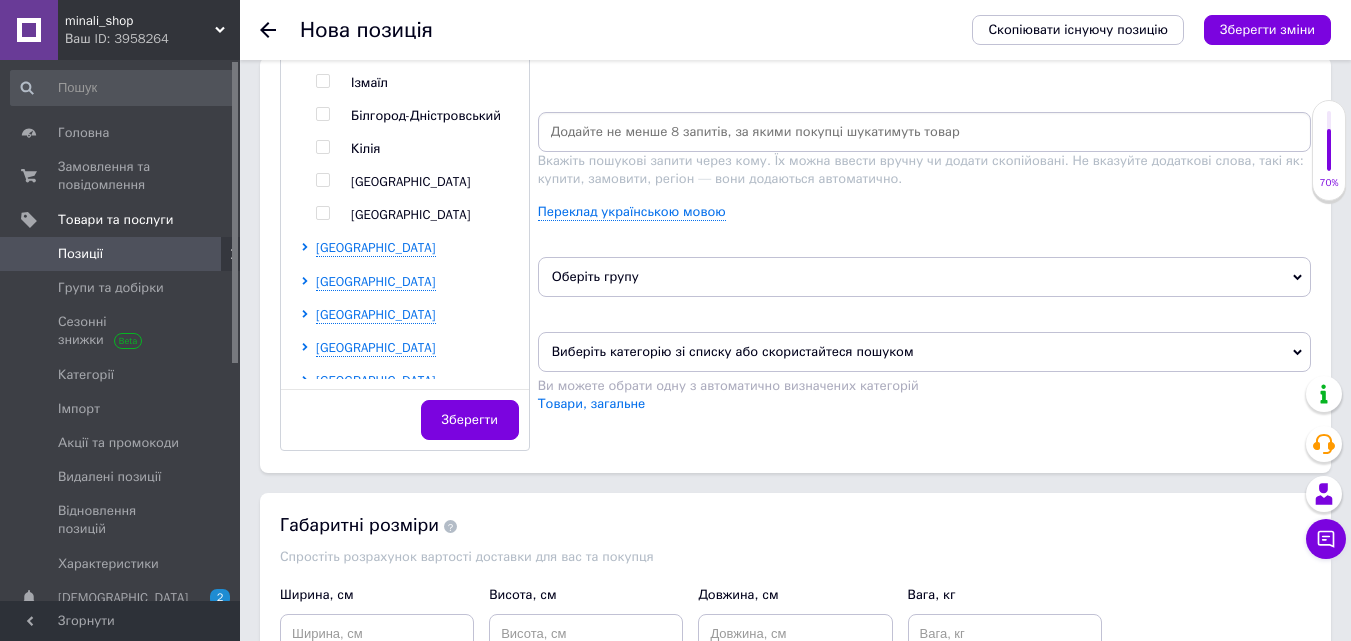 click at bounding box center (322, 180) 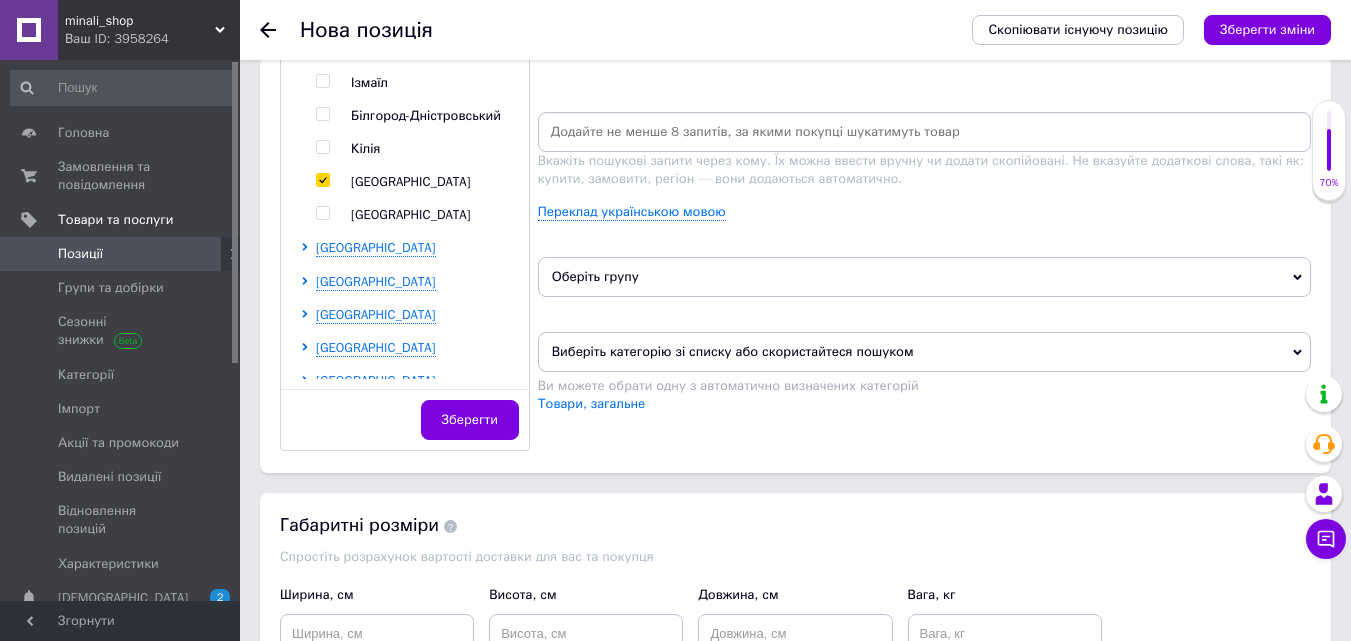 checkbox on "true" 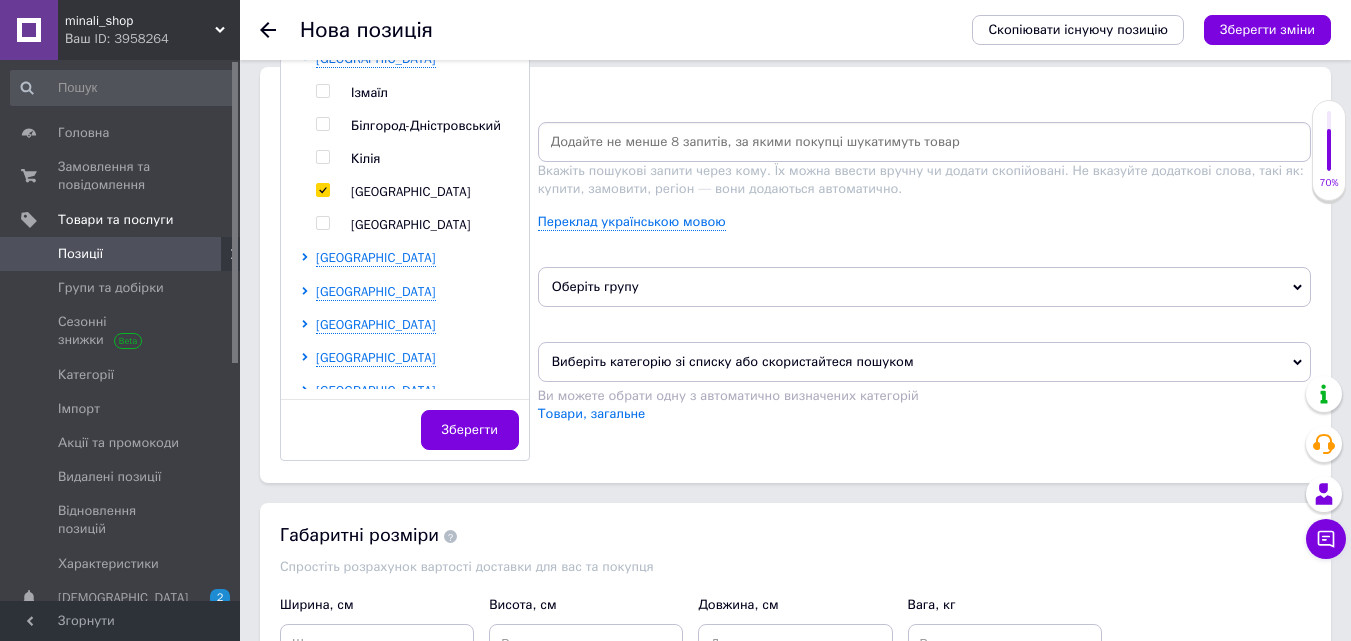 scroll, scrollTop: 1210, scrollLeft: 0, axis: vertical 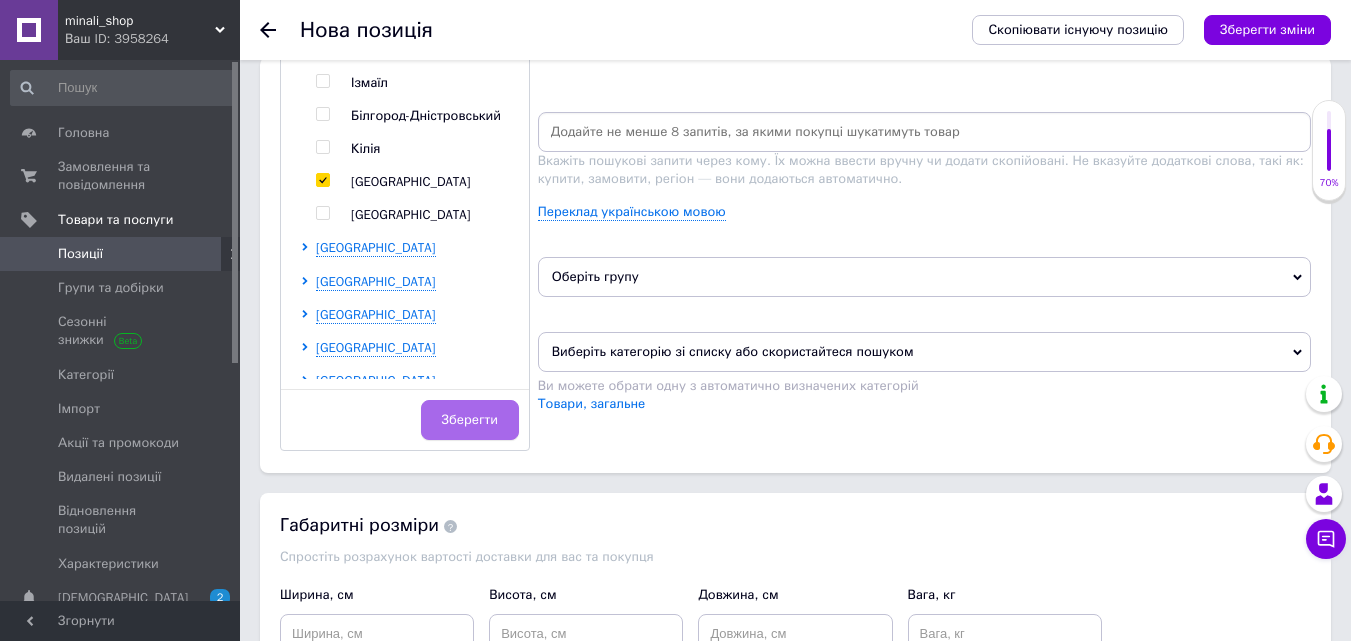 click on "Зберегти" at bounding box center [470, 420] 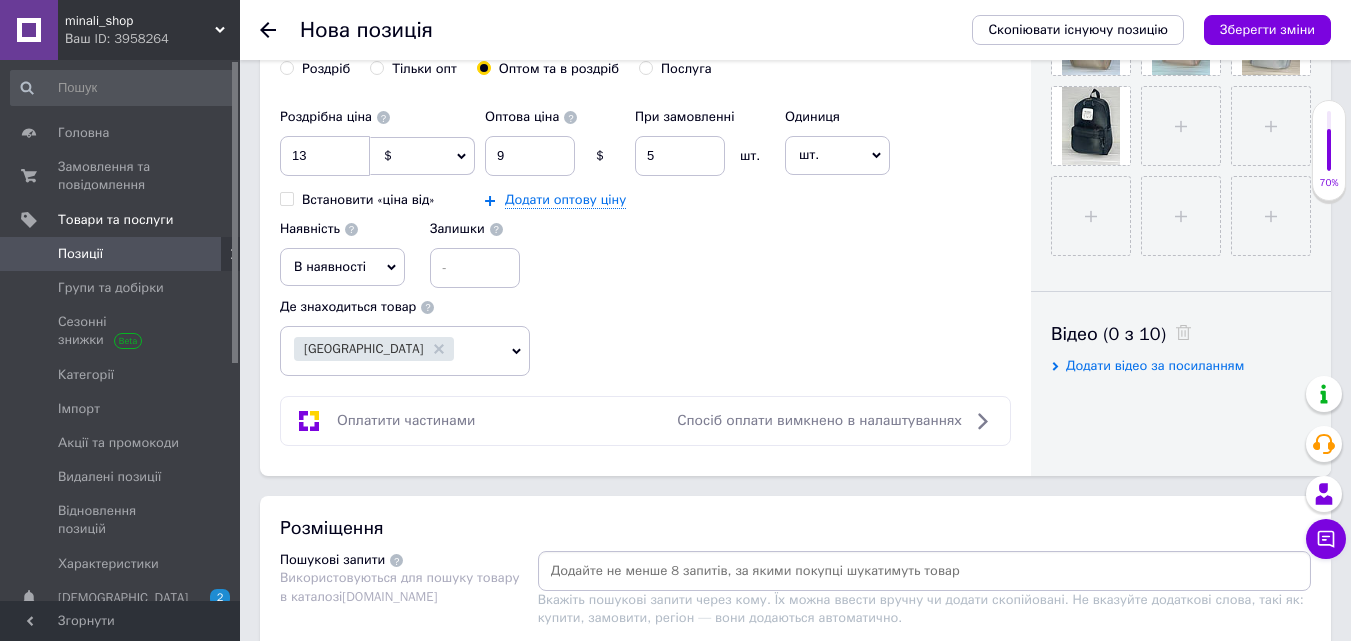 scroll, scrollTop: 810, scrollLeft: 0, axis: vertical 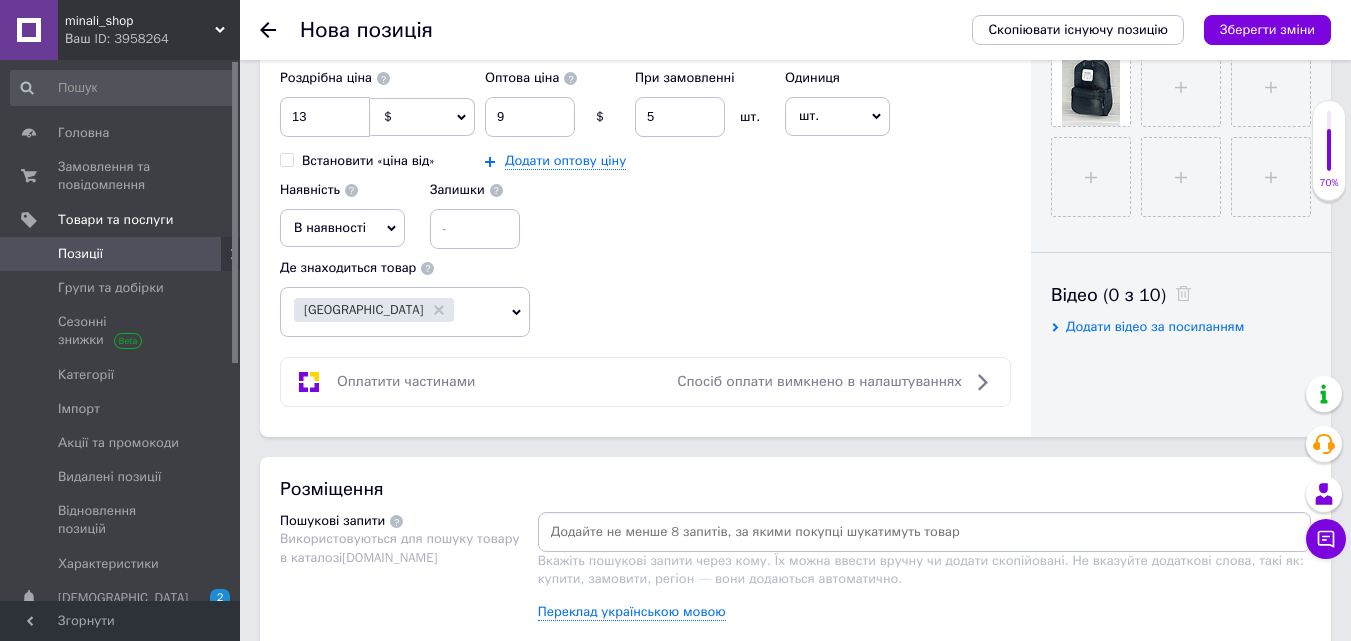 click at bounding box center (924, 532) 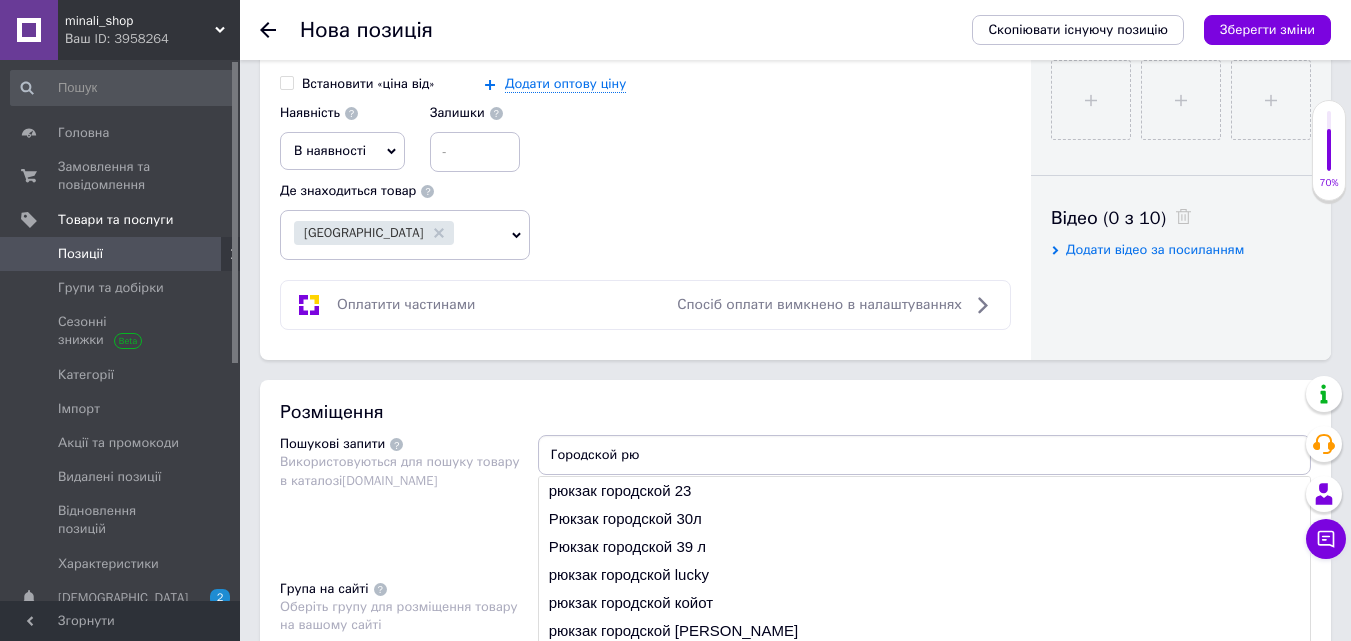 scroll, scrollTop: 910, scrollLeft: 0, axis: vertical 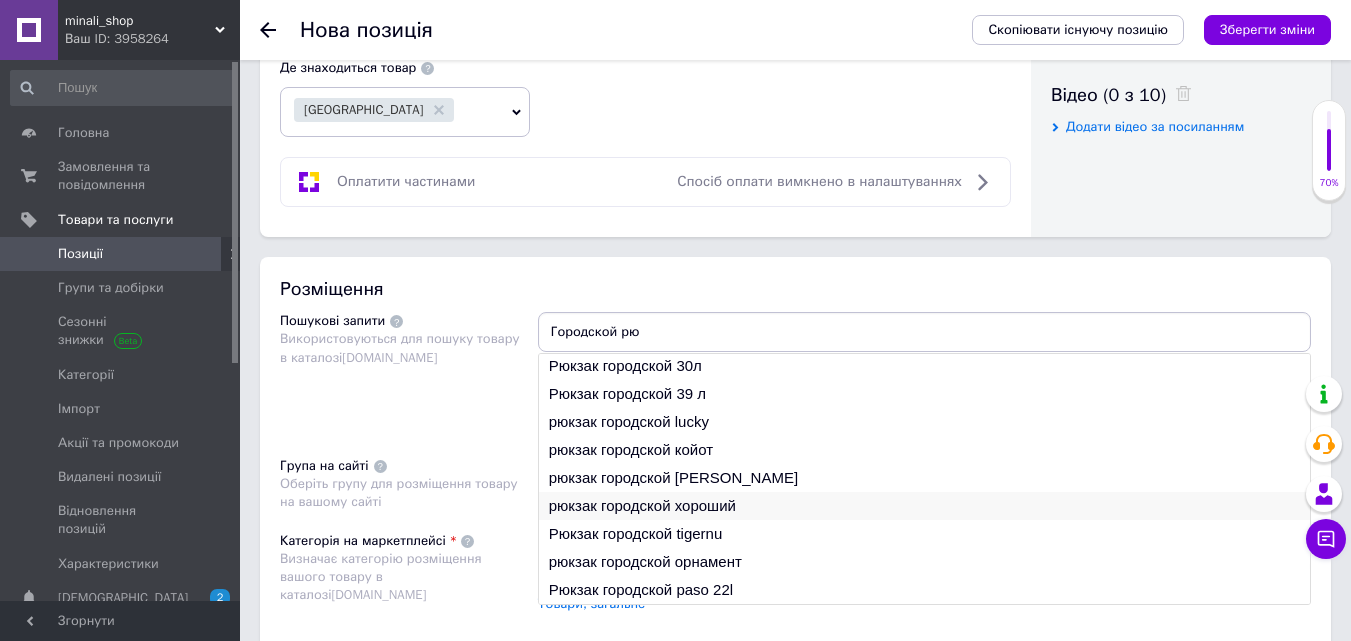 type on "Городской рю" 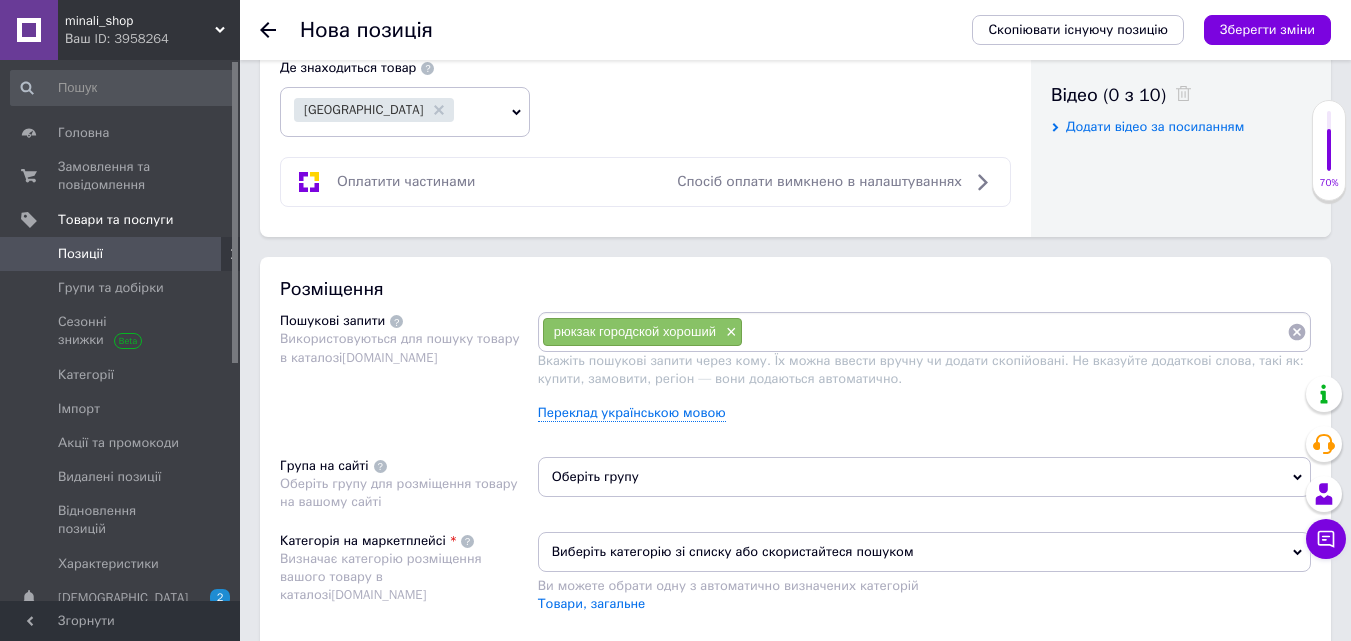 click at bounding box center [1015, 332] 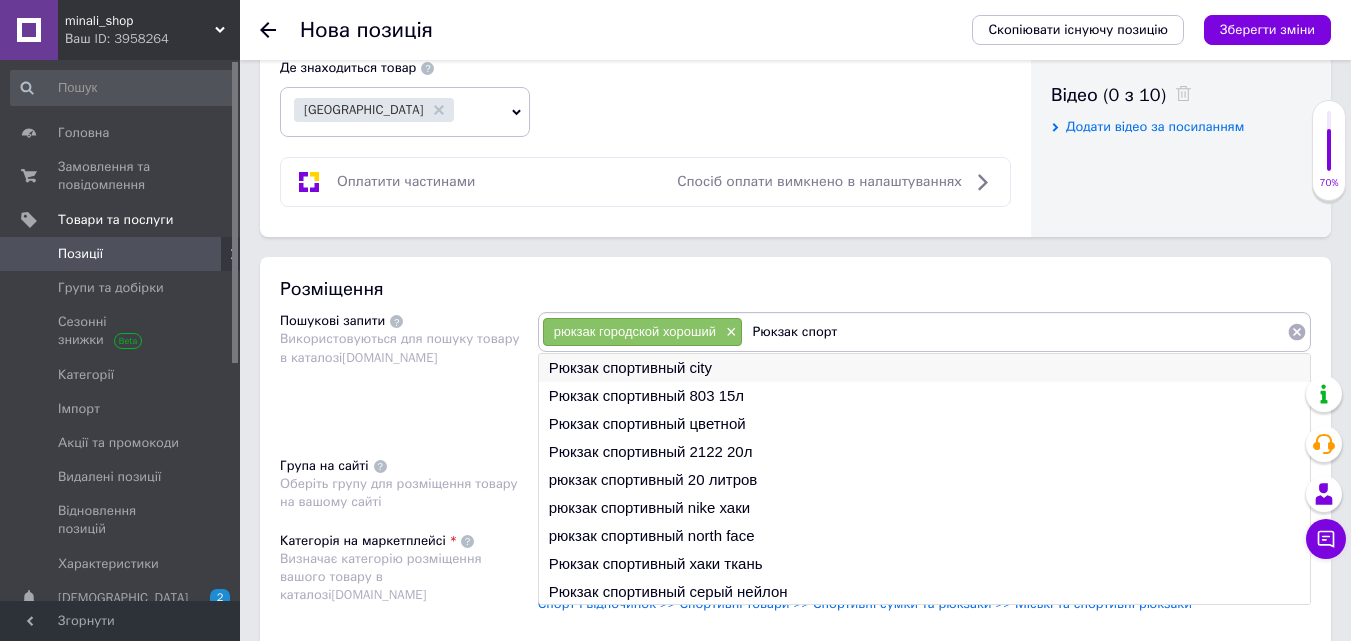 type on "Рюкзак спорт" 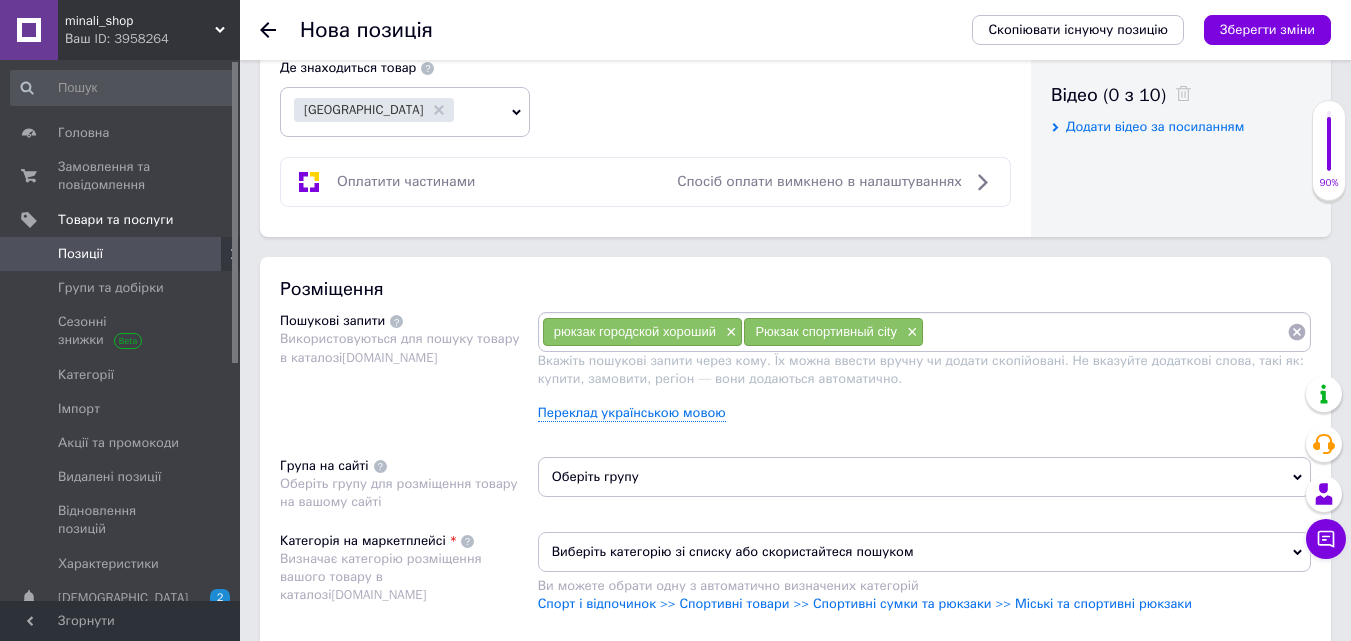 click at bounding box center [1105, 332] 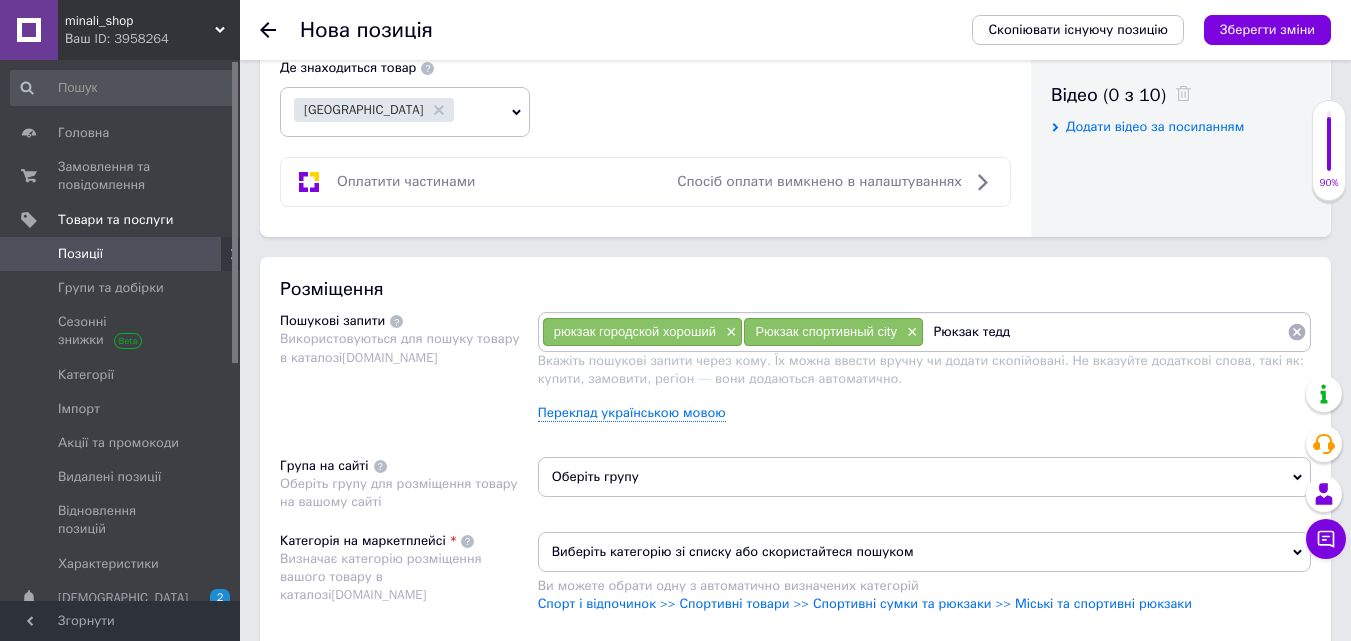 type on "[PERSON_NAME]" 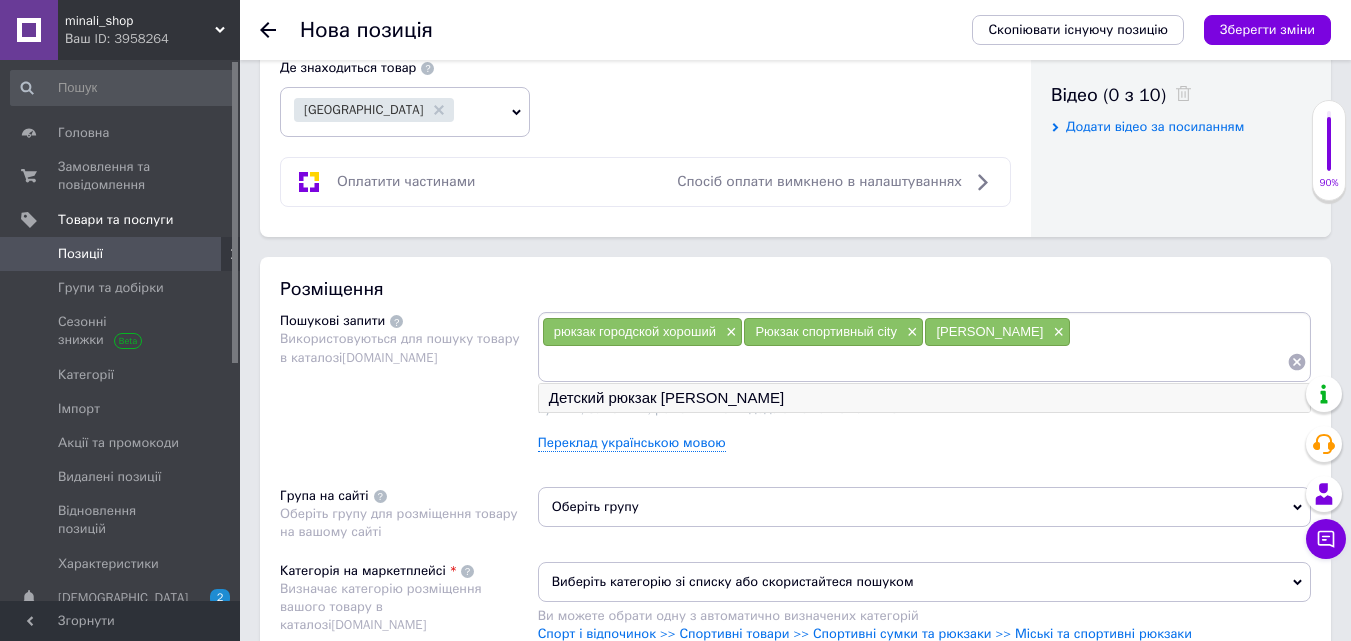 click on "Детский рюкзак [PERSON_NAME]" at bounding box center [924, 398] 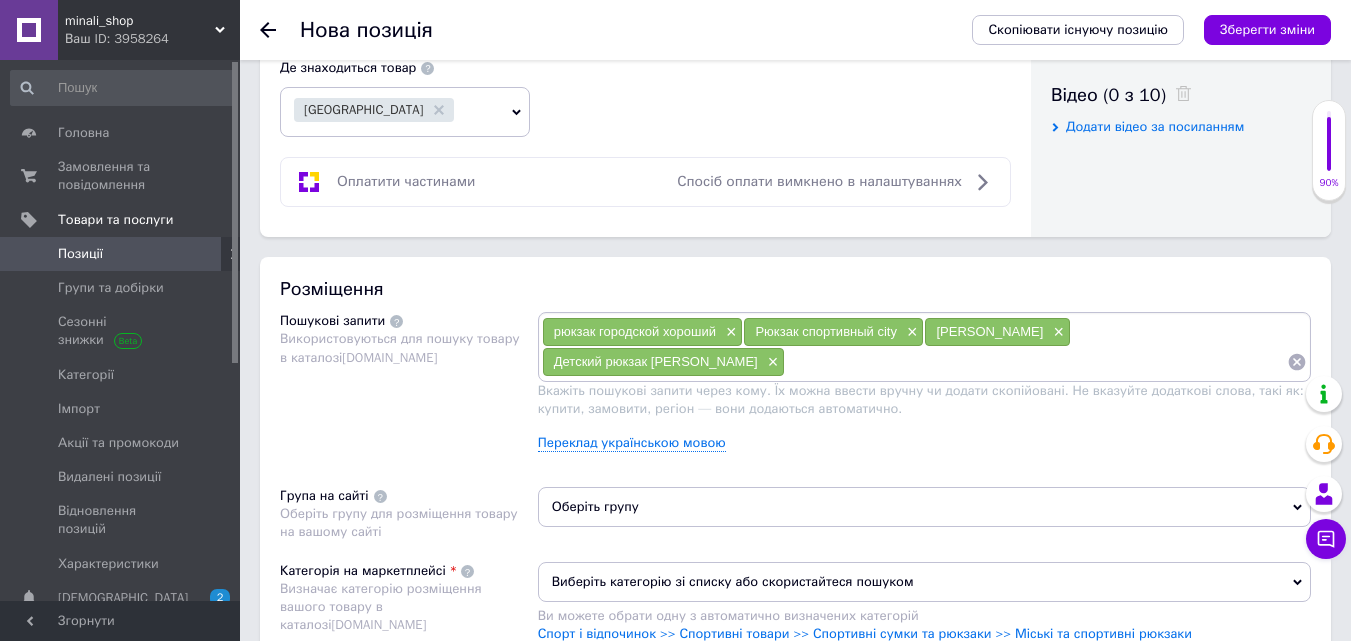 click at bounding box center (1036, 362) 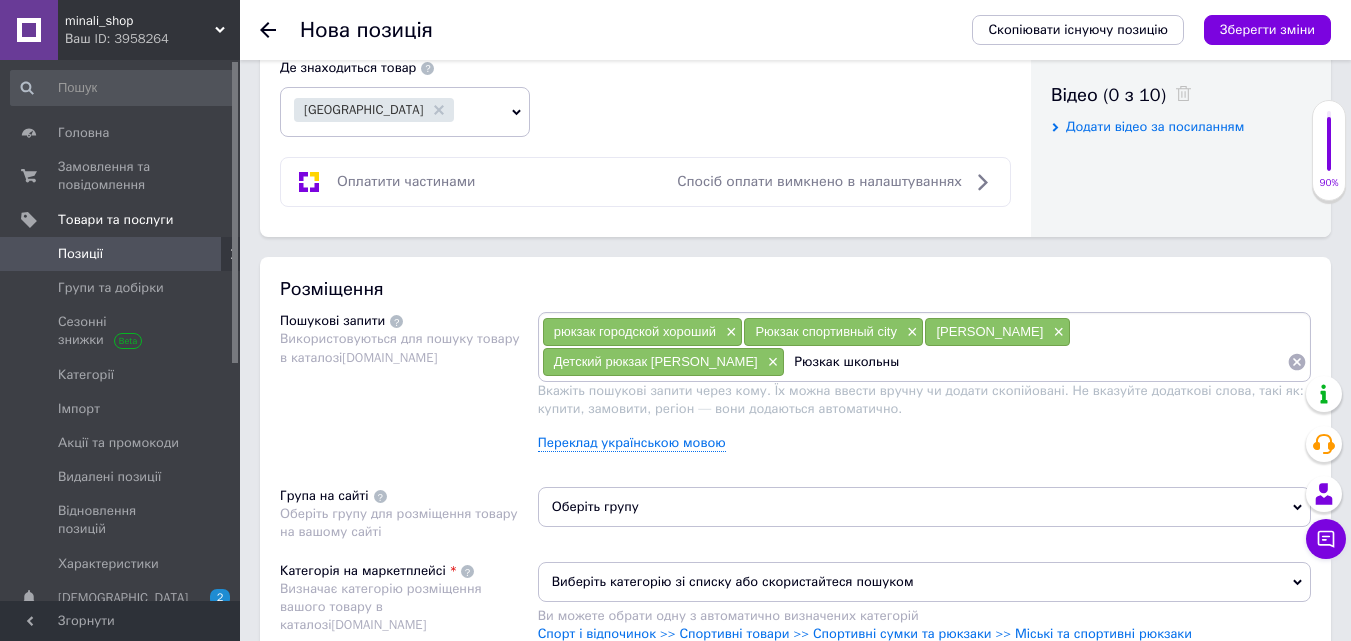 type on "Рюзкак школьный" 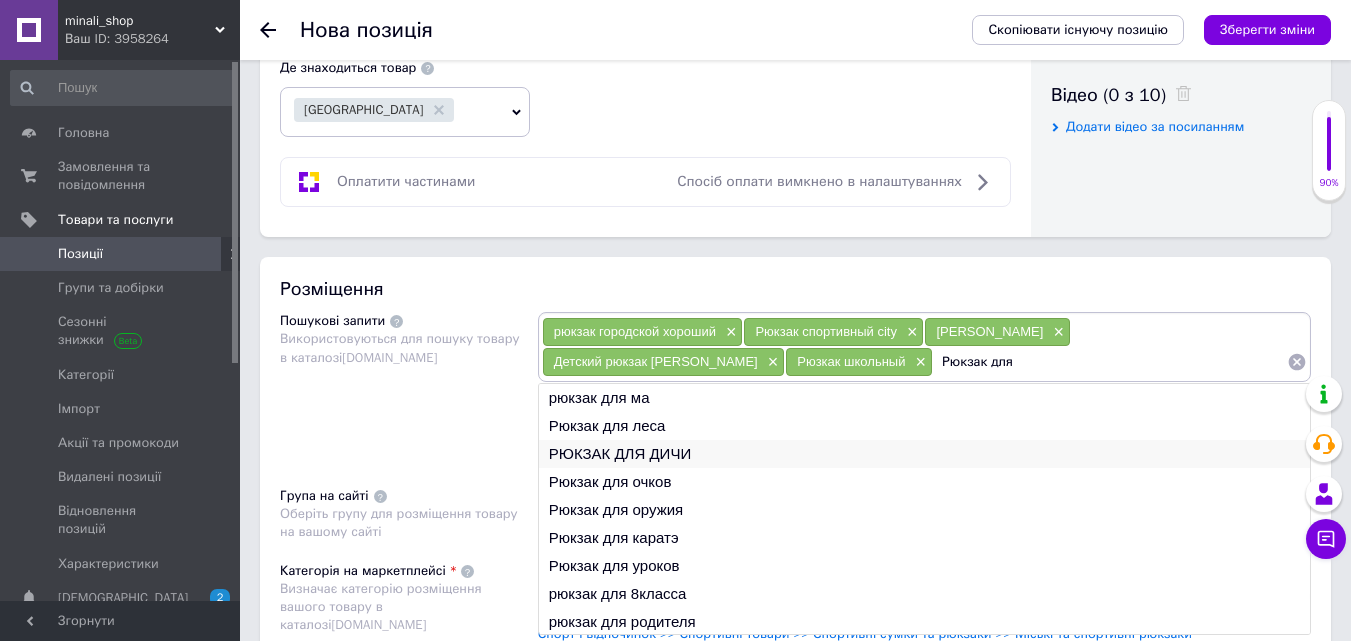 scroll, scrollTop: 30, scrollLeft: 0, axis: vertical 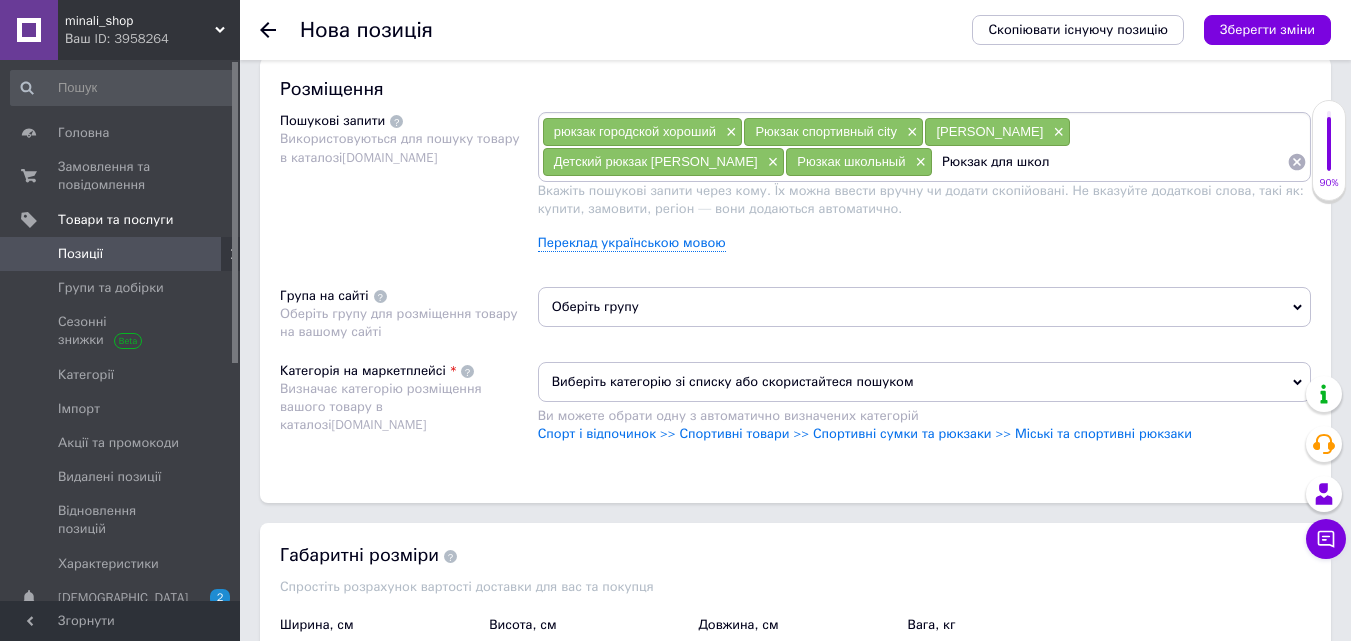 type on "Рюкзак для школы" 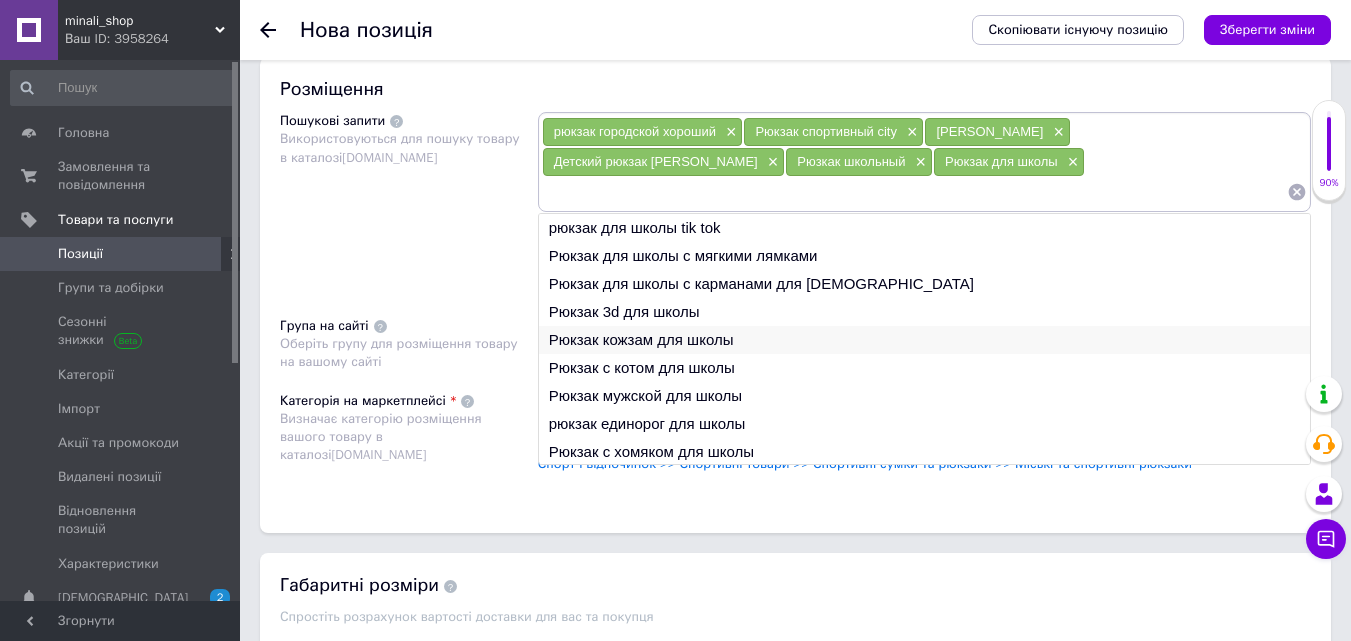 scroll, scrollTop: 30, scrollLeft: 0, axis: vertical 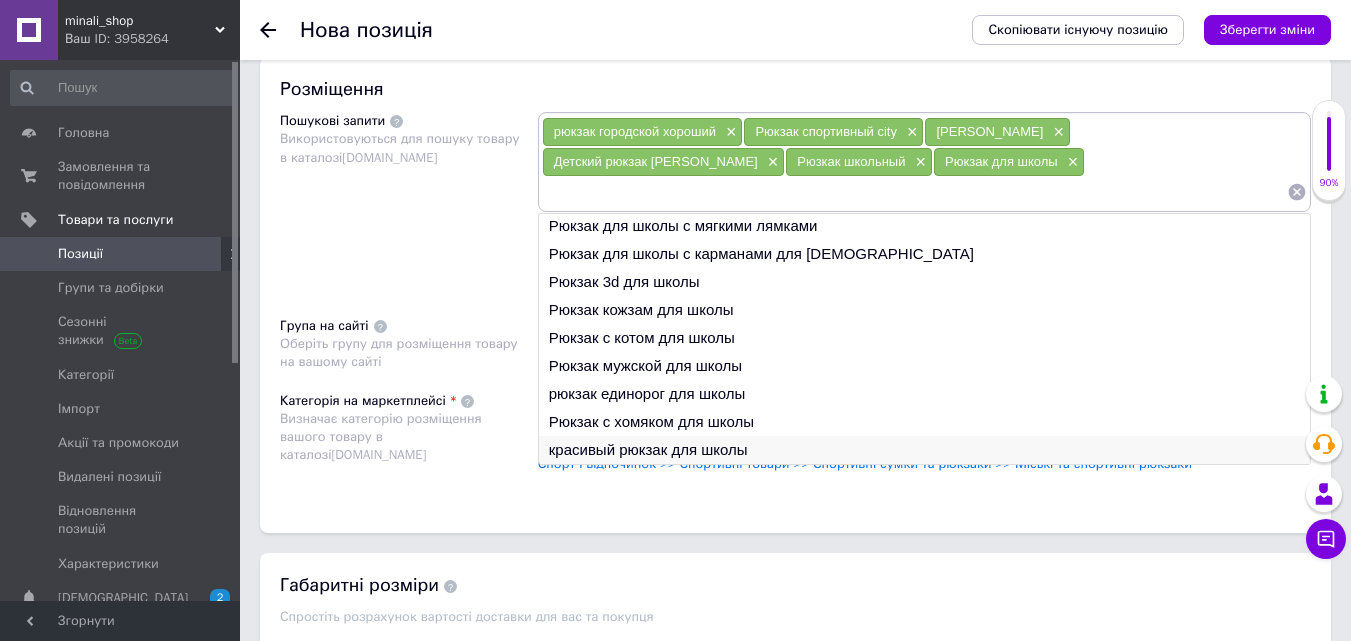 click on "красивый рюкзак для школы" at bounding box center (924, 450) 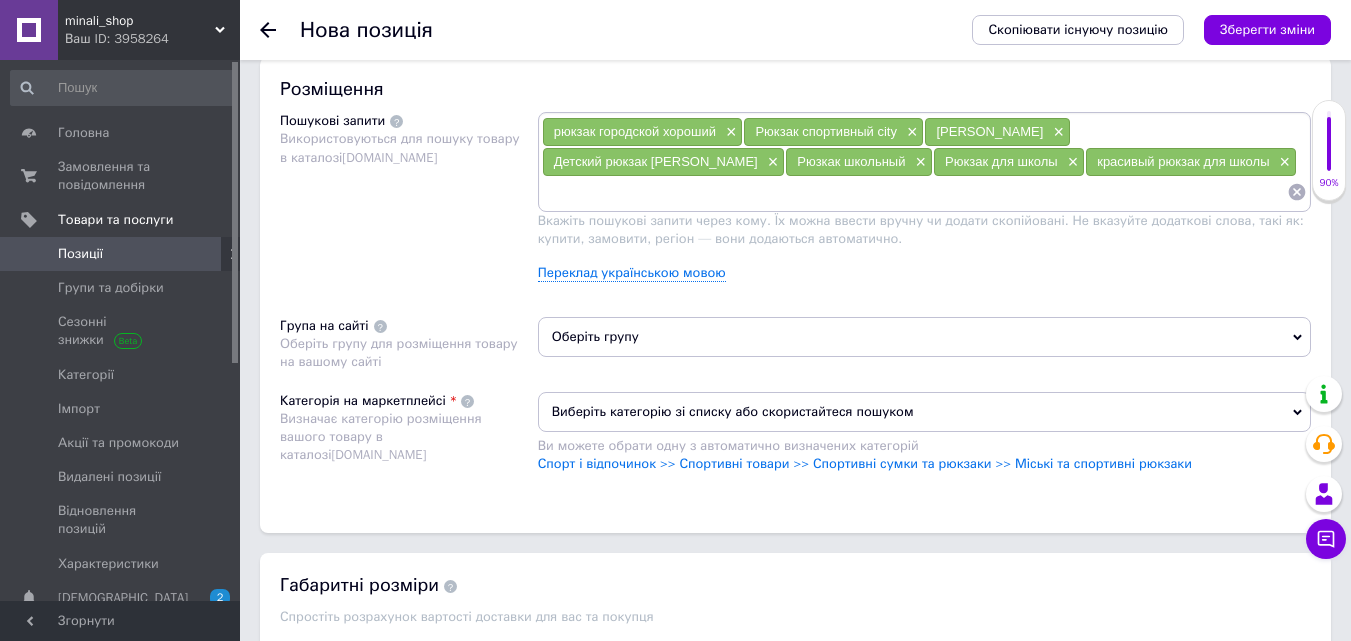 click on "рюкзак городской хороший × Рюкзак спортивный city × Рюкзак тедди × Детский рюкзак [PERSON_NAME] × Рюзкак школьный × Рюкзак для школы × красивый рюкзак для школы ×" at bounding box center (924, 162) 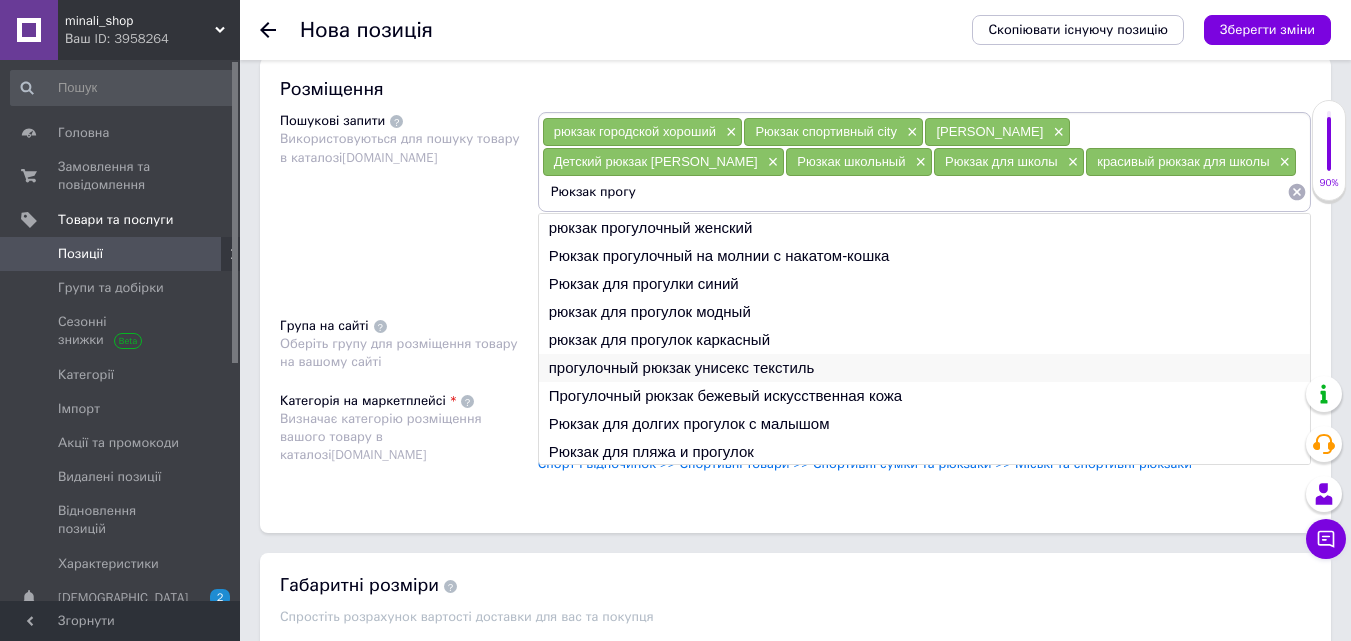 type on "Рюкзак прогу" 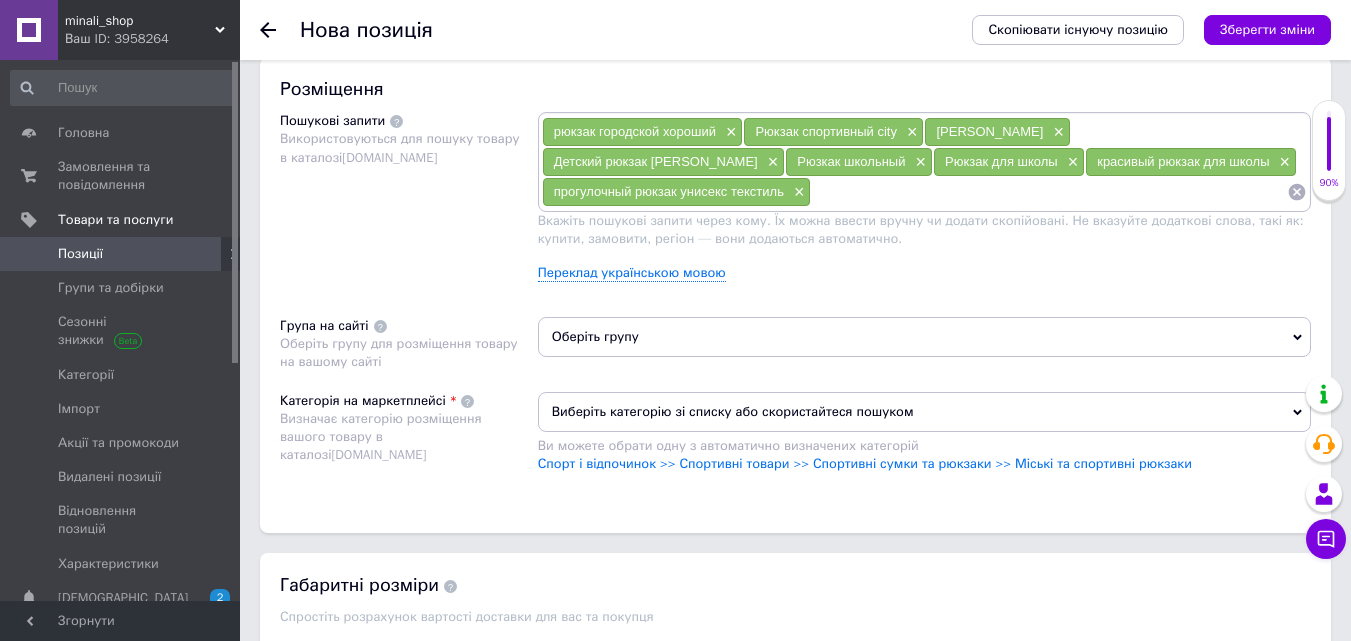 click at bounding box center [1049, 192] 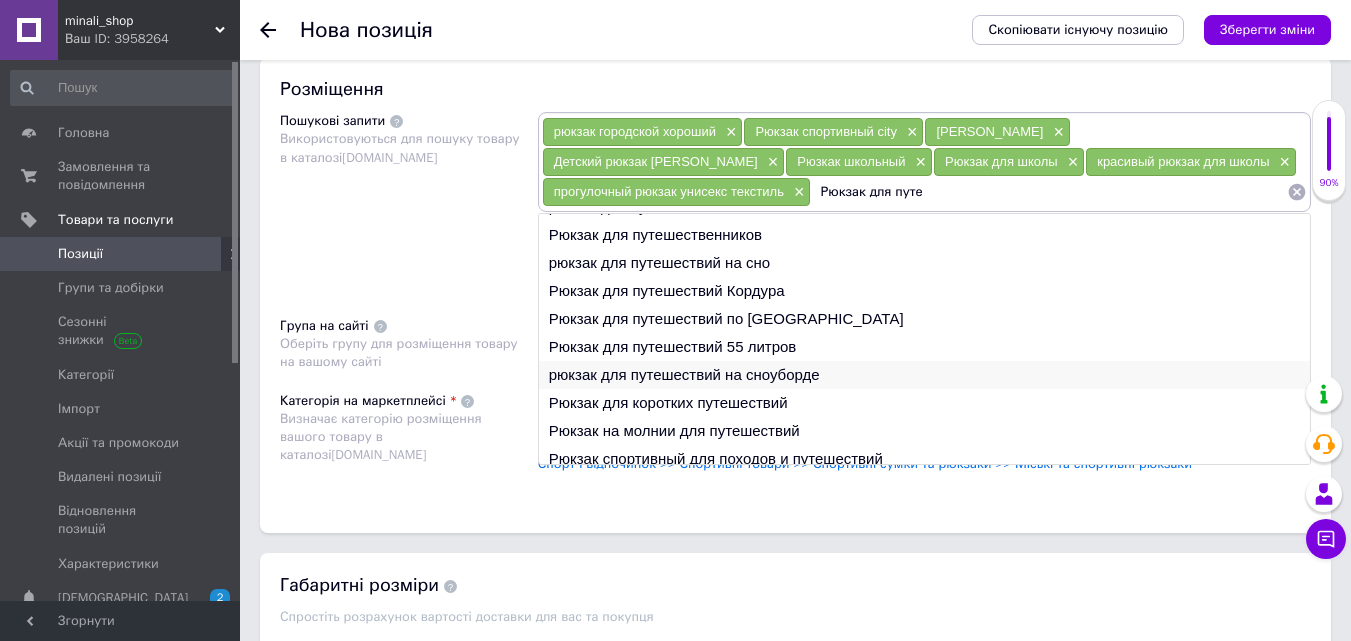 scroll, scrollTop: 30, scrollLeft: 0, axis: vertical 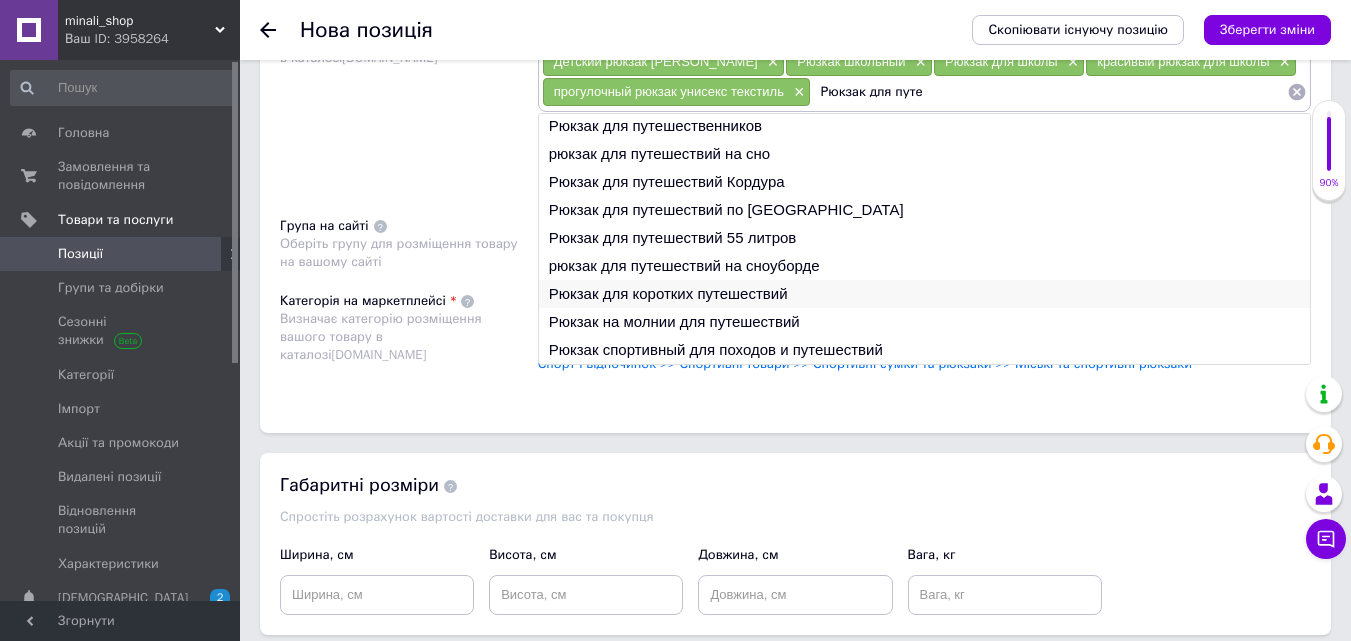 type on "Рюкзак для путе" 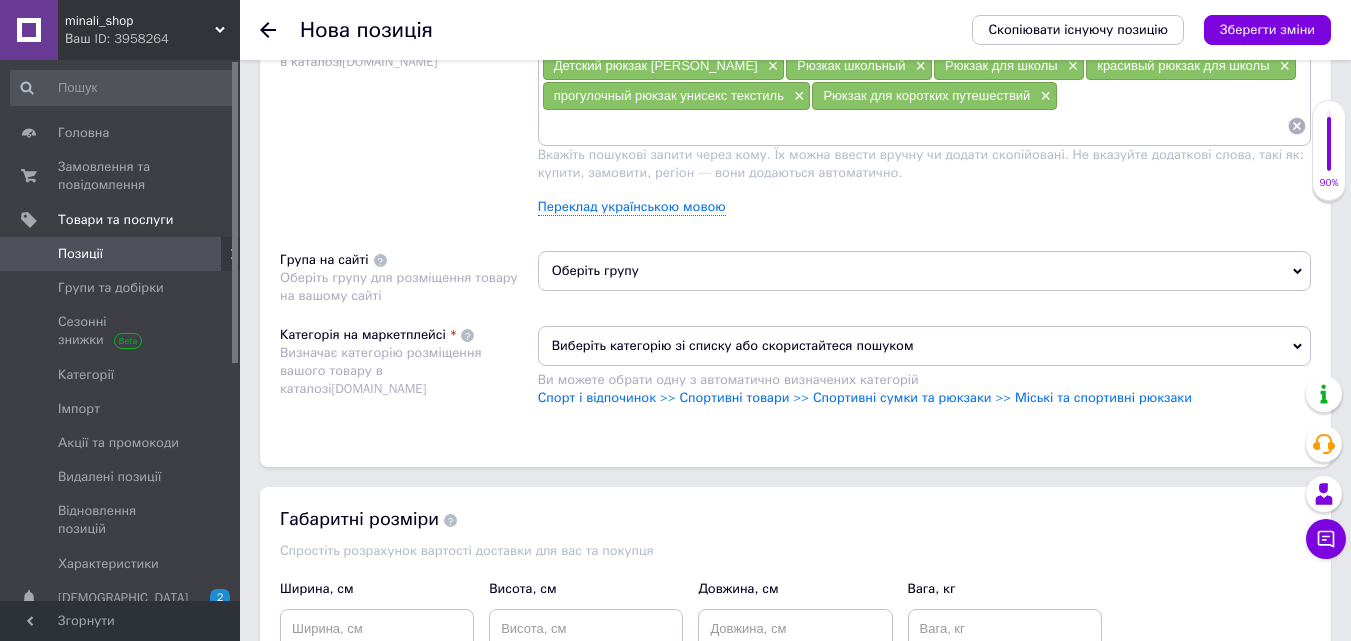 scroll, scrollTop: 1310, scrollLeft: 0, axis: vertical 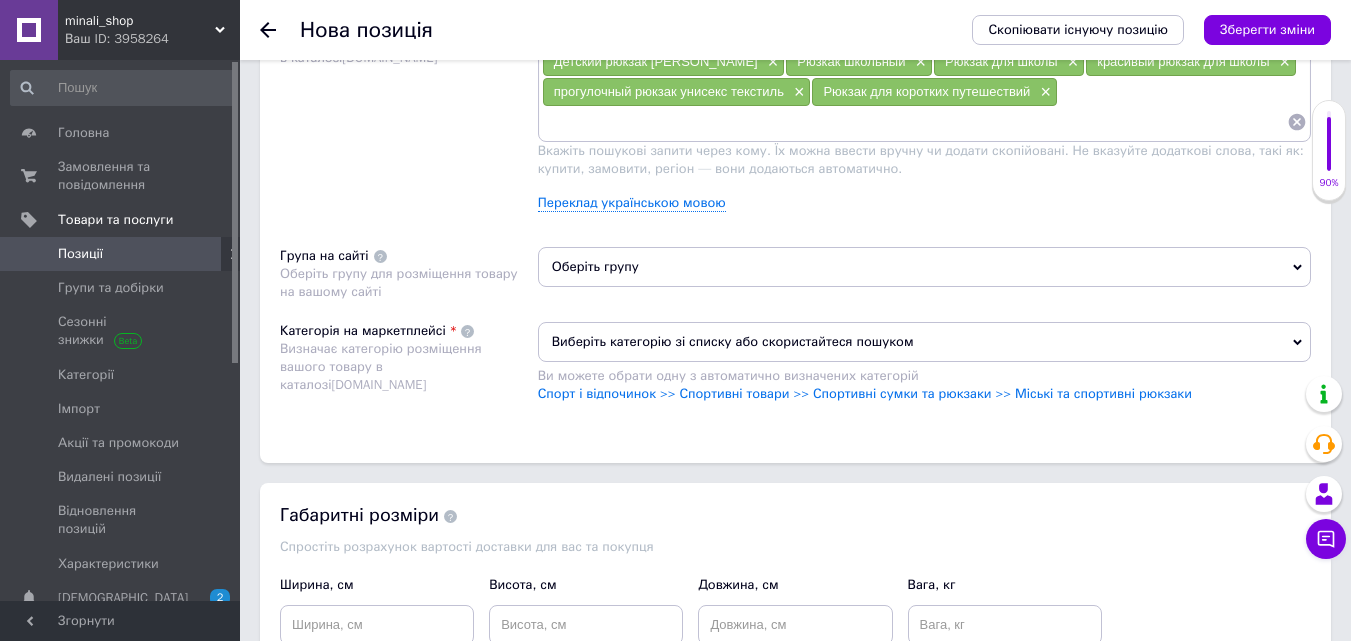 click on "Оберіть групу" at bounding box center (924, 267) 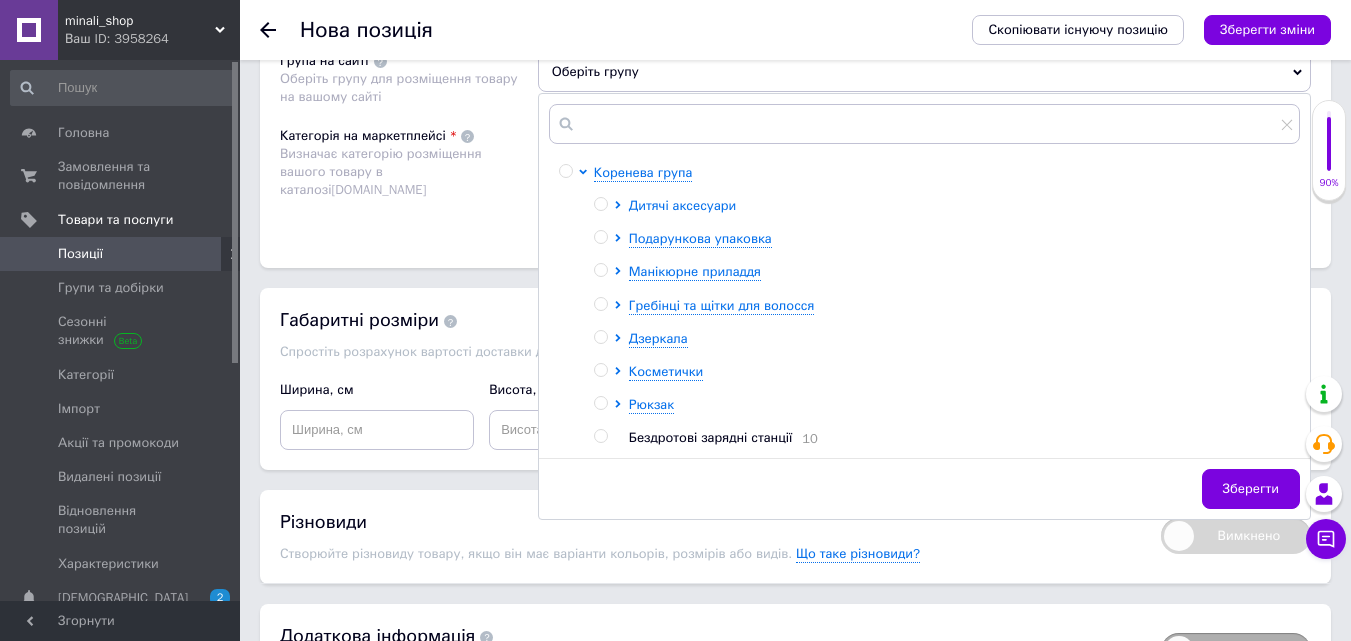 scroll, scrollTop: 1510, scrollLeft: 0, axis: vertical 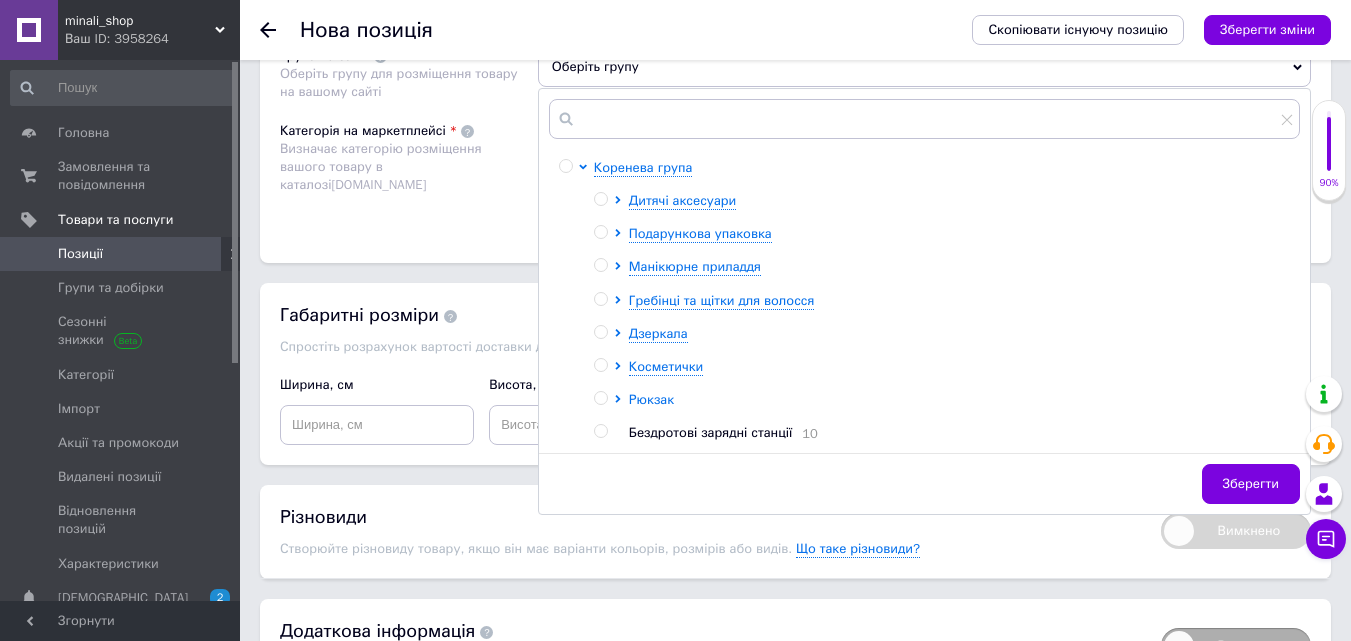click on "Рюкзак" at bounding box center (651, 399) 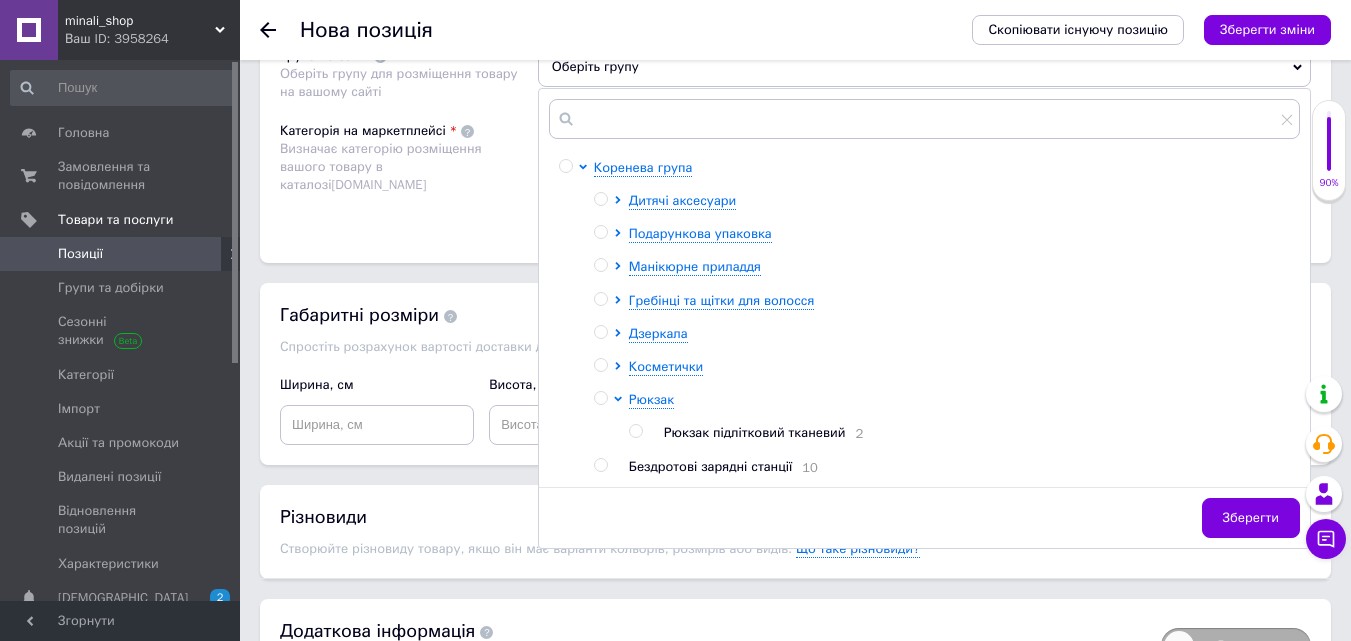 click at bounding box center [635, 431] 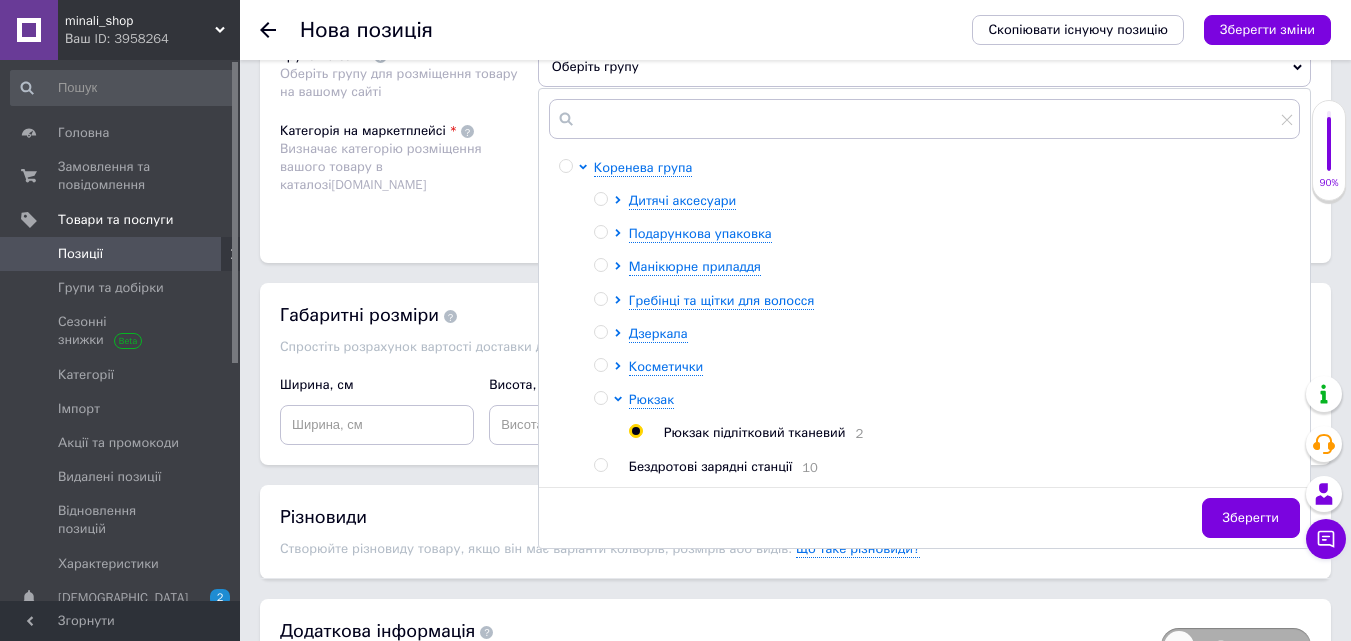 radio on "true" 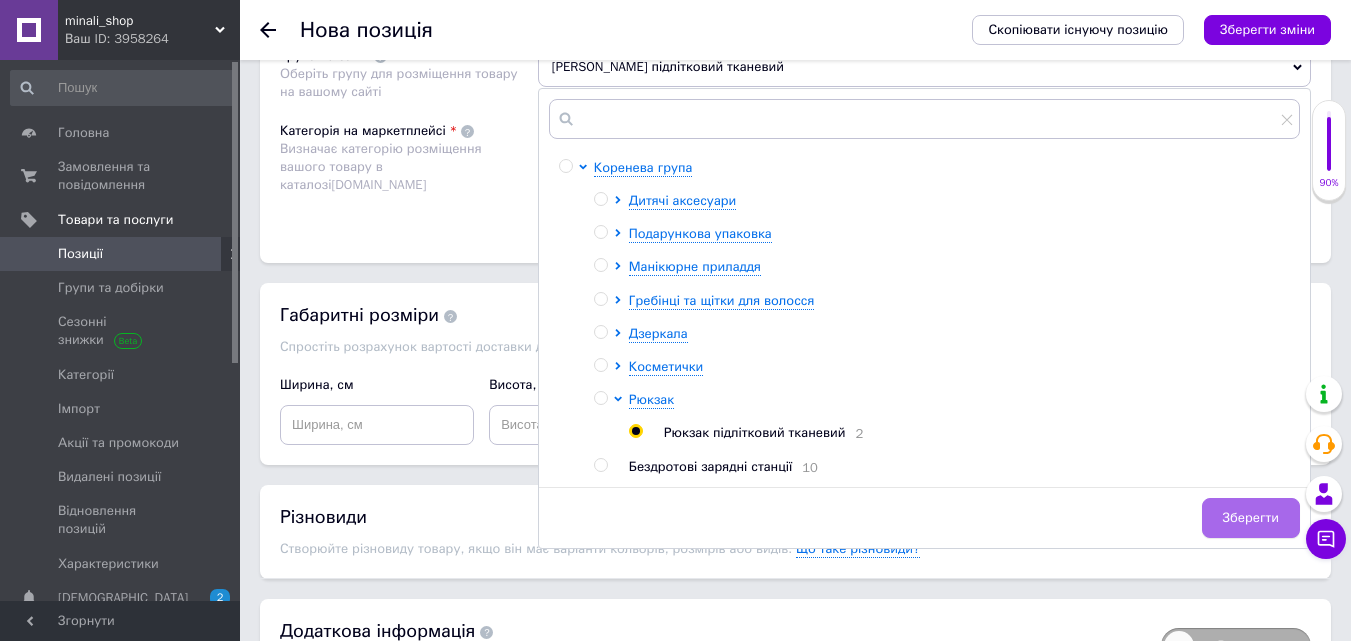 click on "Зберегти" at bounding box center (1251, 518) 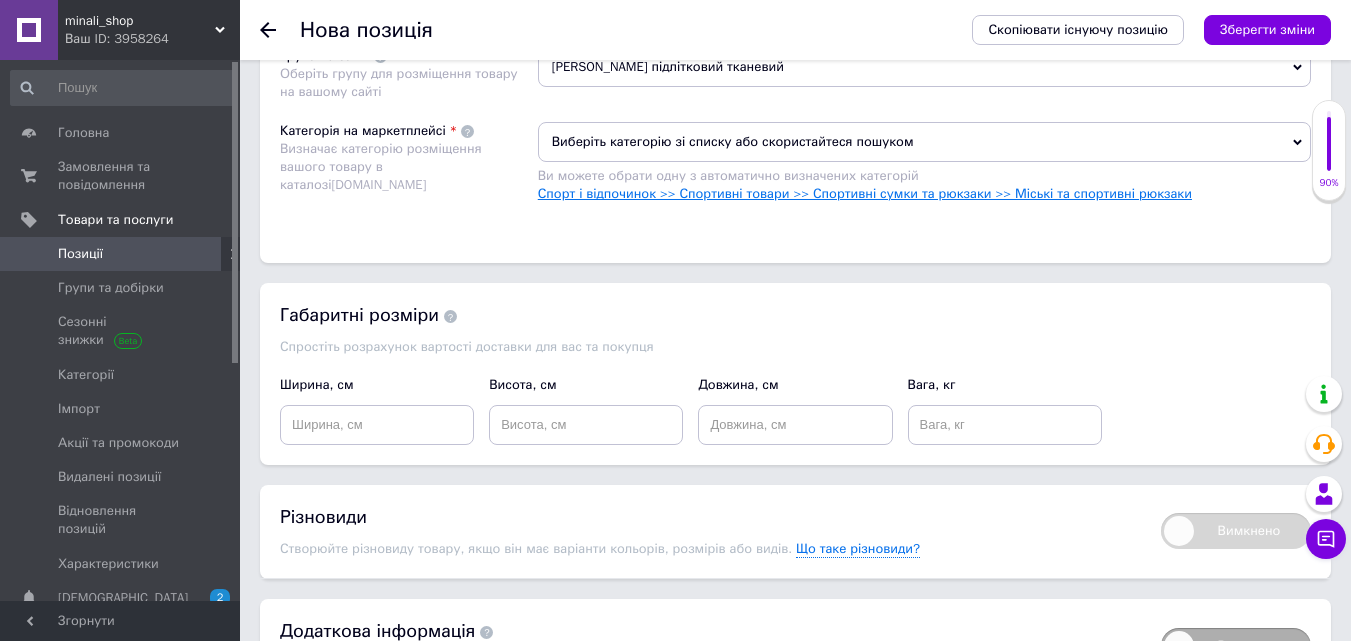 click on "Спорт і відпочинок >> Спортивні товари >> Спортивні сумки та рюкзаки >> Міські та спортивні рюкзаки" at bounding box center [865, 193] 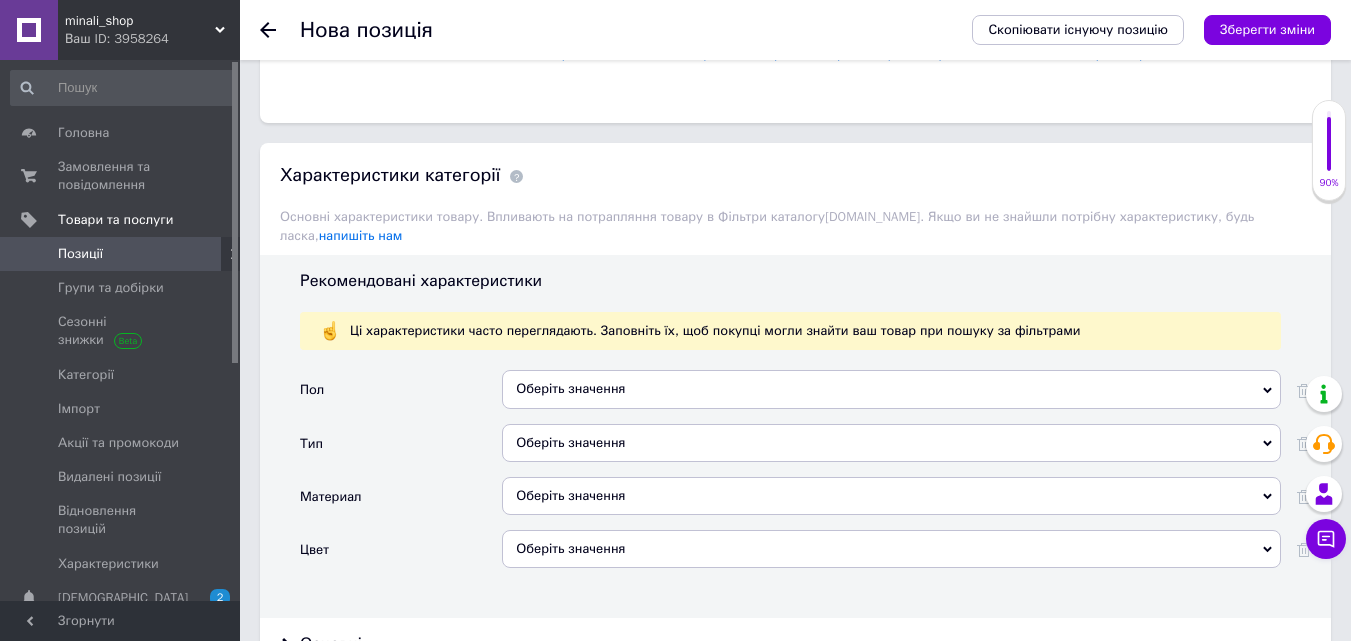 scroll, scrollTop: 1710, scrollLeft: 0, axis: vertical 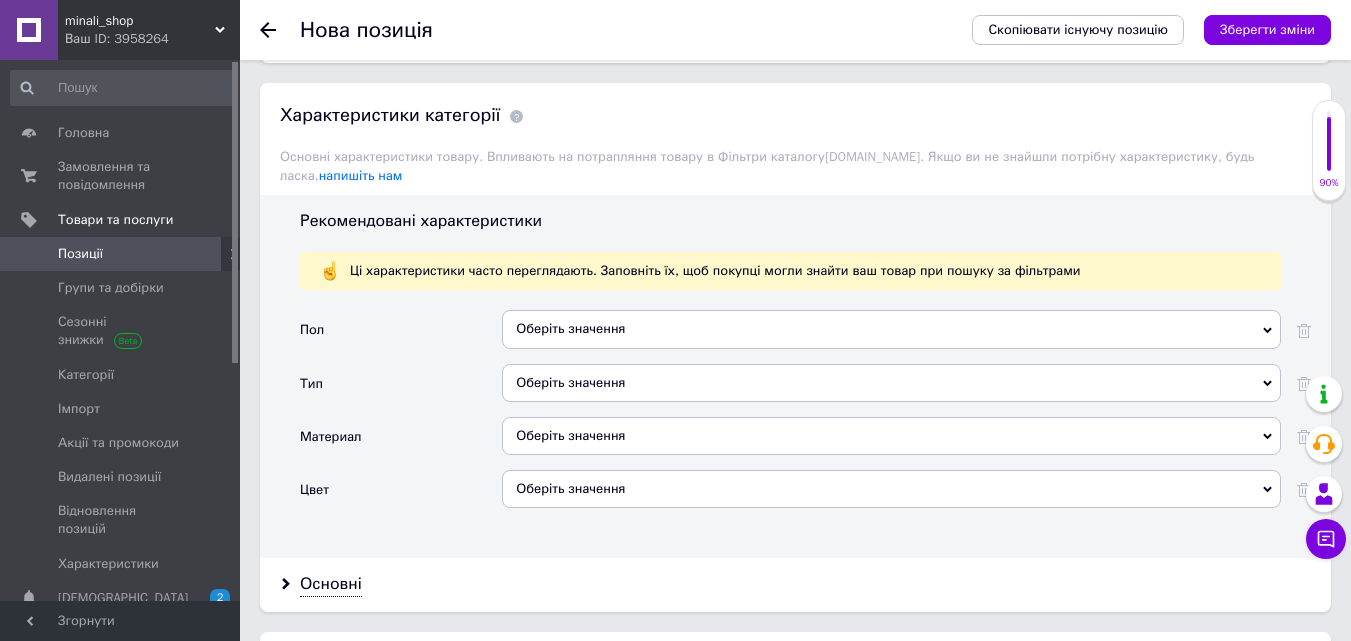 click on "Оберіть значення" at bounding box center [891, 329] 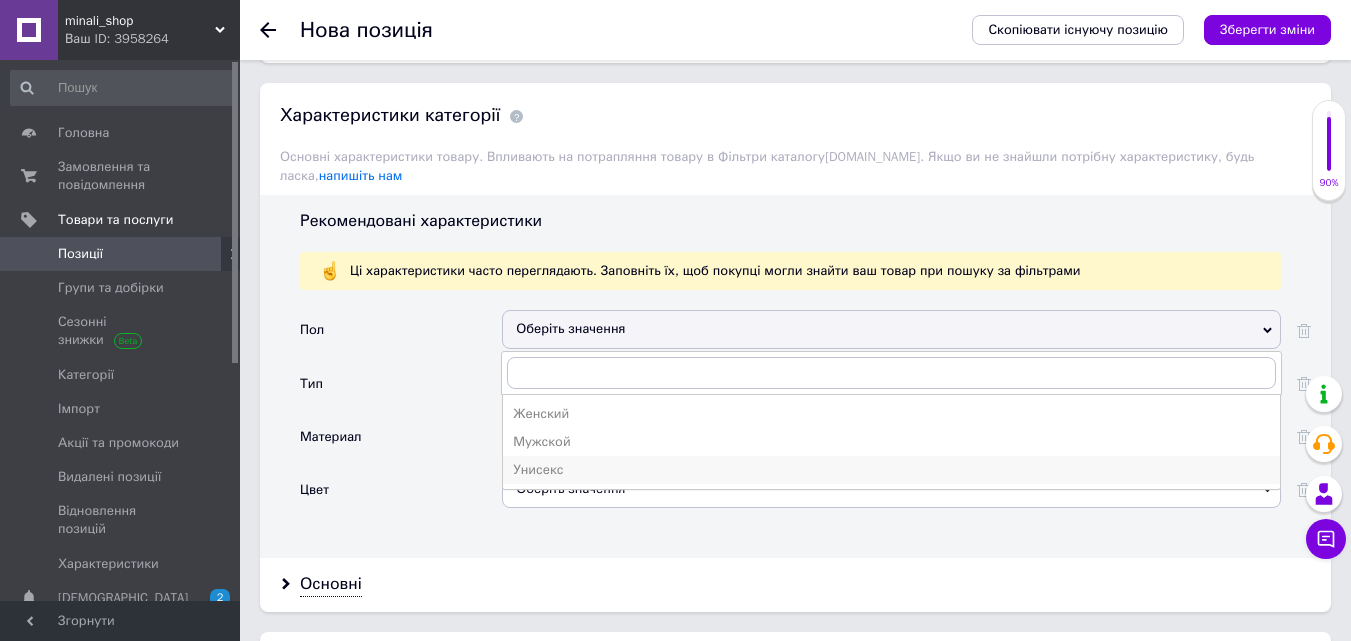 click on "Унисекс" at bounding box center (891, 470) 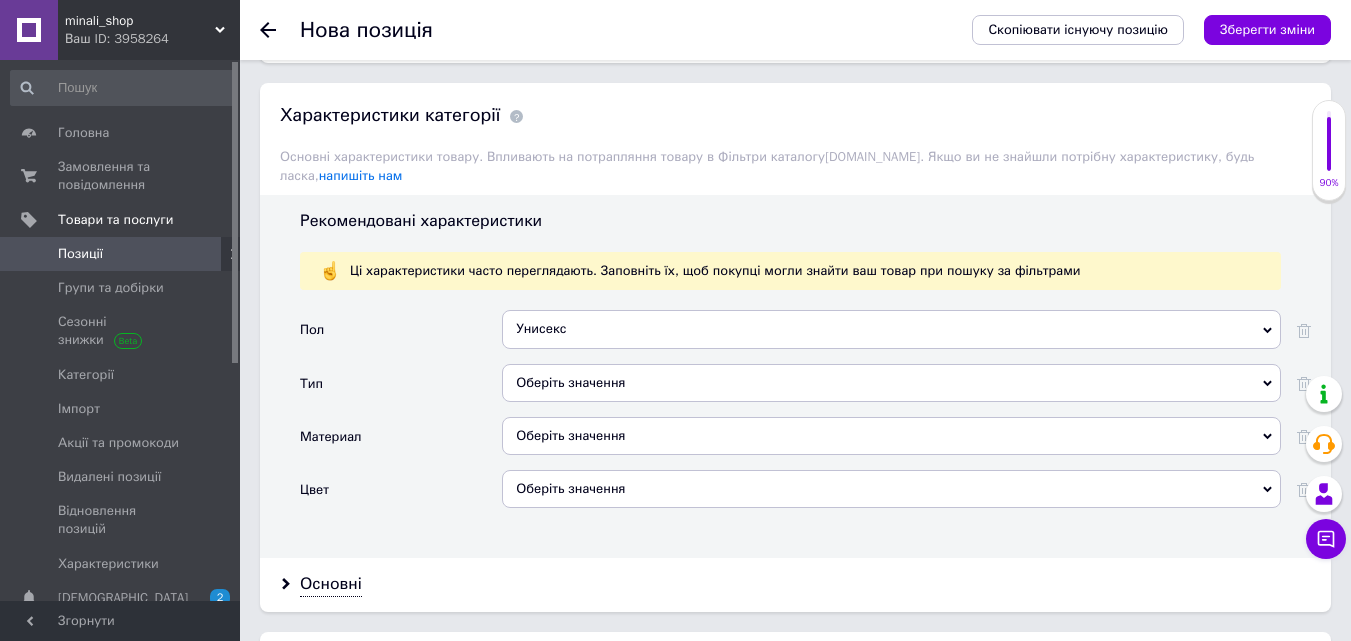 click on "Оберіть значення" at bounding box center [891, 383] 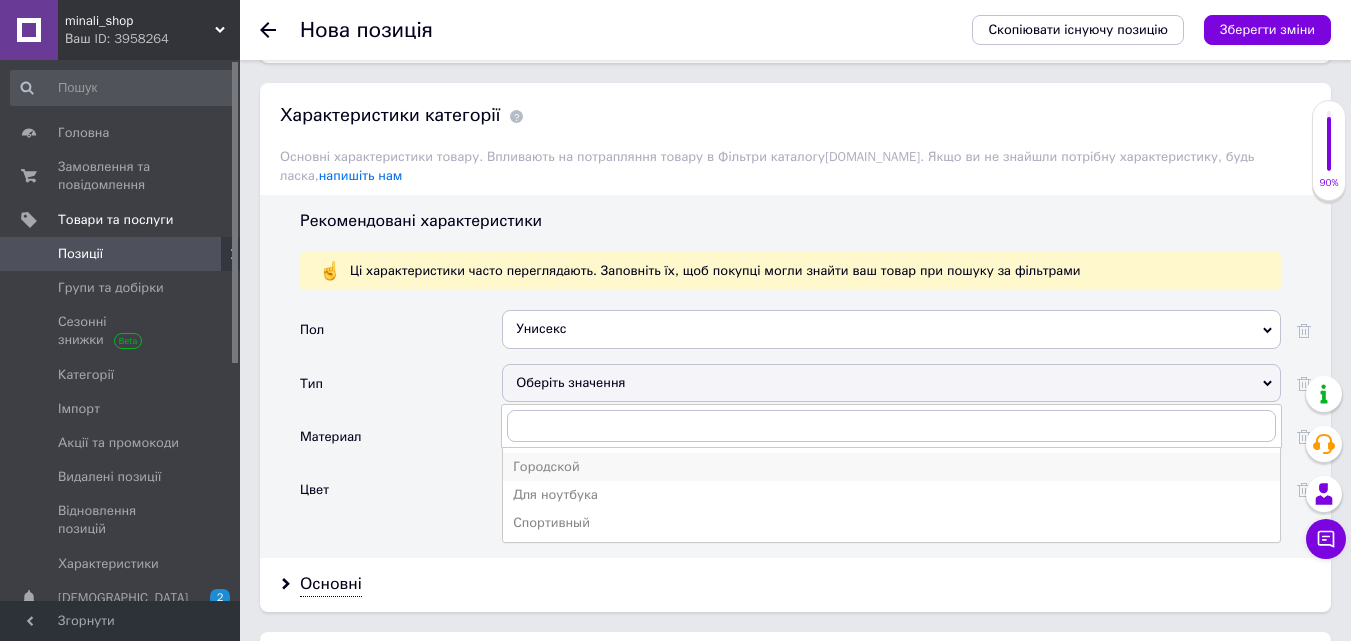 click on "Городской" at bounding box center (891, 467) 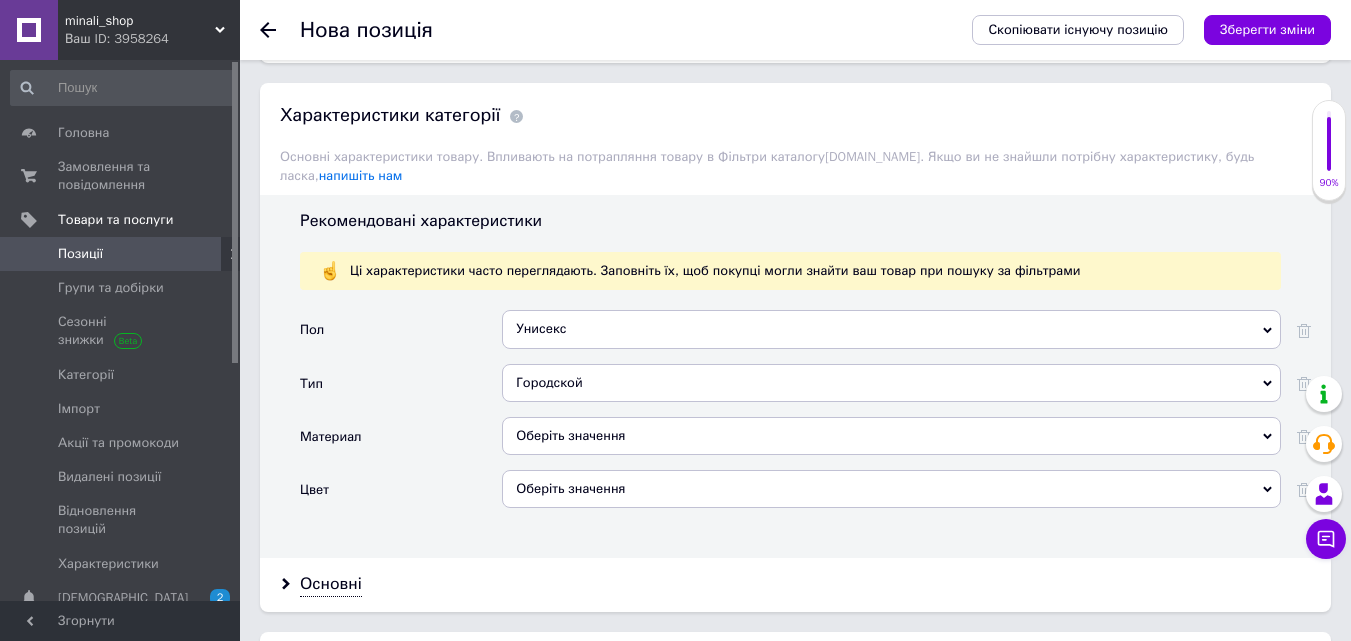 click 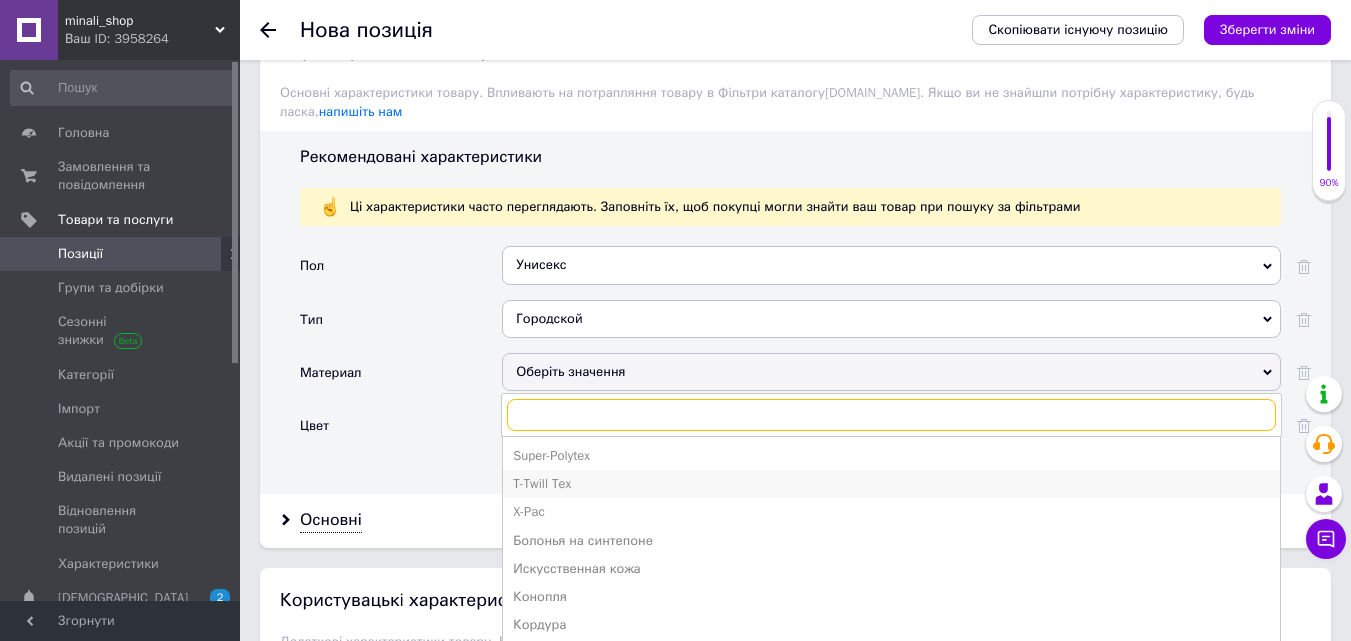 scroll, scrollTop: 1810, scrollLeft: 0, axis: vertical 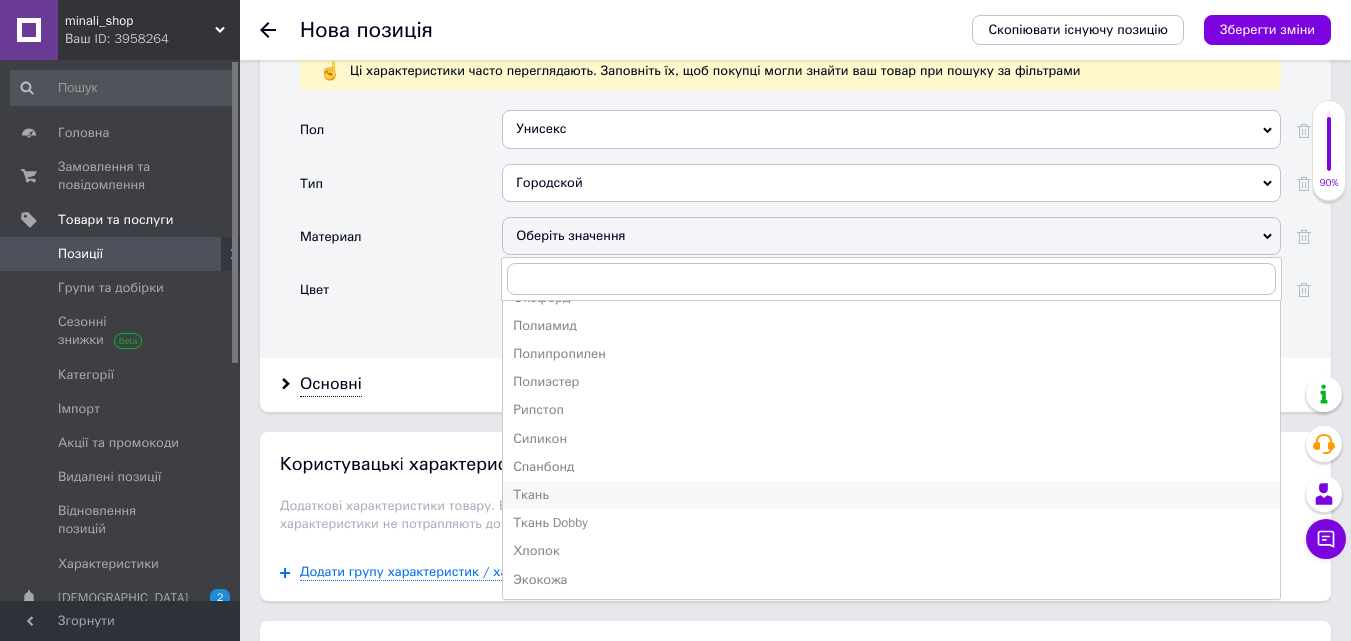 click on "Ткань" at bounding box center (891, 495) 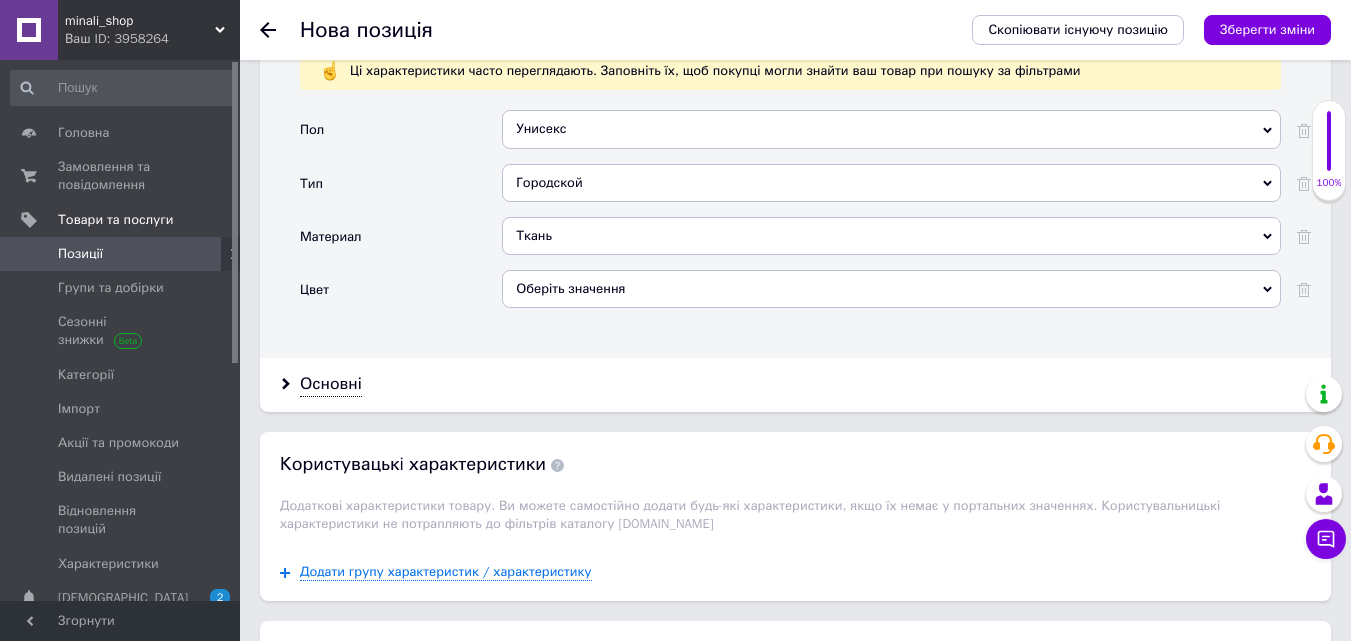 click 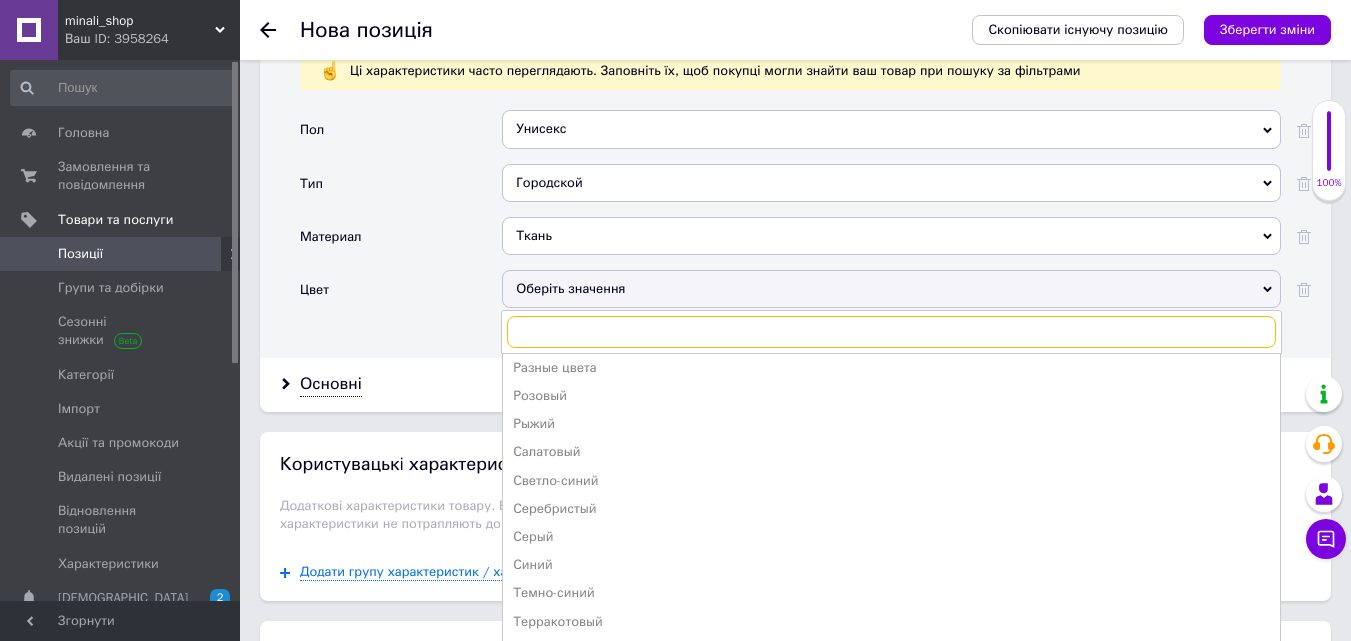 scroll, scrollTop: 300, scrollLeft: 0, axis: vertical 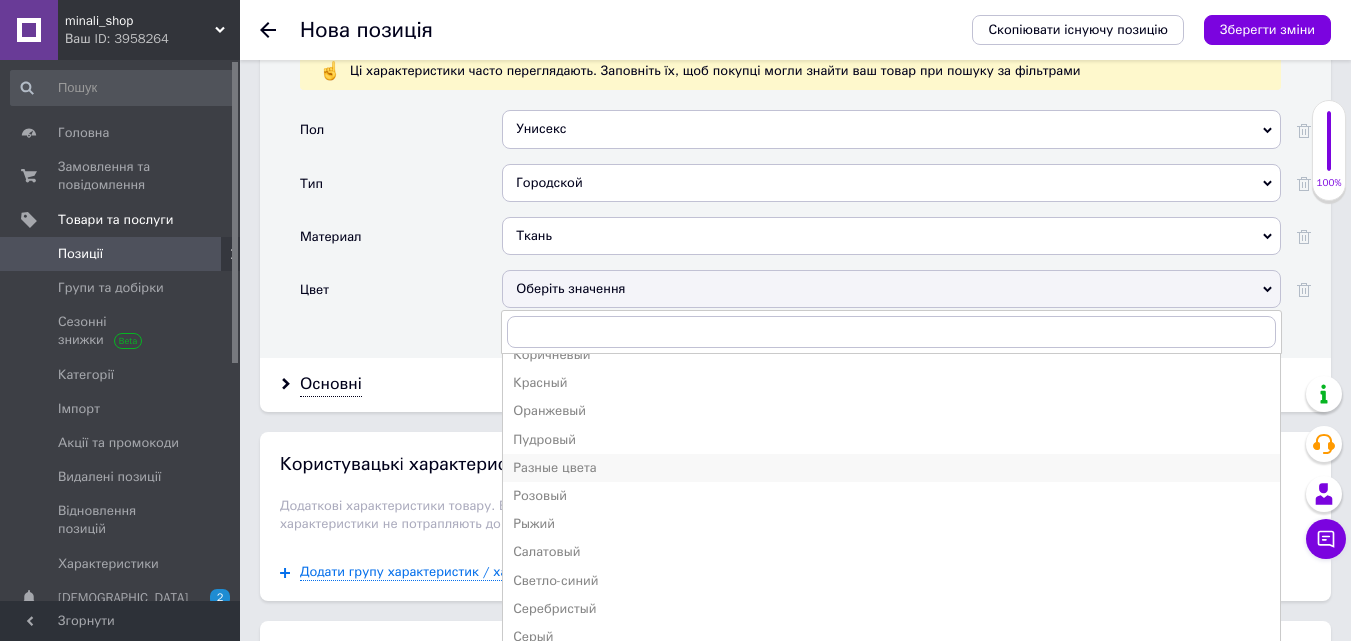 click on "Разные цвета" at bounding box center (891, 468) 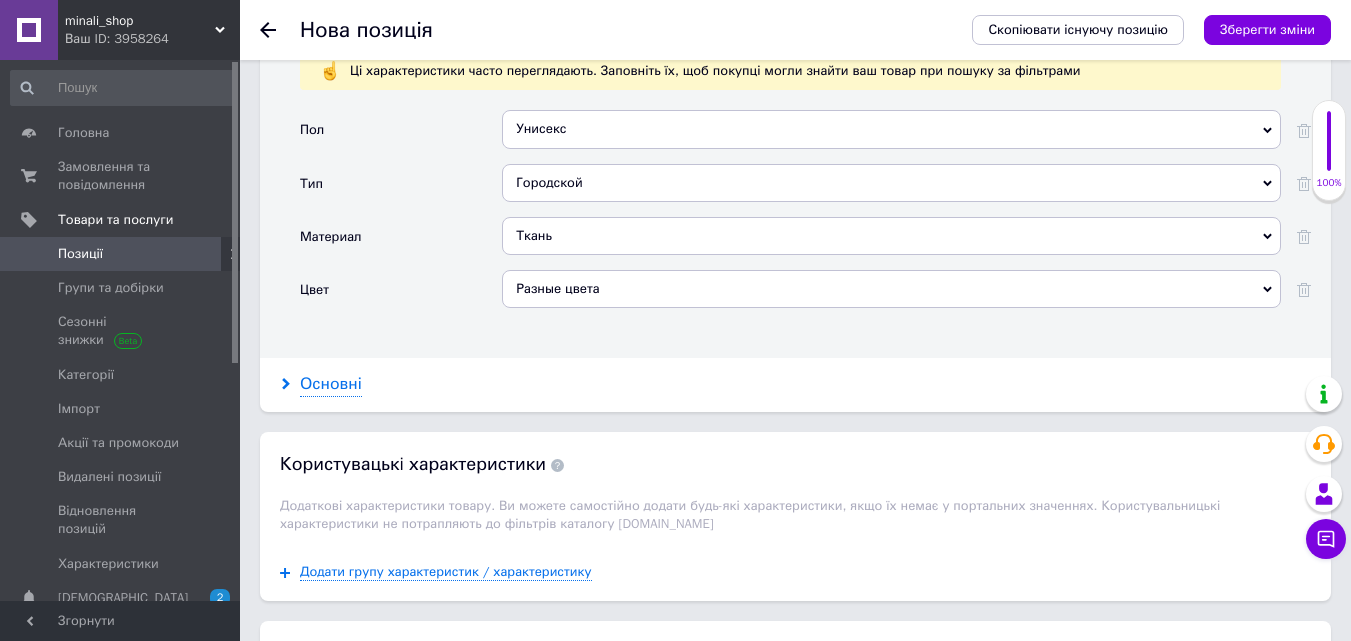 click on "Основні" at bounding box center (331, 384) 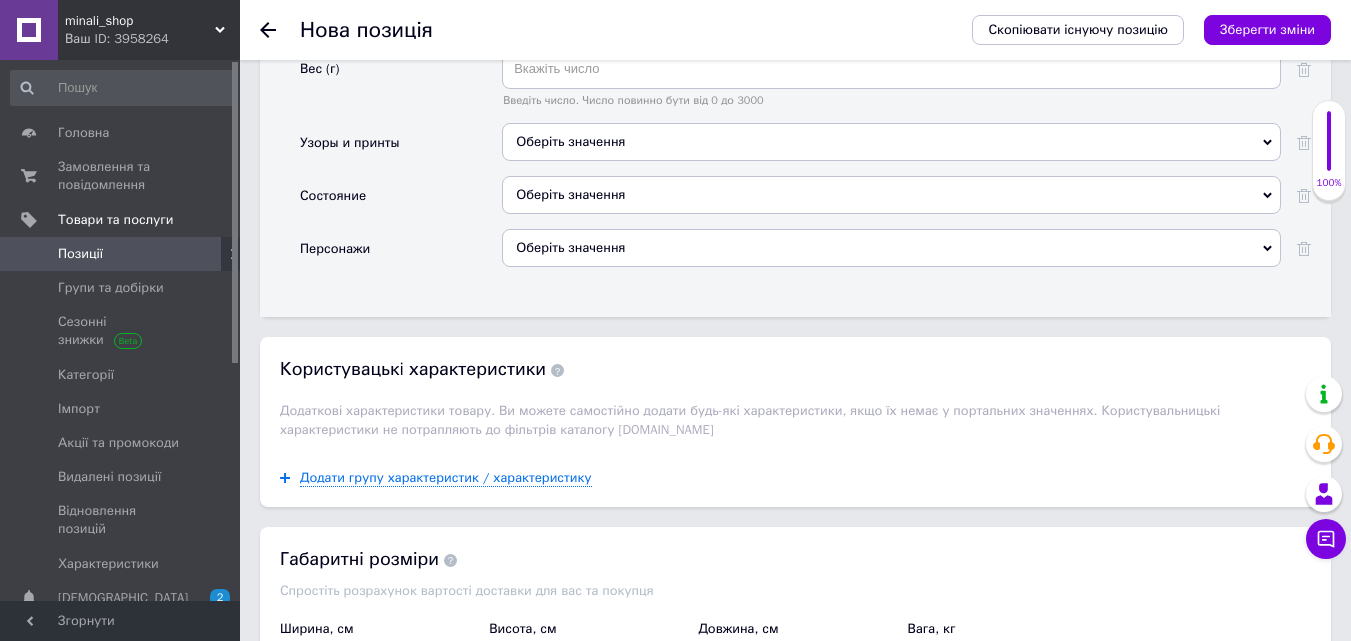 scroll, scrollTop: 2910, scrollLeft: 0, axis: vertical 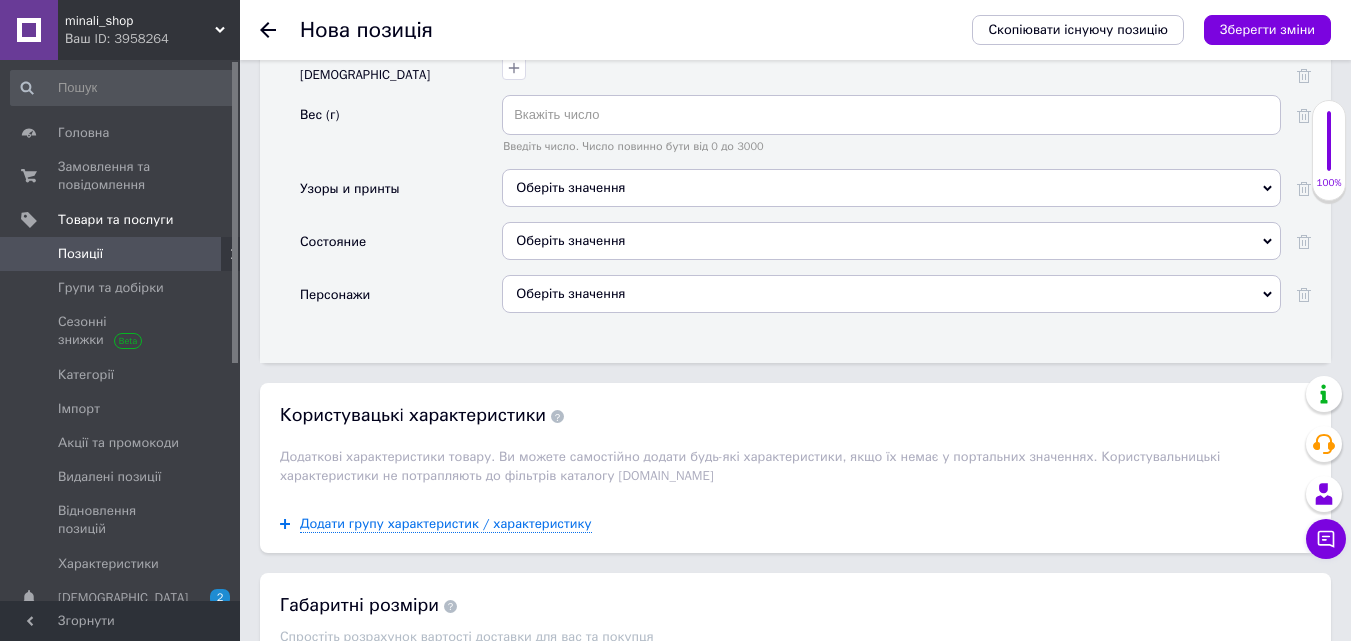 click 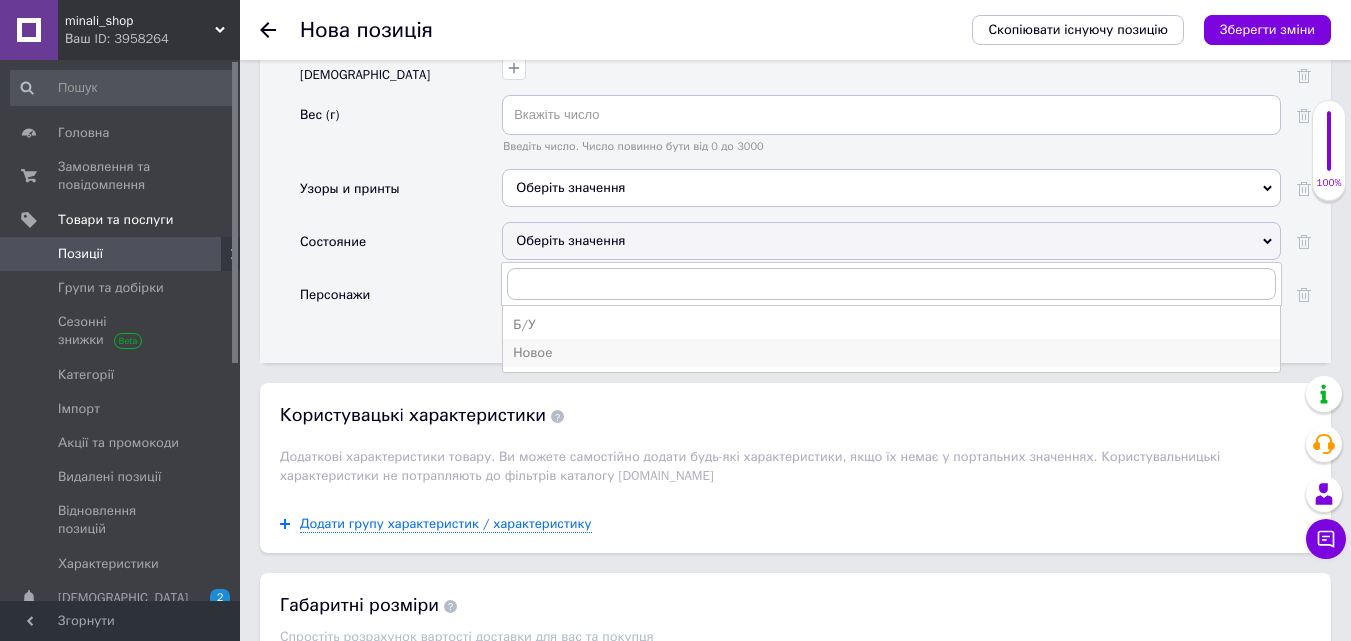 click on "Новое" at bounding box center (891, 353) 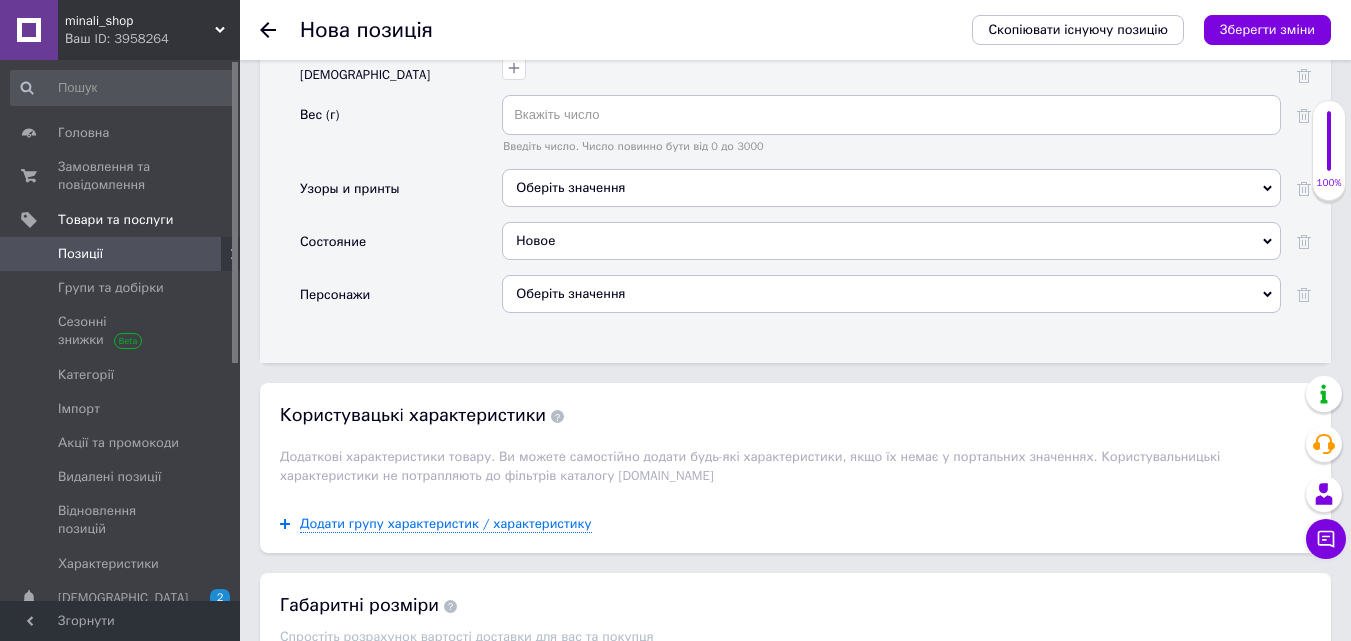 click 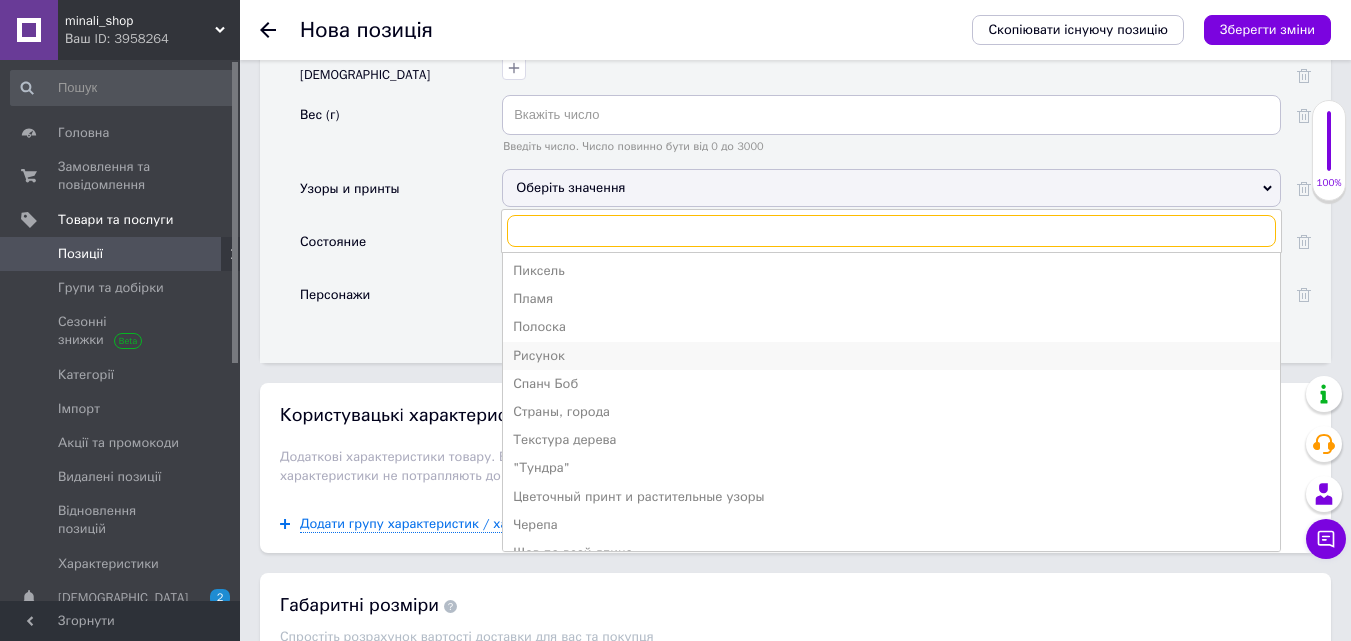 scroll, scrollTop: 1121, scrollLeft: 0, axis: vertical 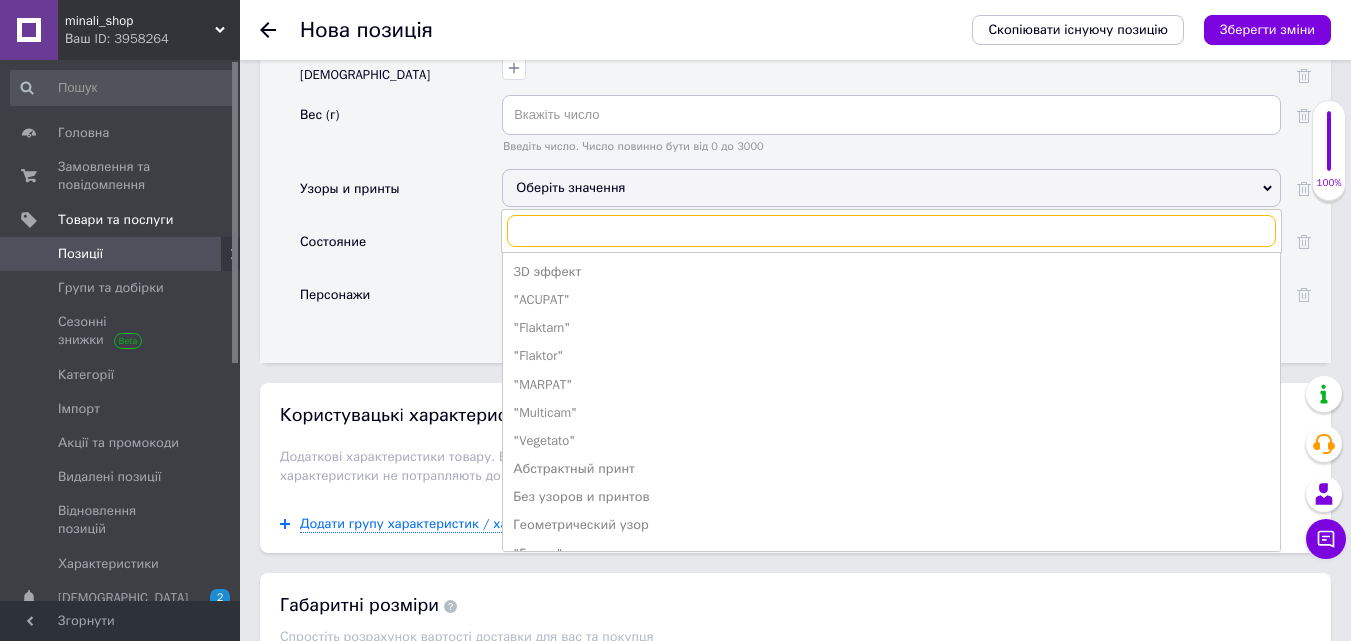 click at bounding box center (891, 231) 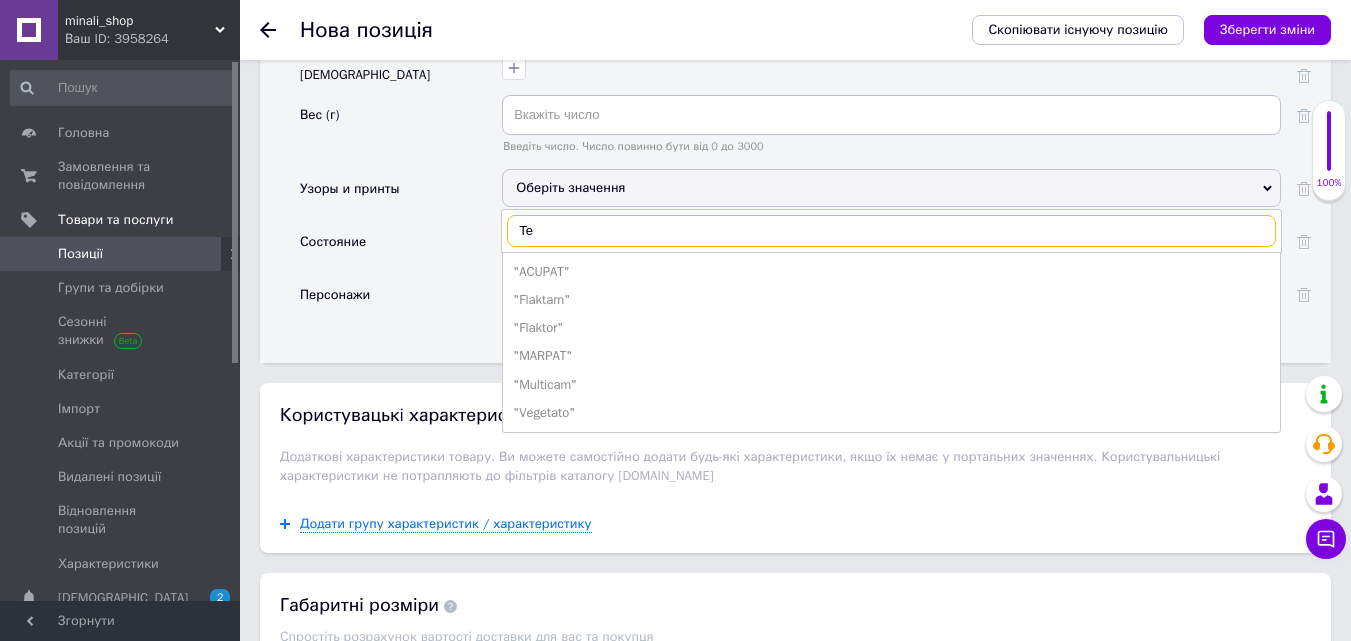 type on "T" 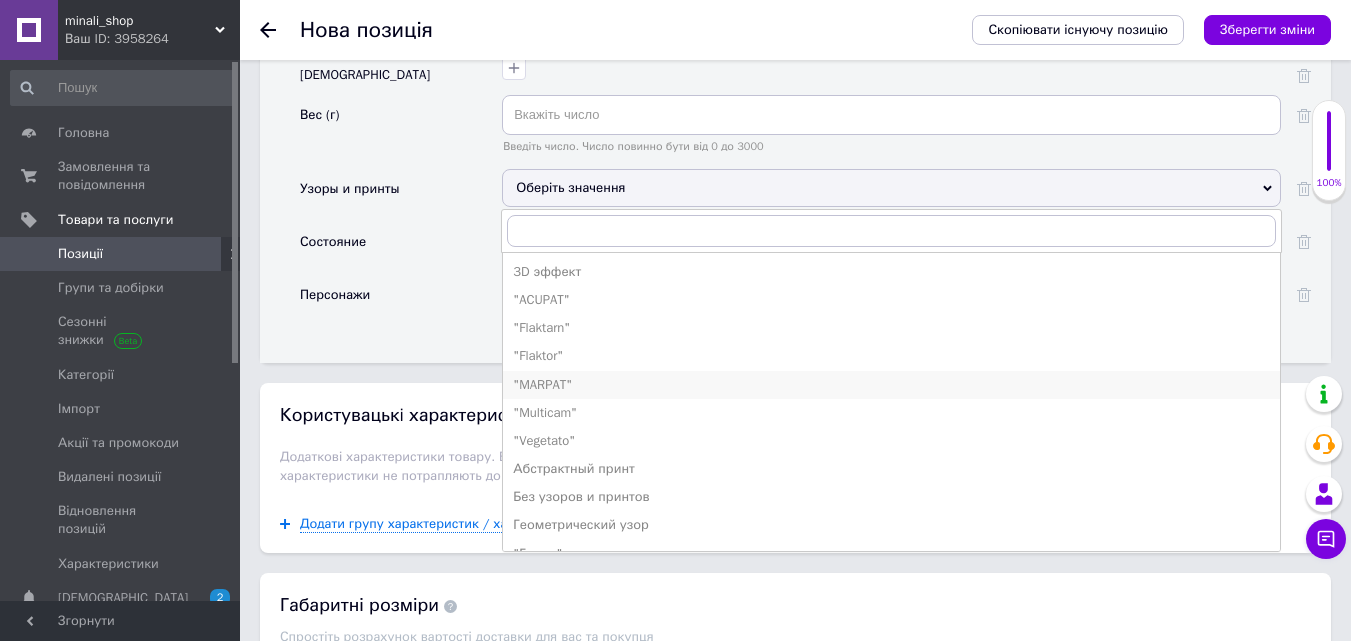 click on ""MARPAT"" at bounding box center [891, 385] 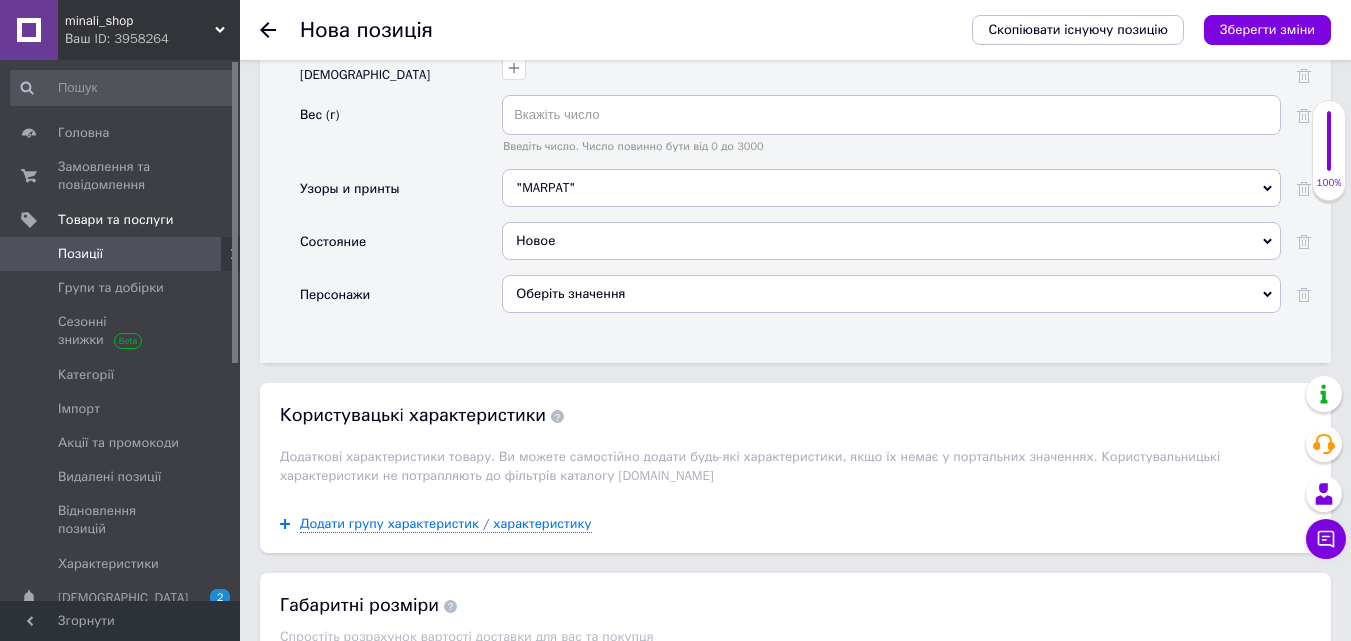 click 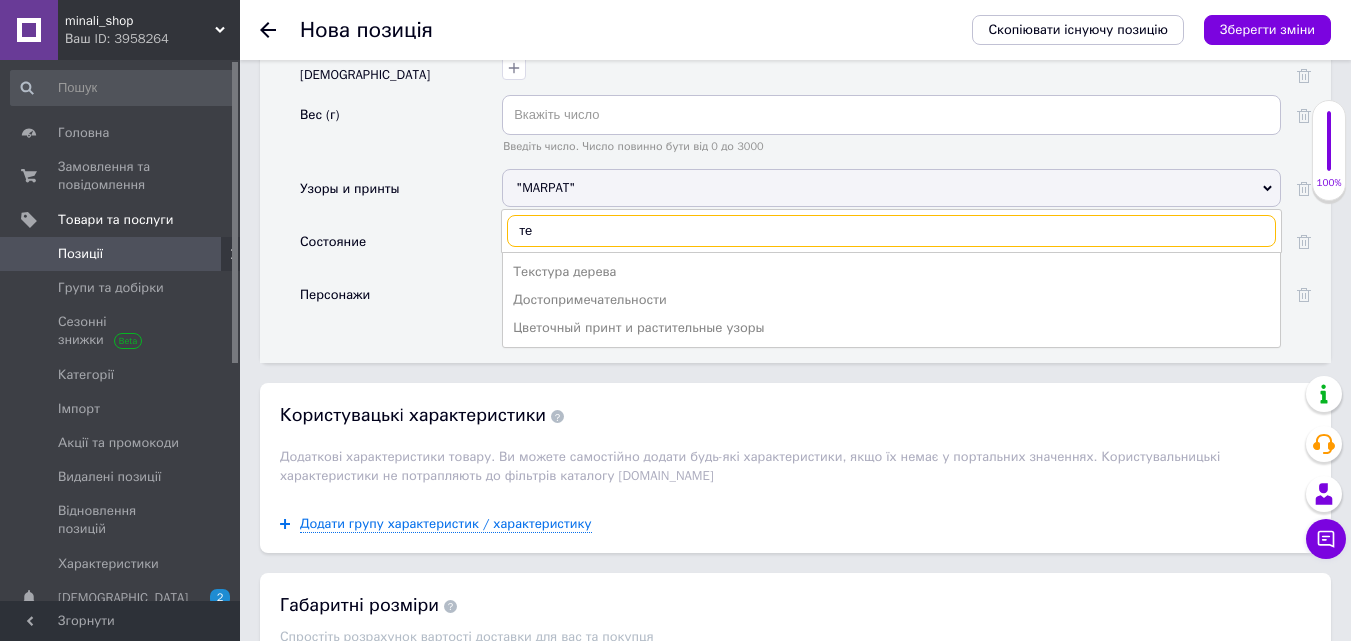 type on "т" 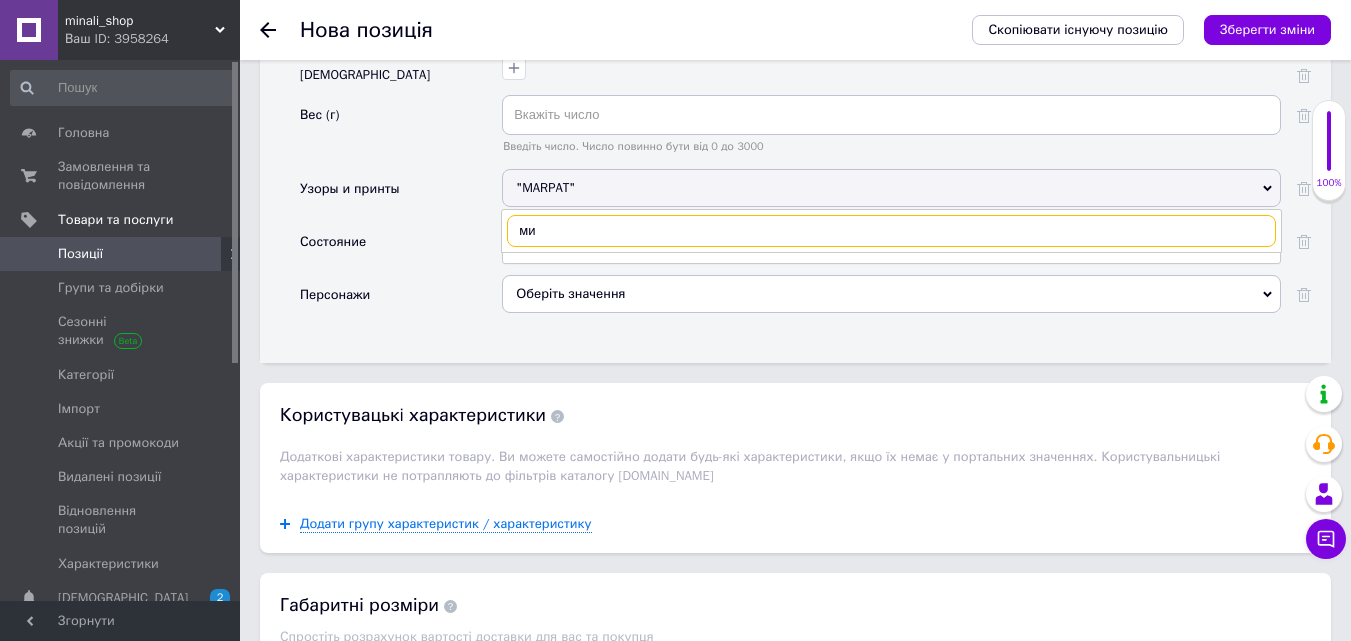 type on "м" 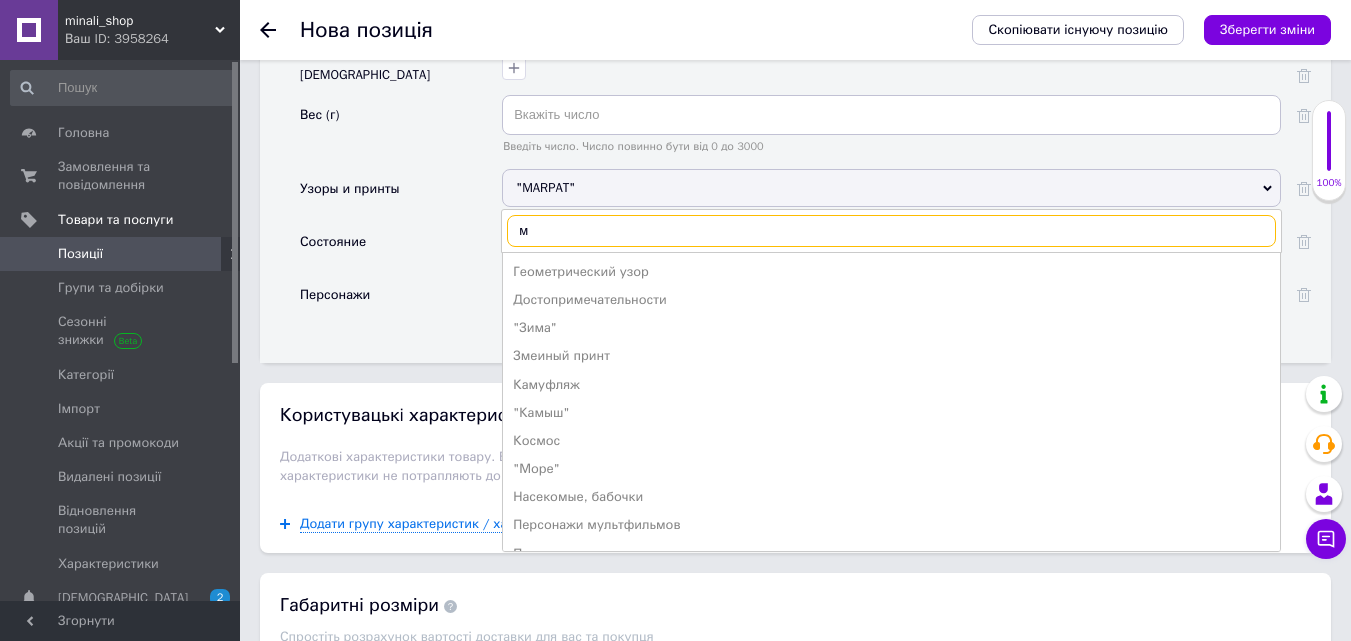 type 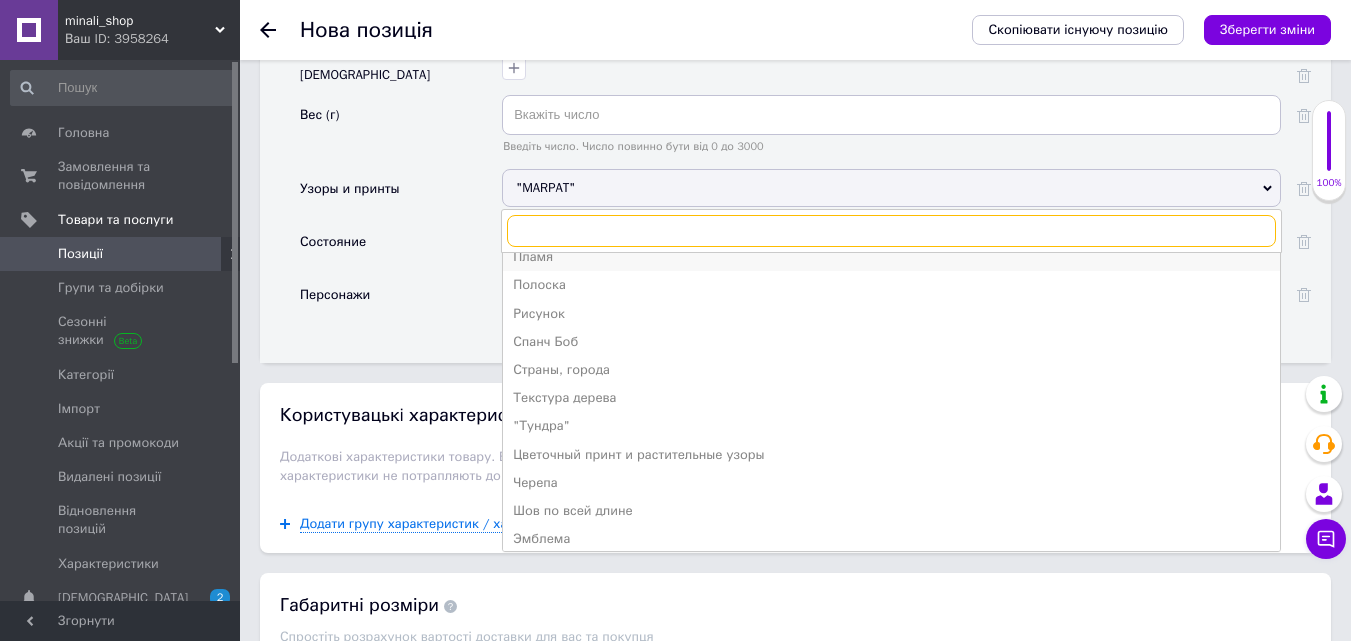 scroll, scrollTop: 1178, scrollLeft: 0, axis: vertical 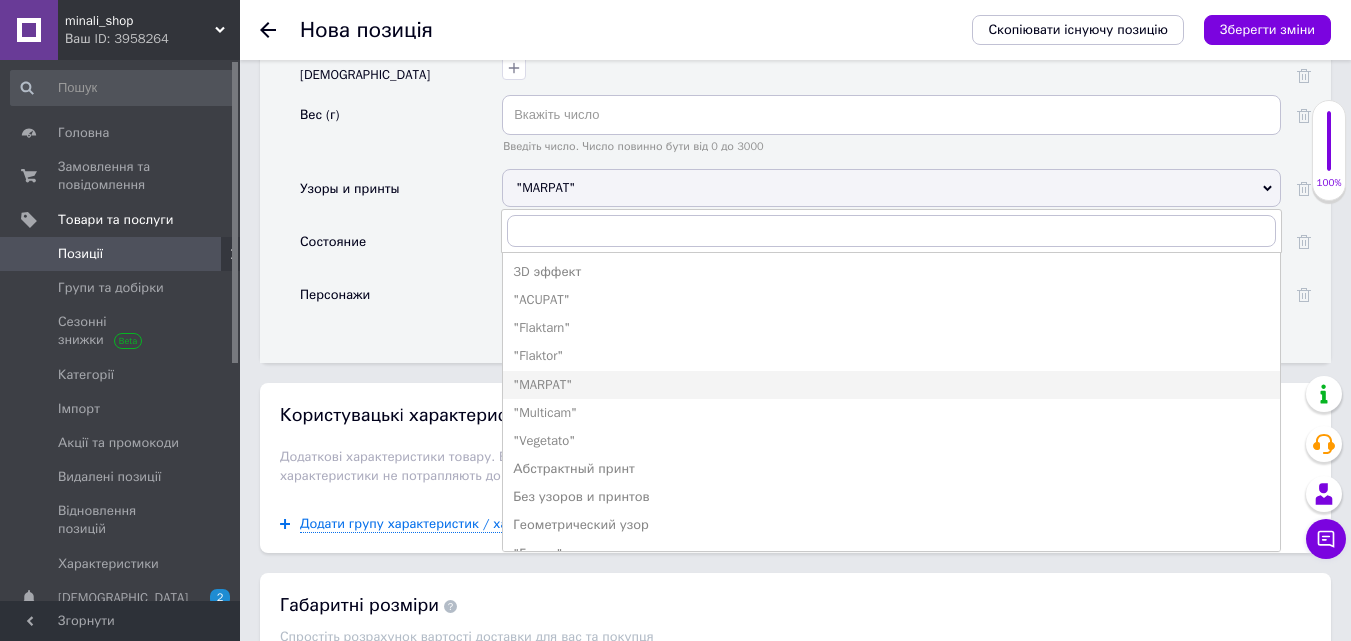 click on ""MARPAT"" at bounding box center (891, 188) 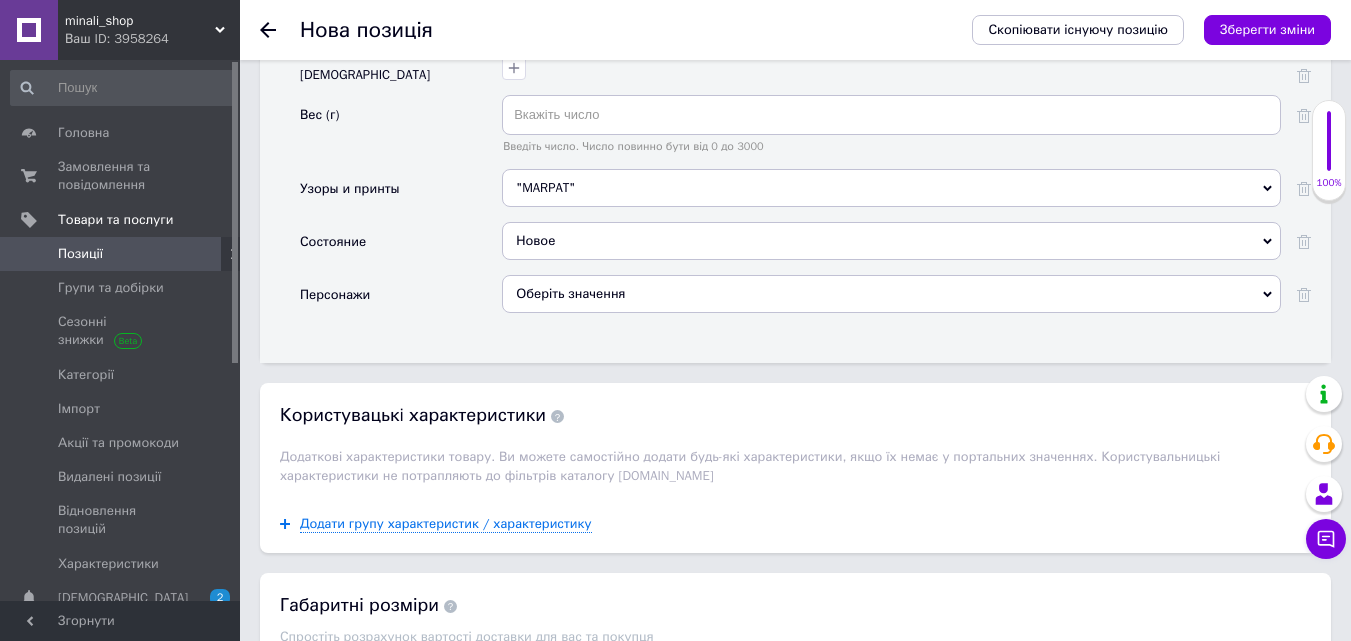click 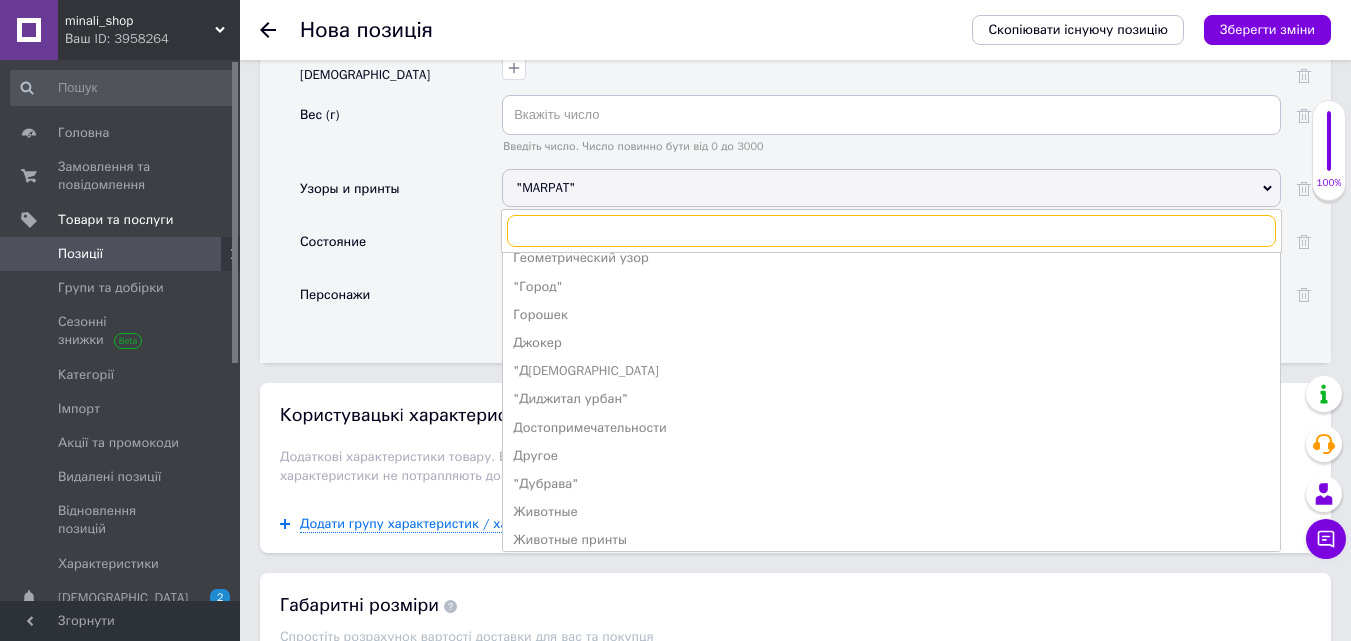 scroll, scrollTop: 300, scrollLeft: 0, axis: vertical 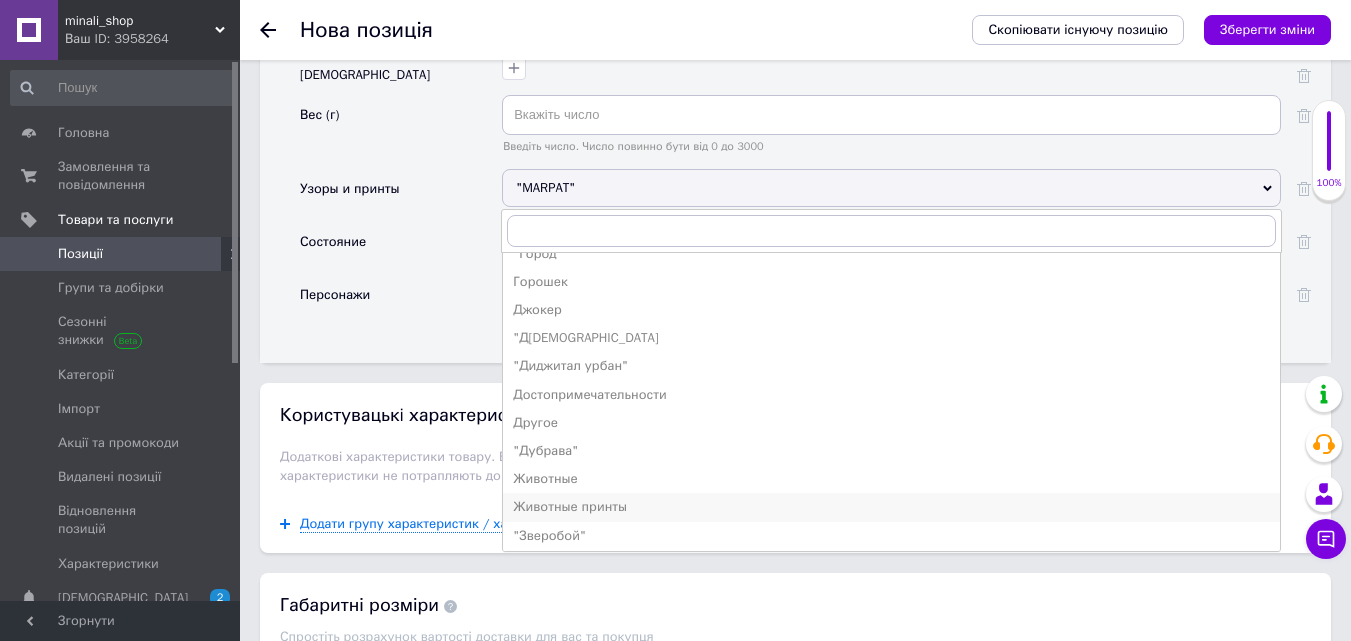 click on "Животные принты" at bounding box center (891, 507) 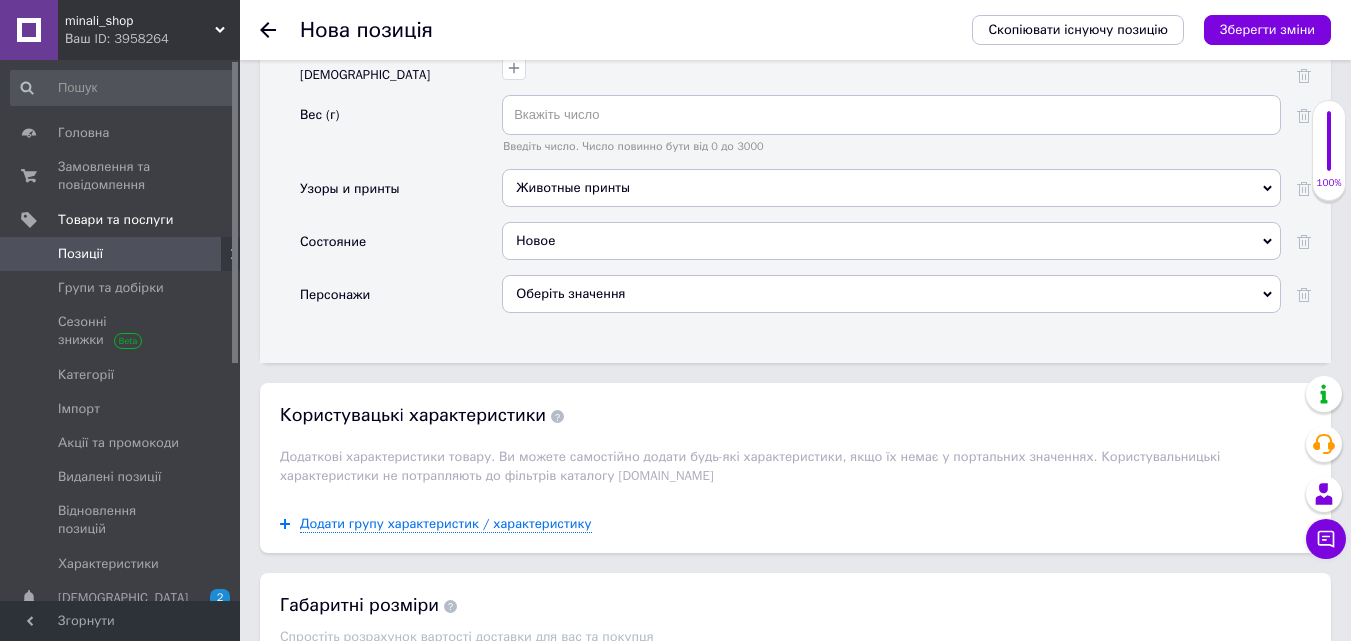 click 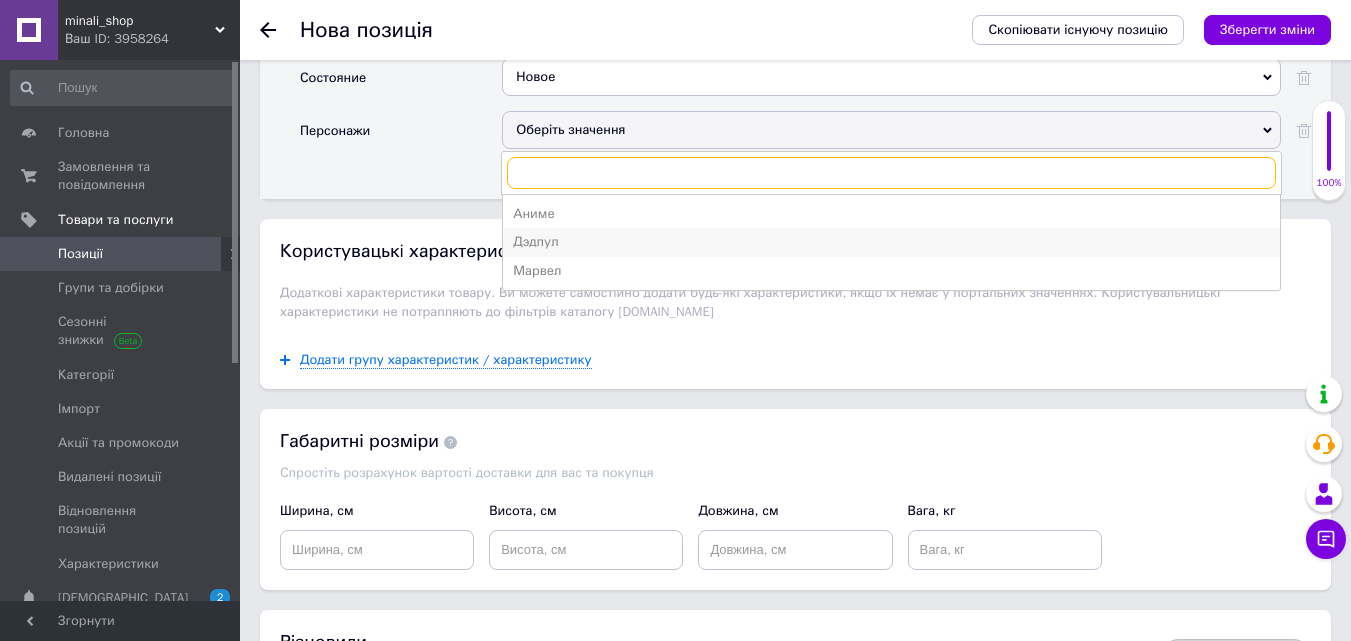 scroll, scrollTop: 3110, scrollLeft: 0, axis: vertical 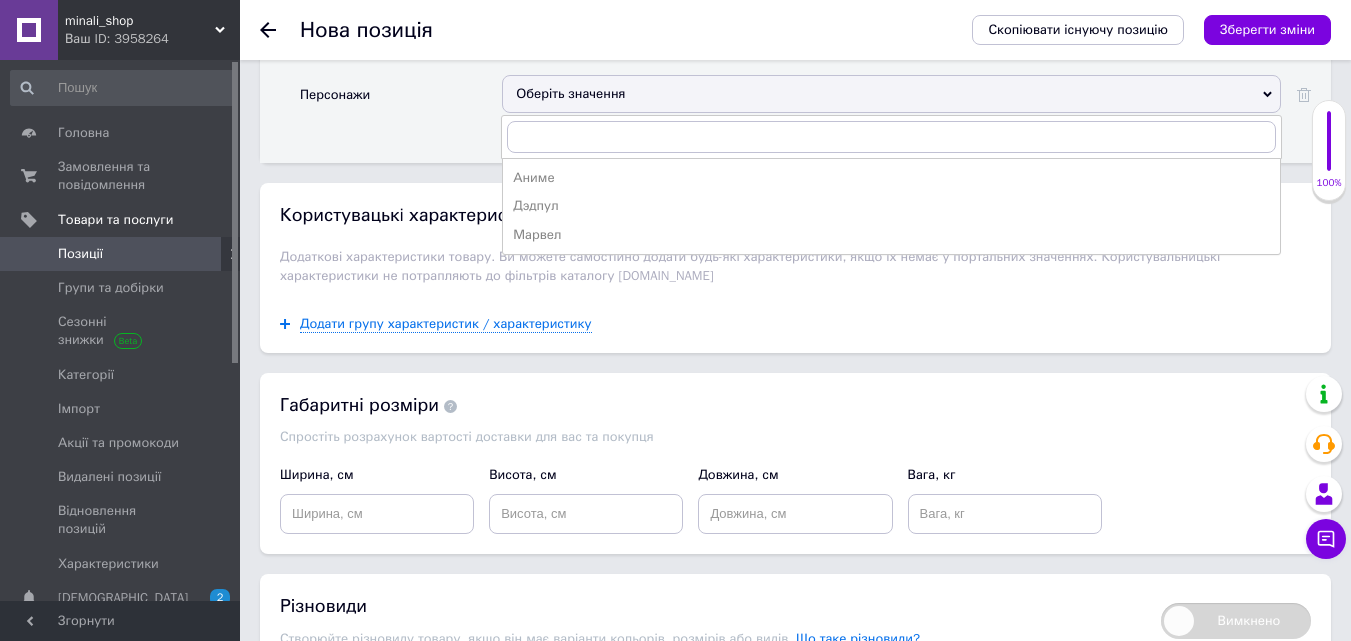 click on "Персонажи" at bounding box center (401, 101) 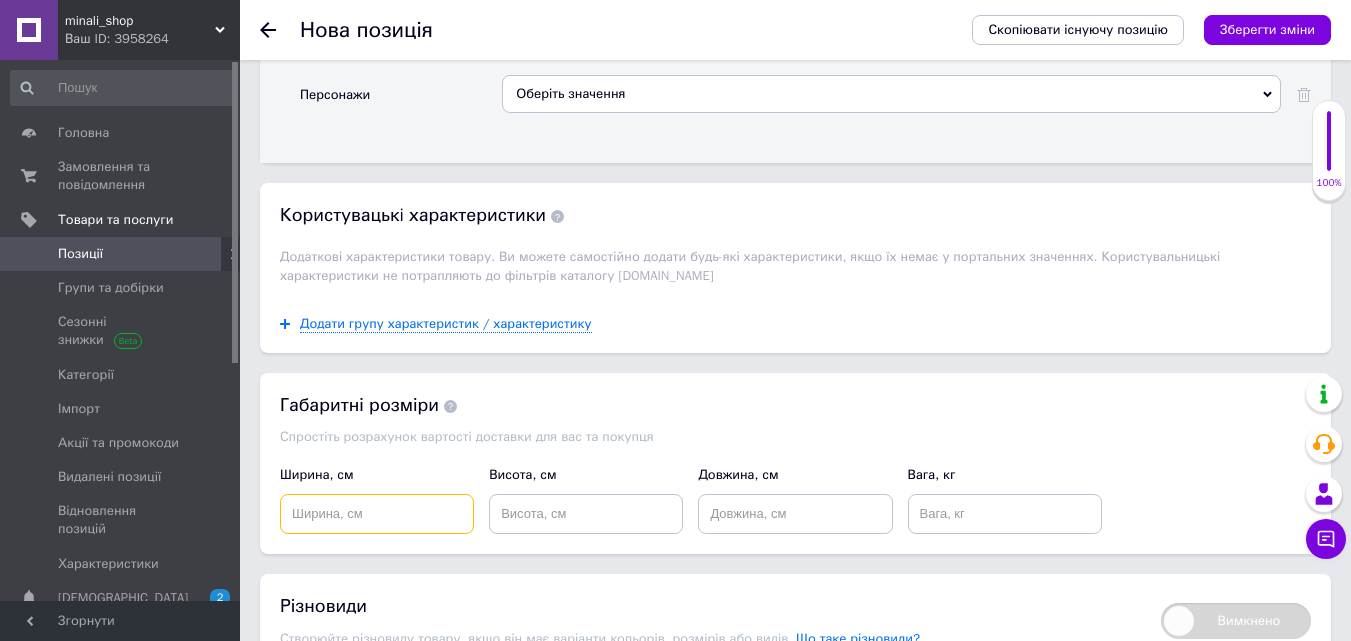 click at bounding box center [377, 514] 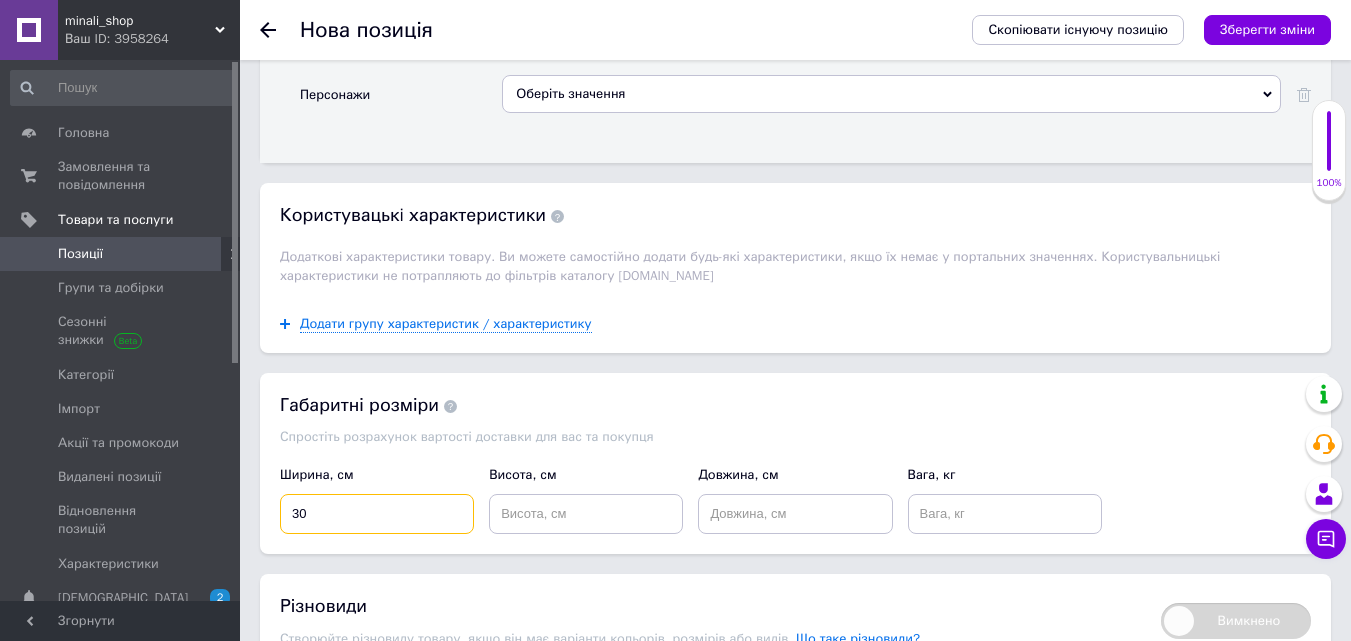 type on "30" 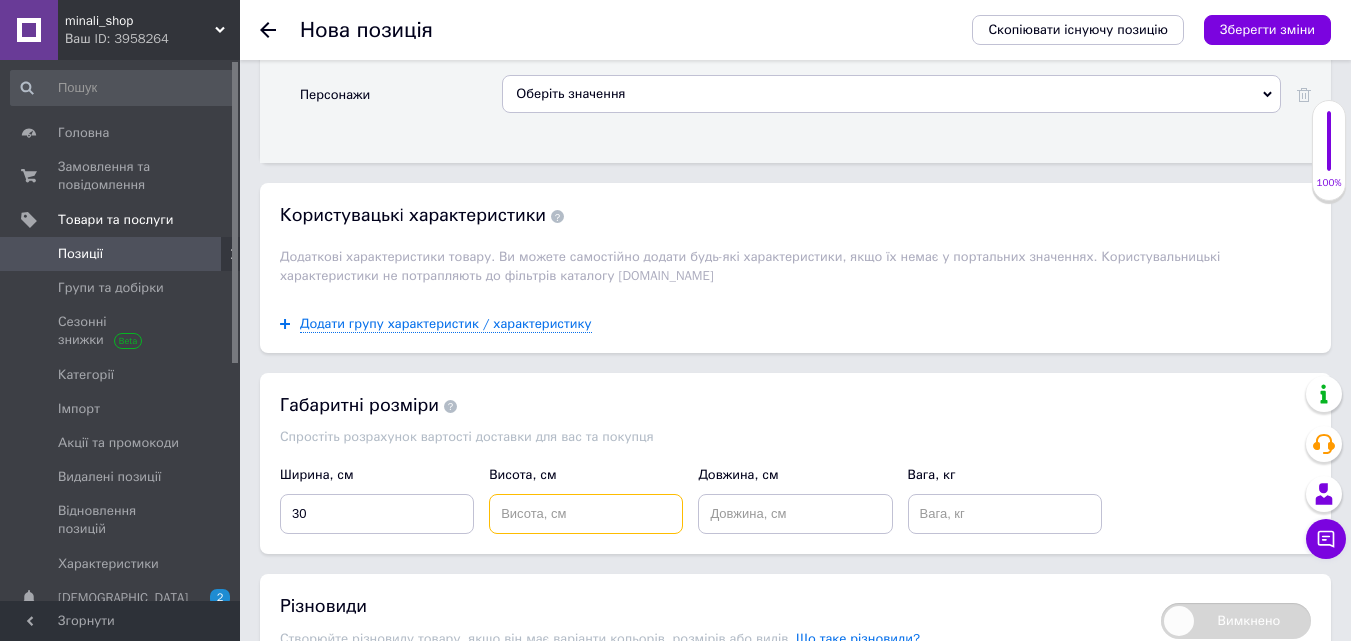 click at bounding box center (586, 514) 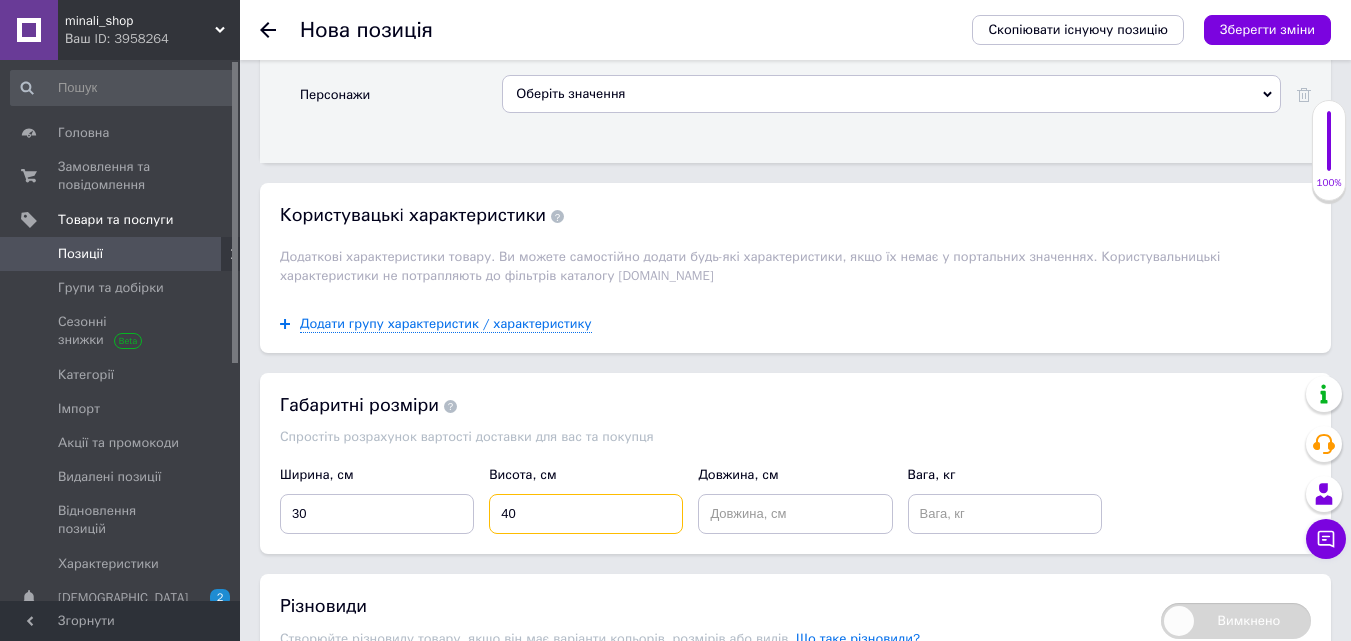 type on "40" 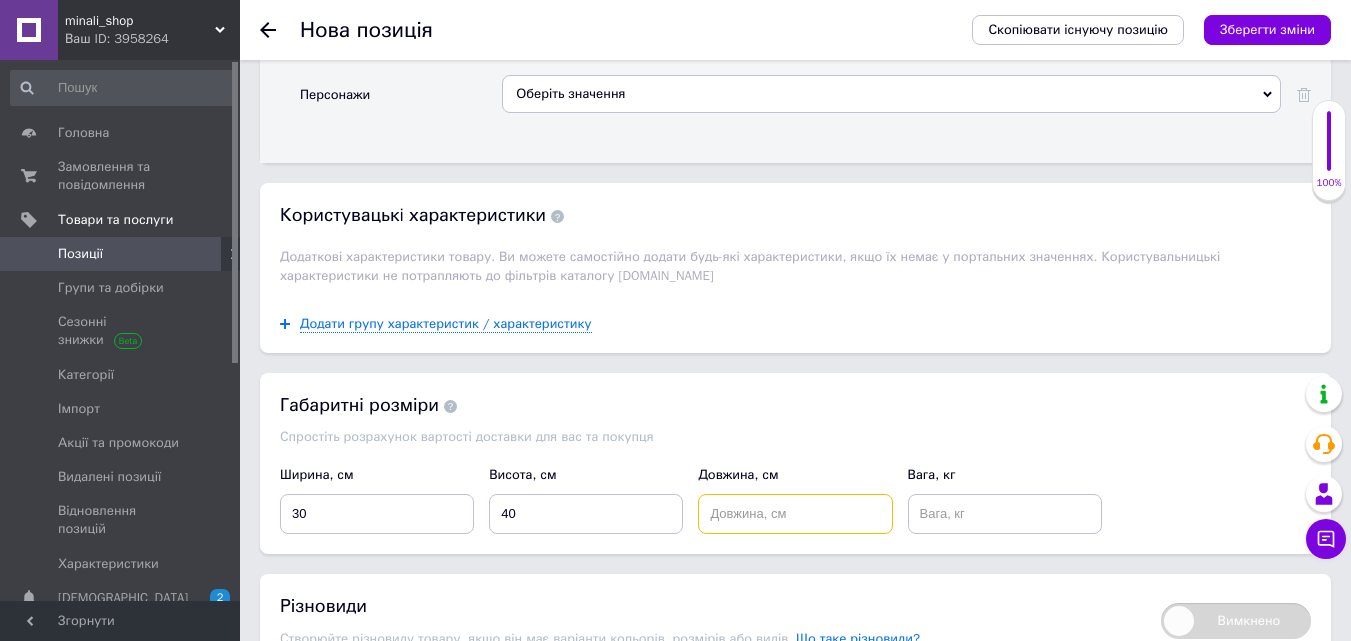 click at bounding box center (795, 514) 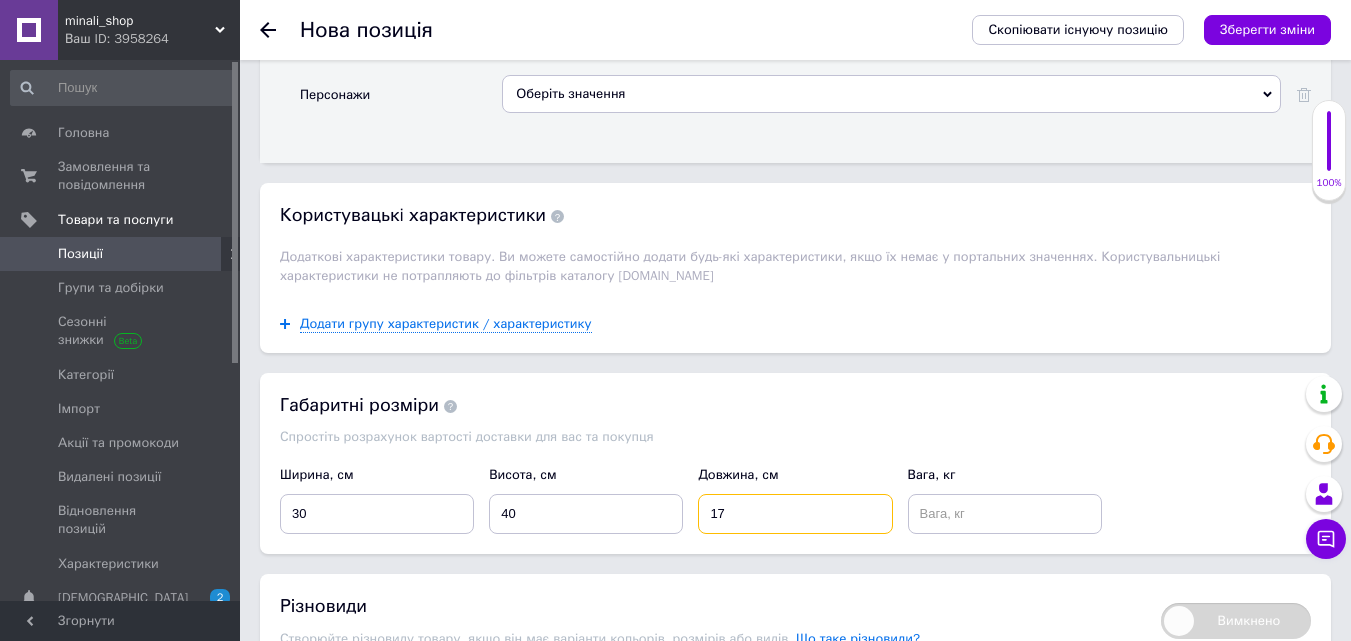 type on "17" 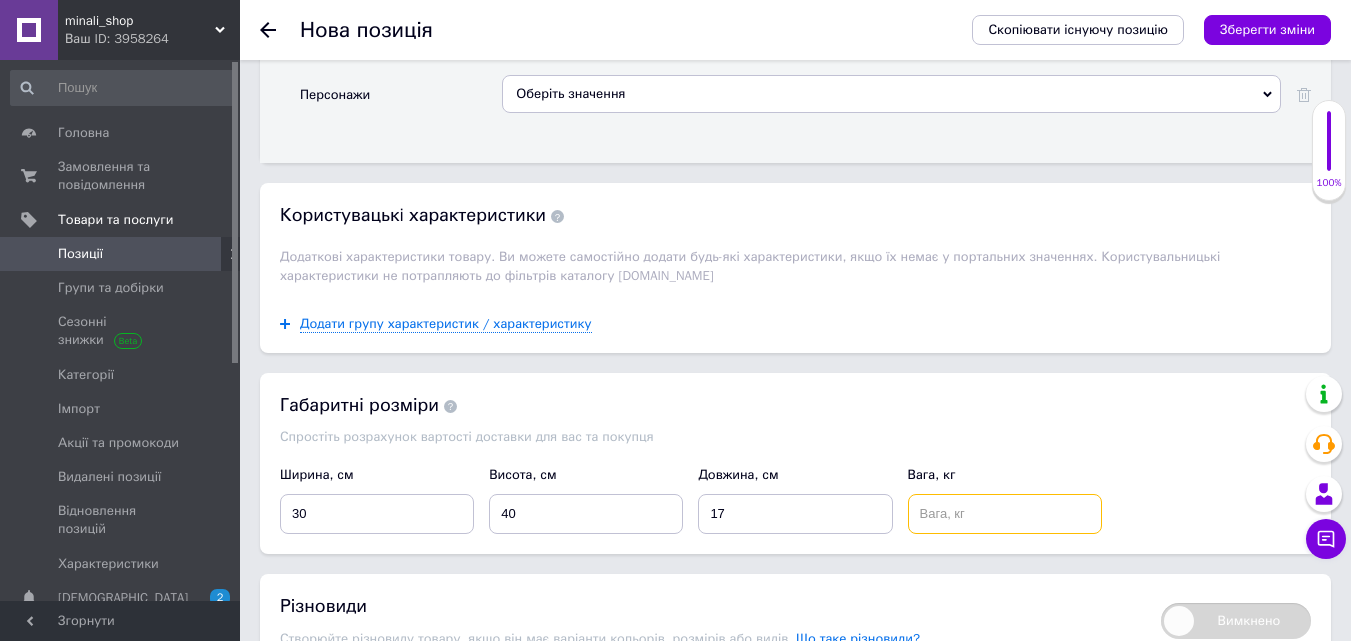 click at bounding box center [1005, 514] 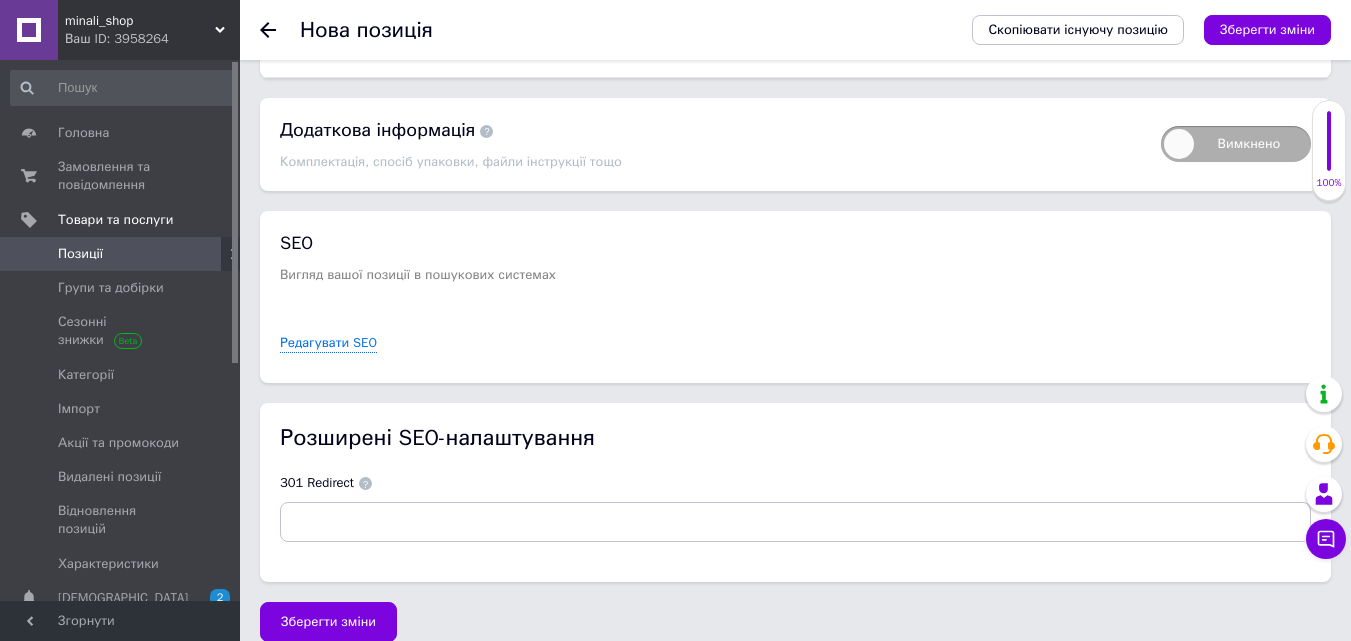 scroll, scrollTop: 3601, scrollLeft: 0, axis: vertical 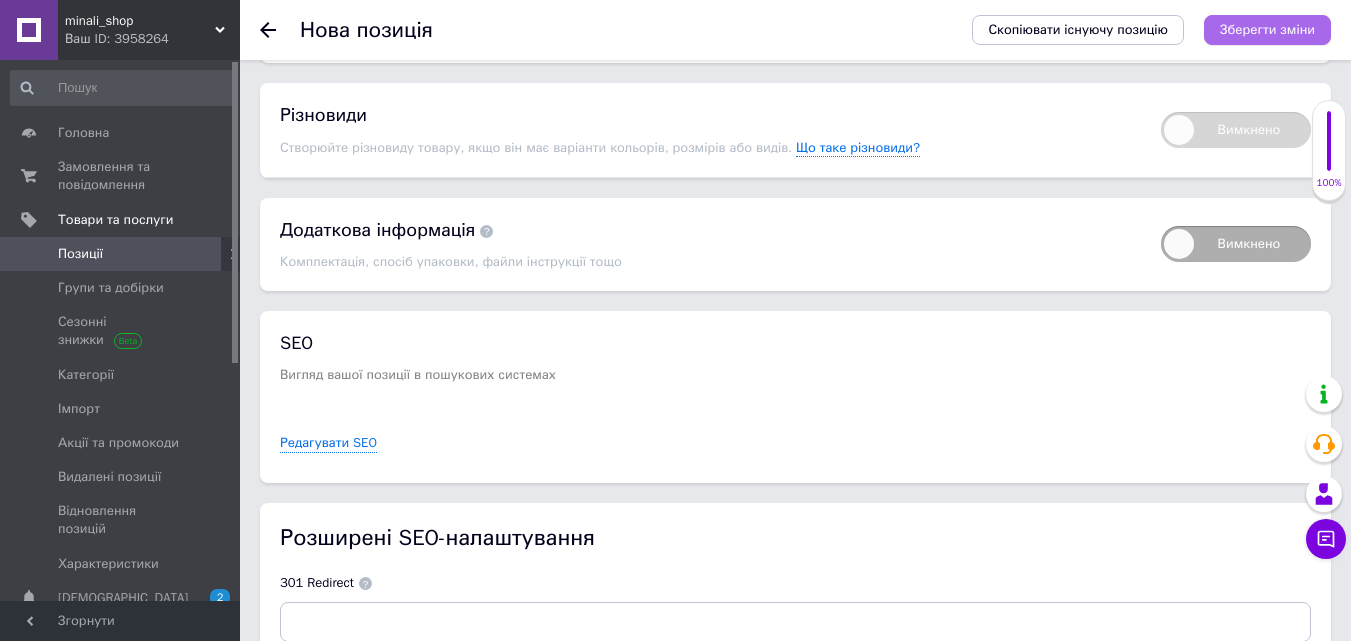 type on "0.2" 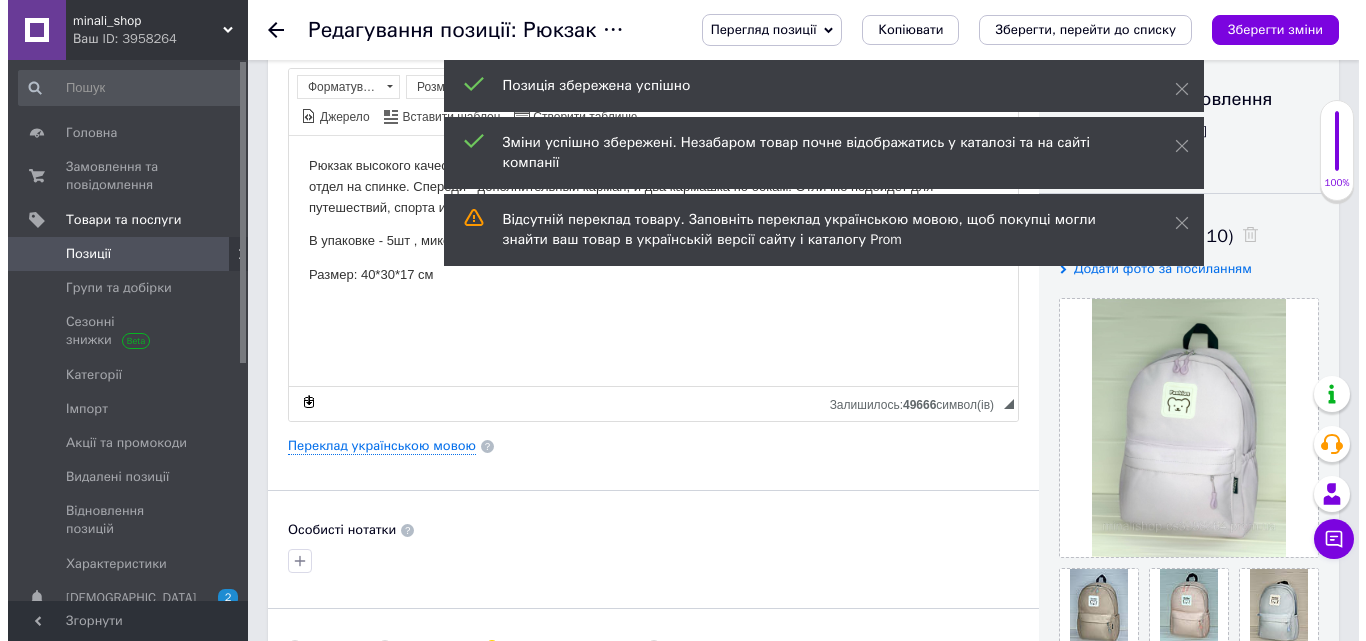 scroll, scrollTop: 200, scrollLeft: 0, axis: vertical 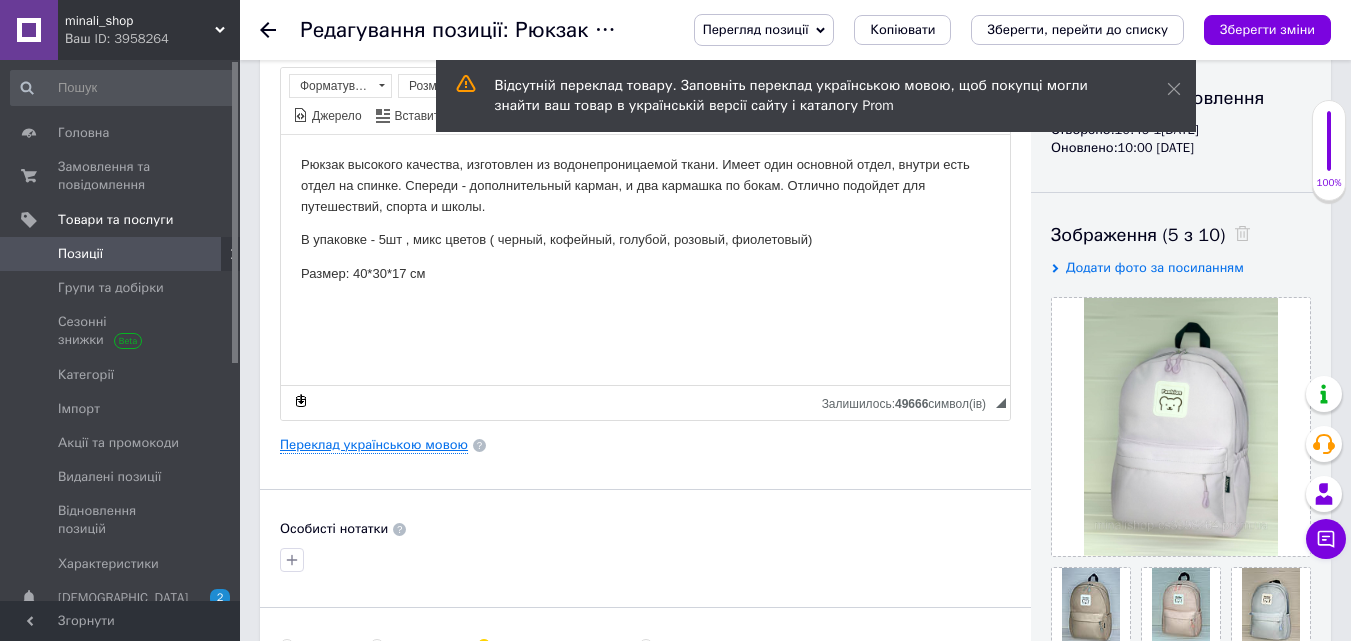 click on "Переклад українською мовою" at bounding box center (374, 445) 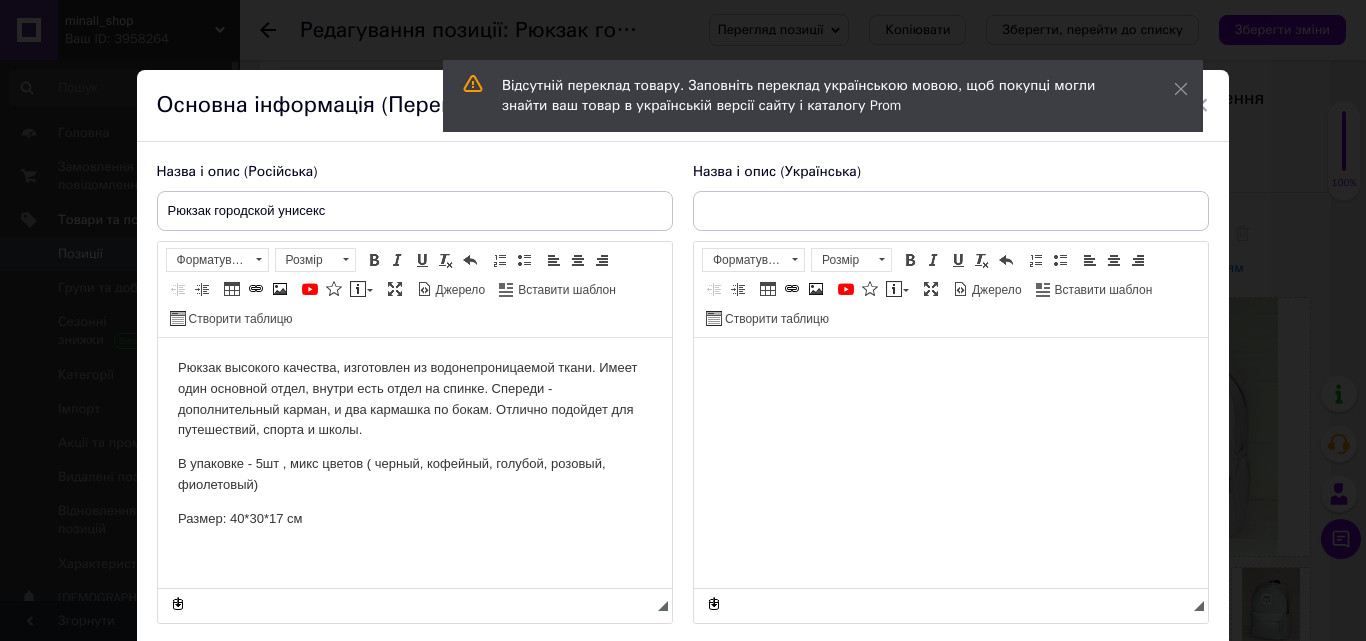 scroll, scrollTop: 0, scrollLeft: 0, axis: both 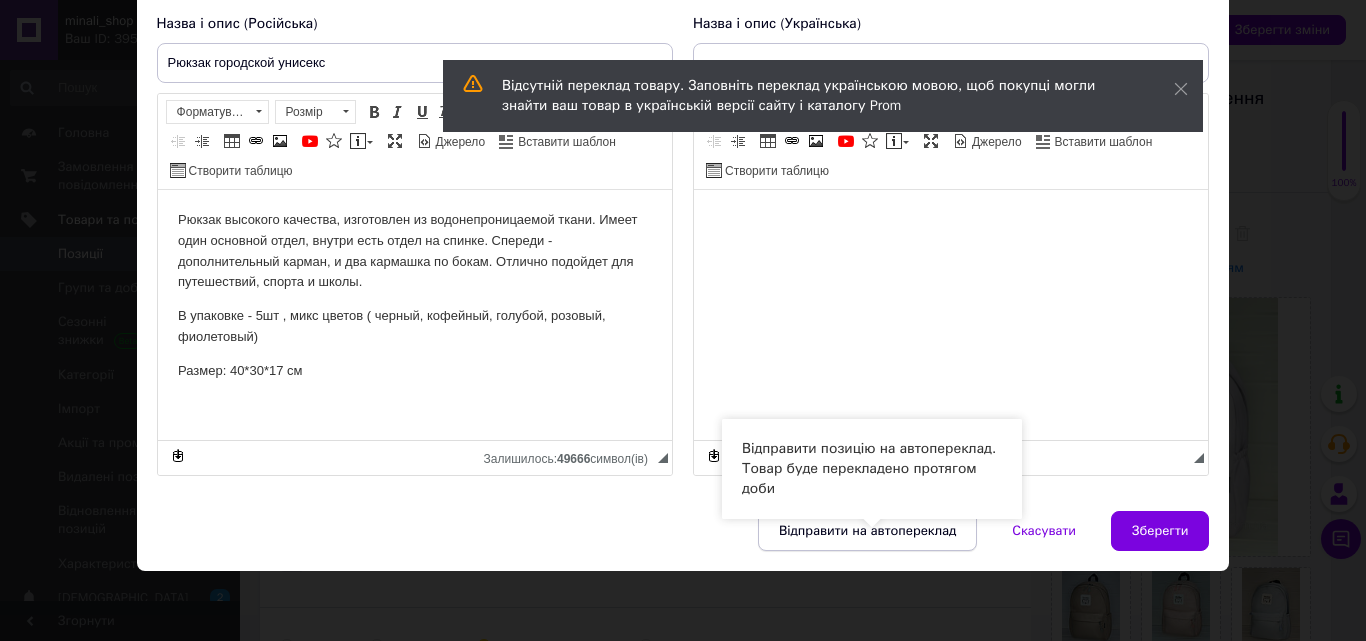 click on "Відправити на автопереклад" at bounding box center [867, 531] 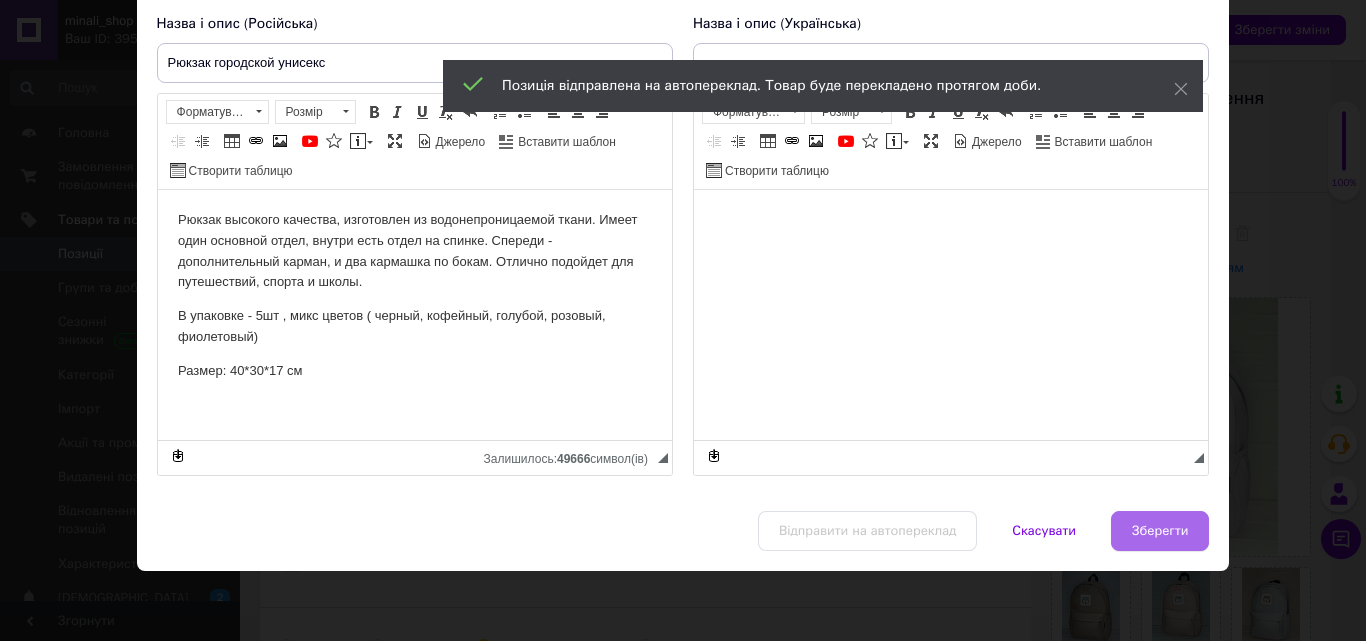 click on "Зберегти" at bounding box center [1160, 531] 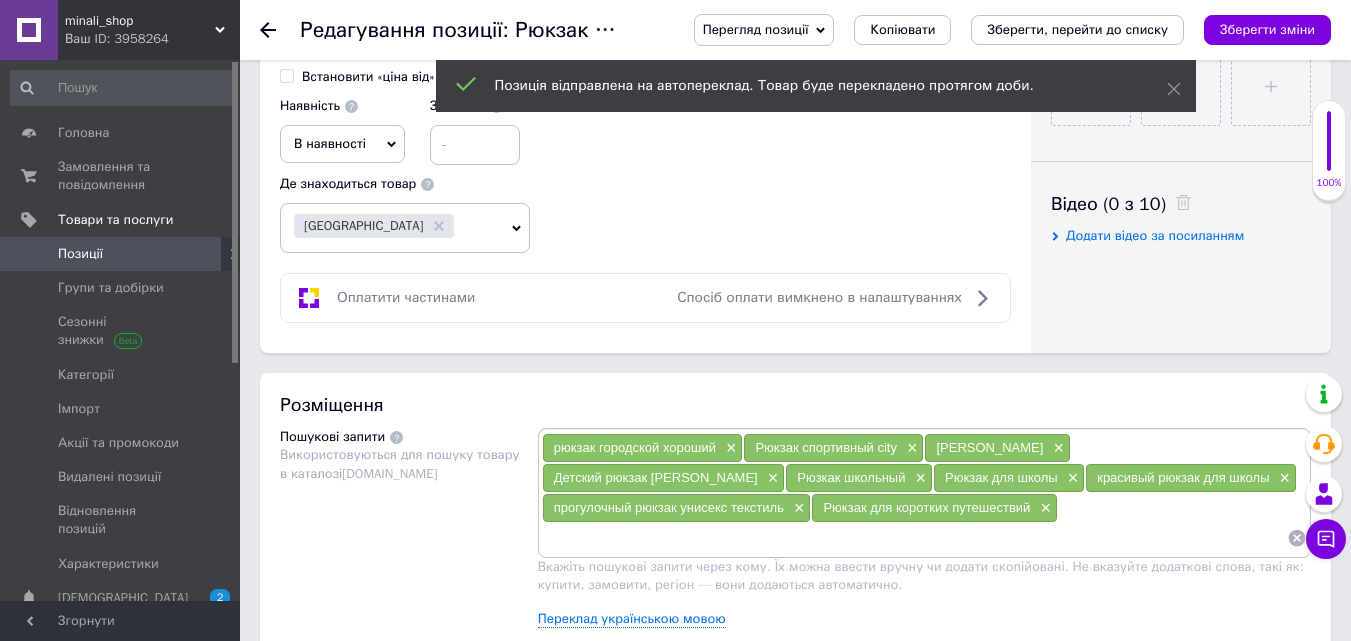 scroll, scrollTop: 1000, scrollLeft: 0, axis: vertical 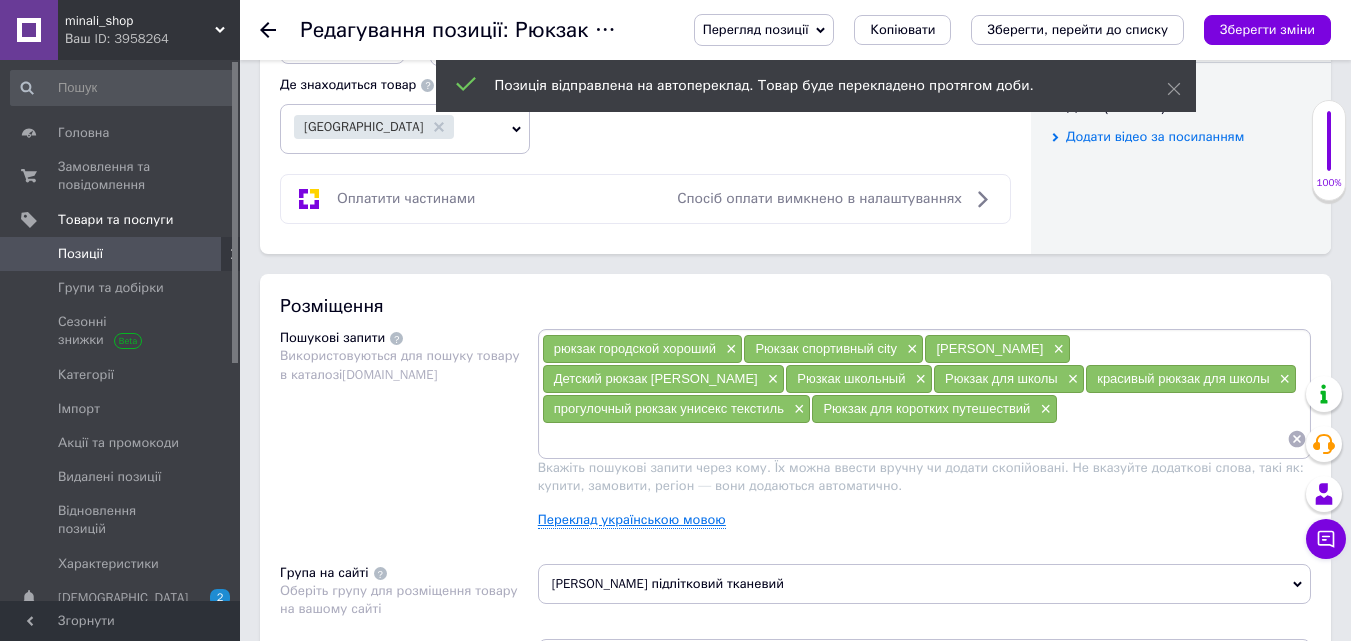 click on "Переклад українською мовою" at bounding box center (632, 520) 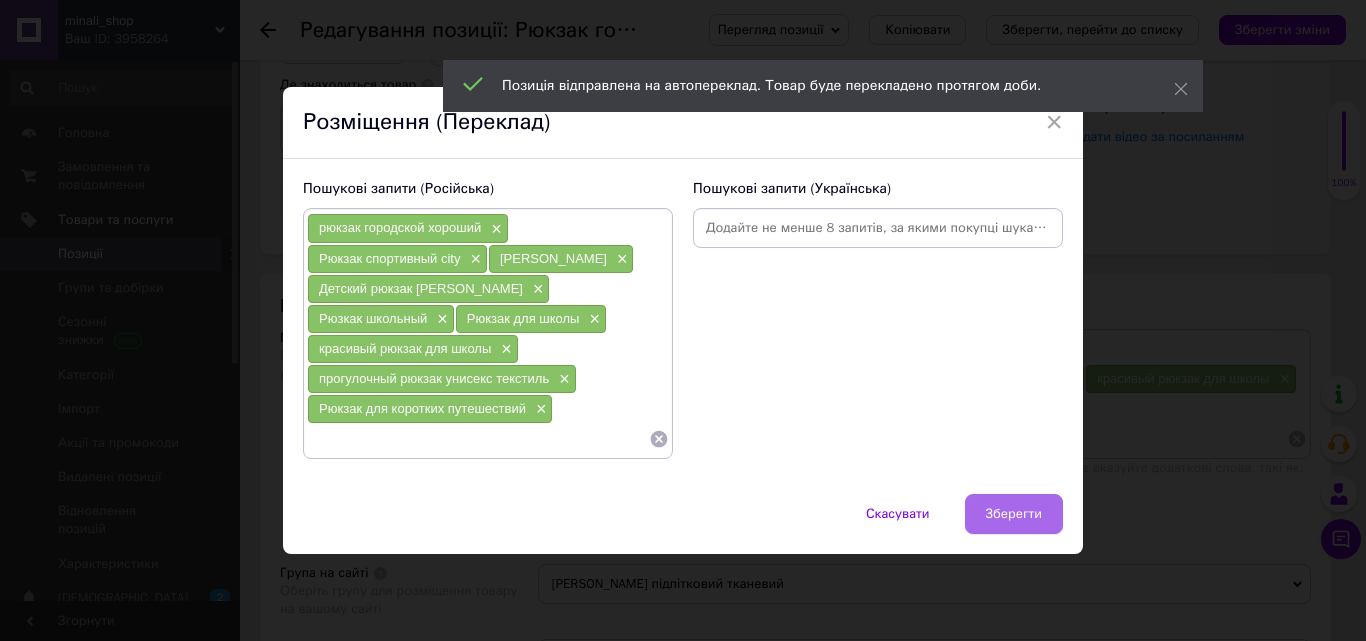 click on "Зберегти" at bounding box center (1014, 514) 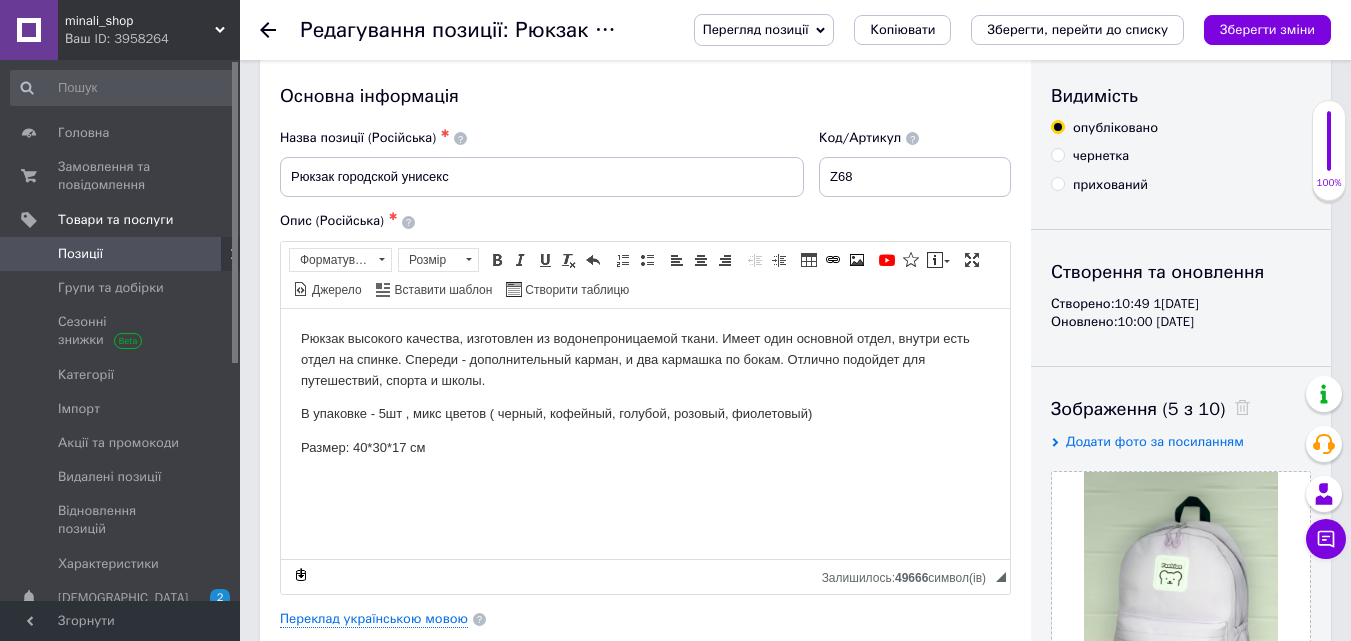 scroll, scrollTop: 0, scrollLeft: 0, axis: both 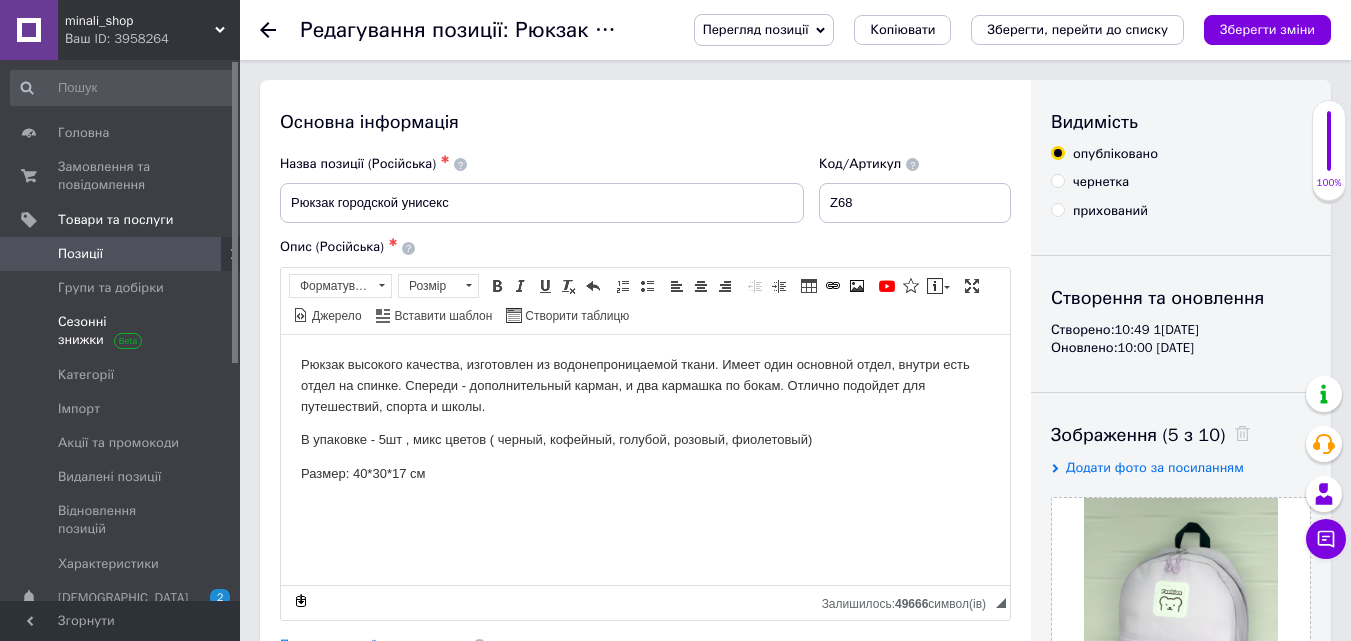 click on "Сезонні знижки" at bounding box center (121, 331) 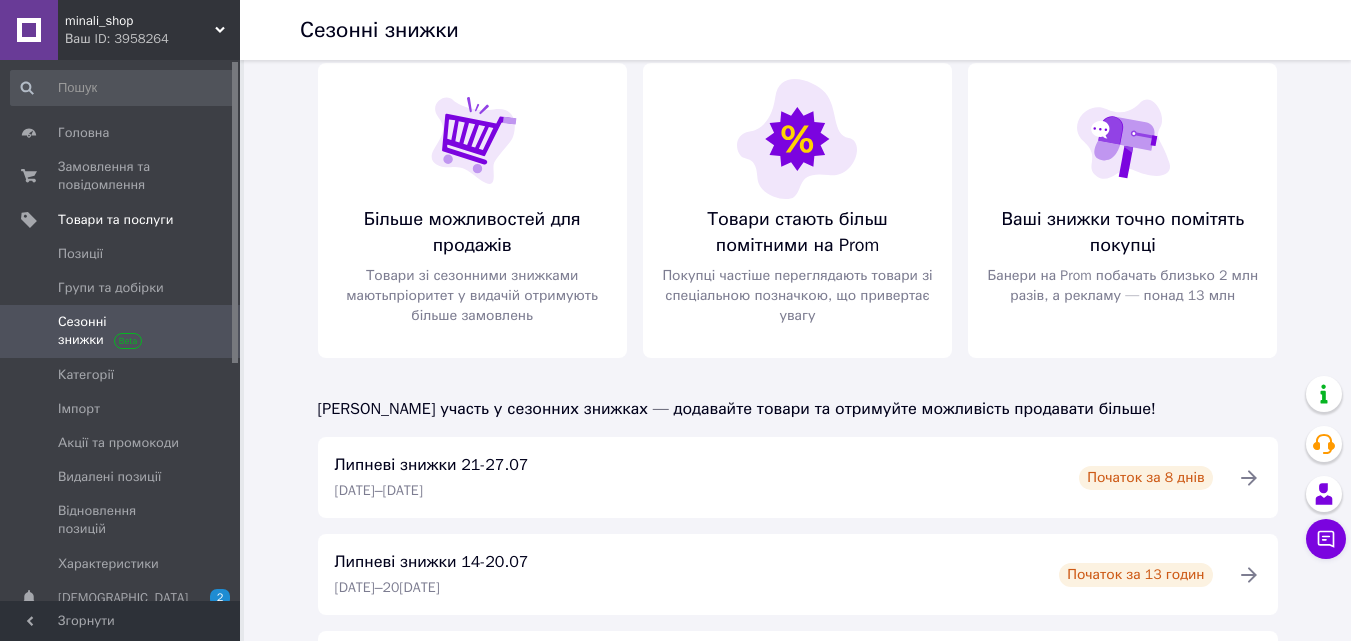 scroll, scrollTop: 0, scrollLeft: 0, axis: both 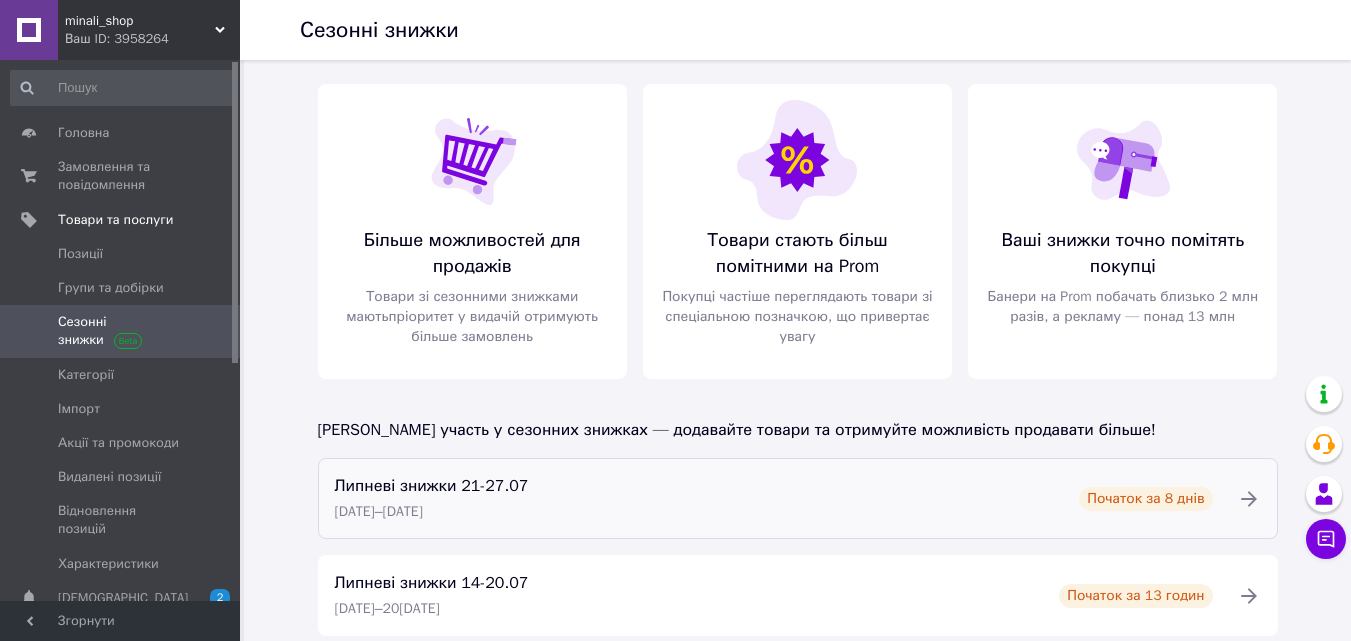click on "Липневі знижки 21-27.07" at bounding box center (432, 486) 